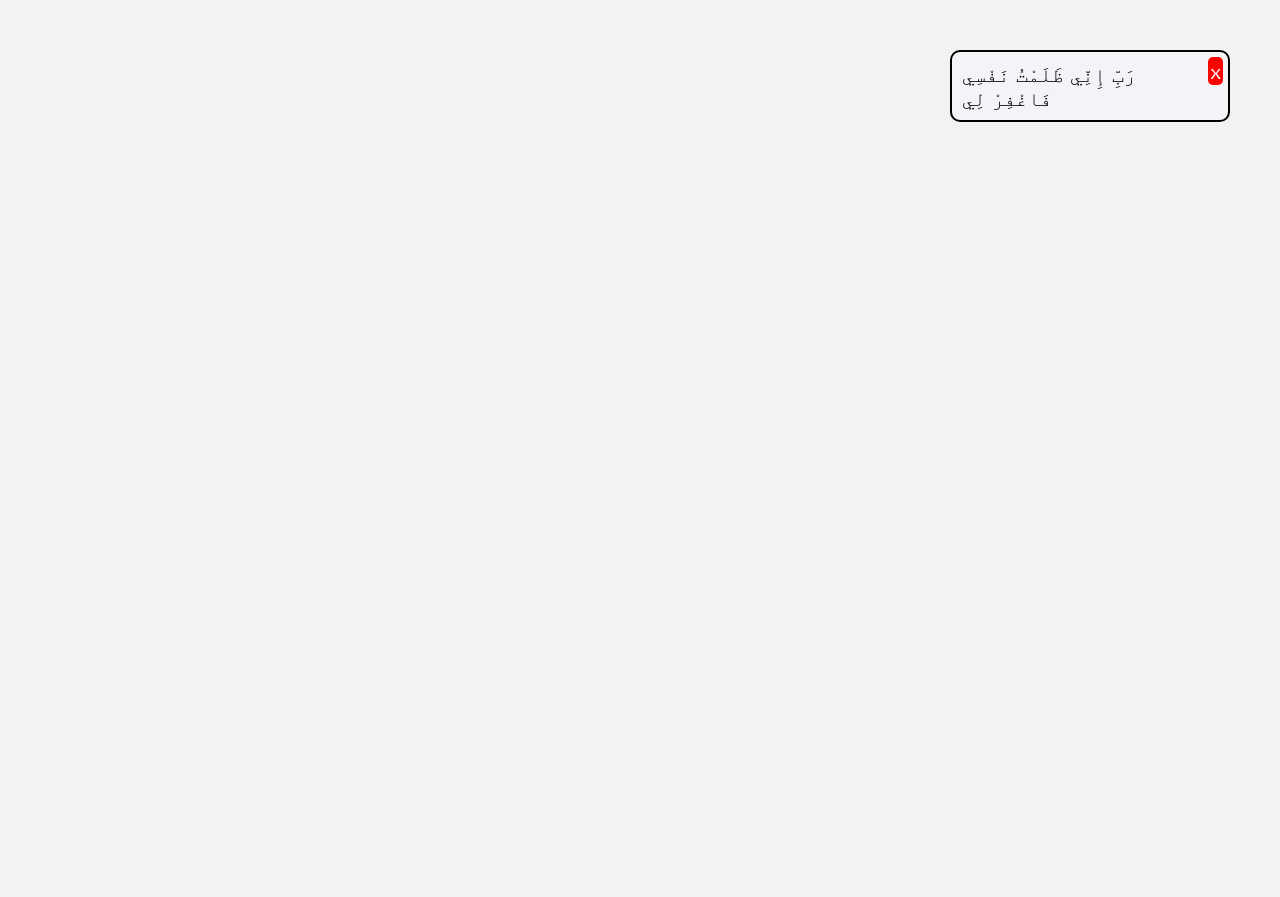 scroll, scrollTop: 0, scrollLeft: 0, axis: both 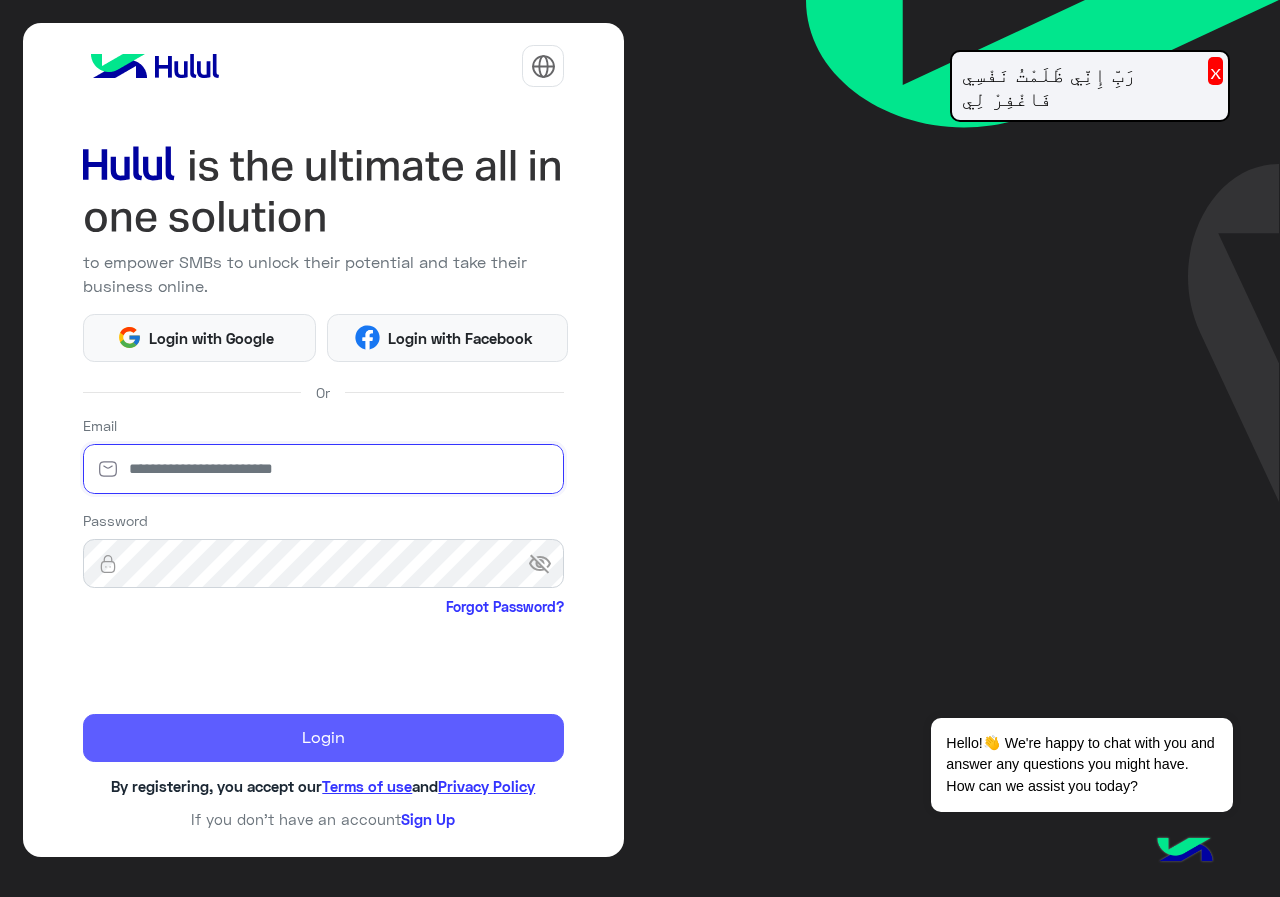 type on "**********" 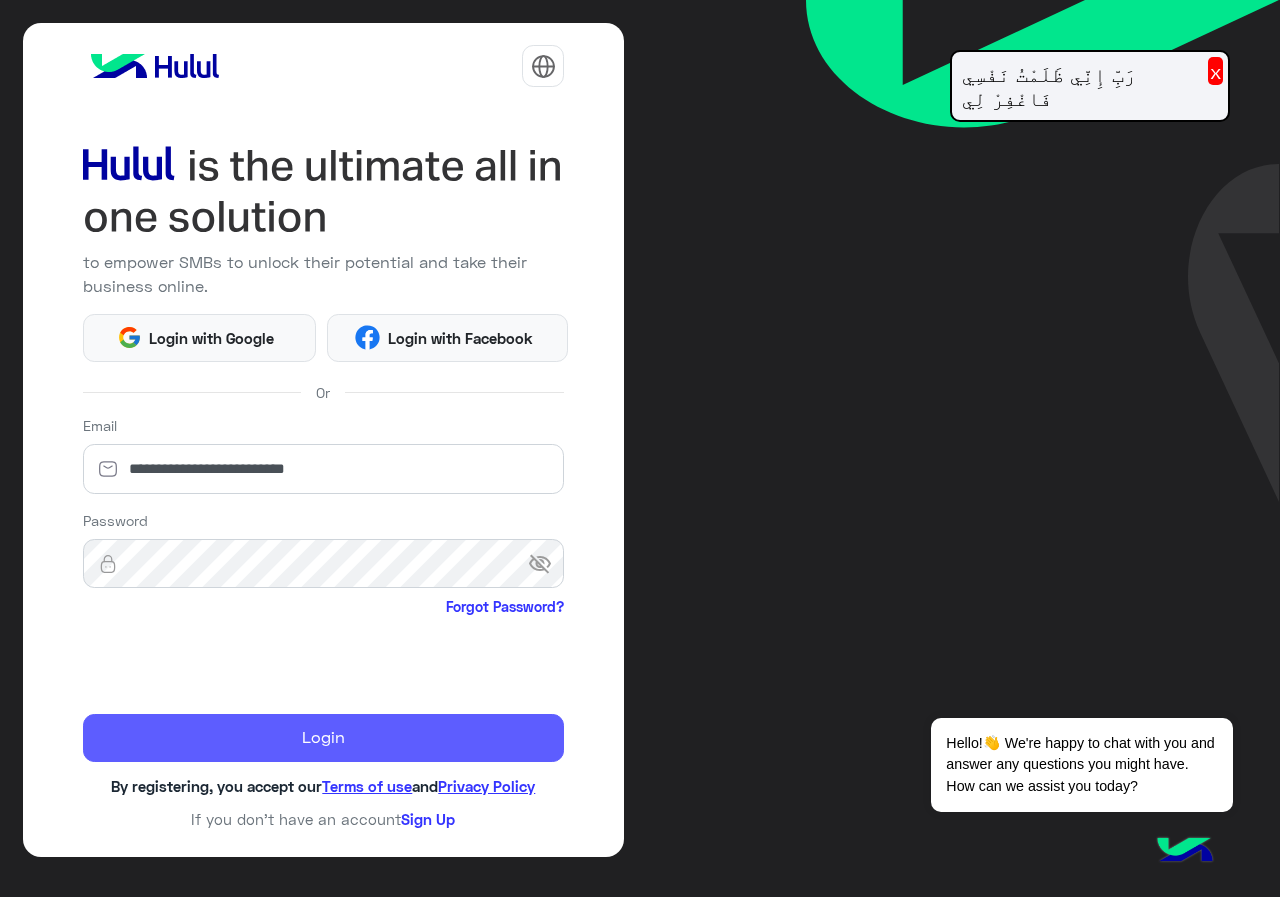 click on "Login" 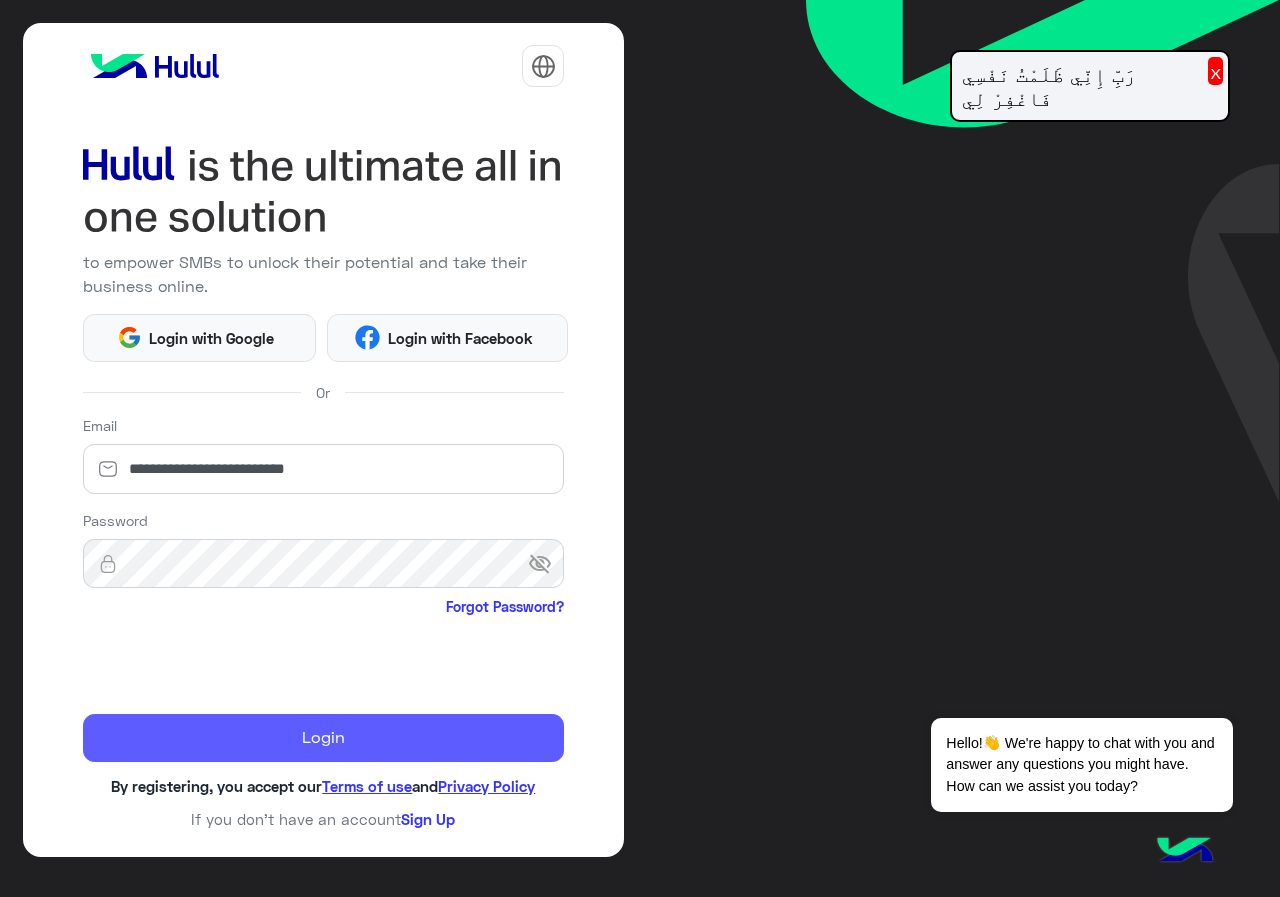click on "Login" 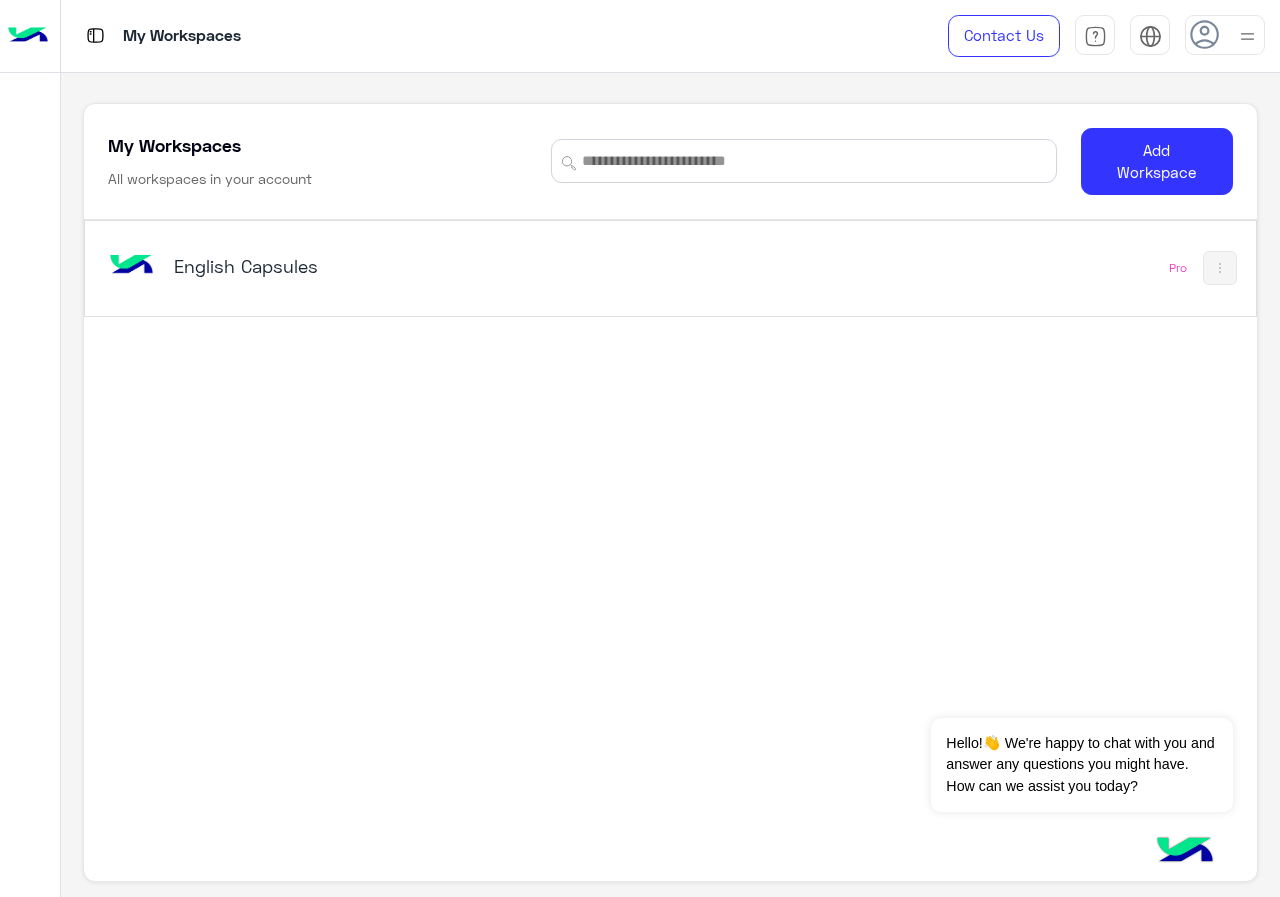 click on "My Workspaces All workspaces in your account  Add Workspace" 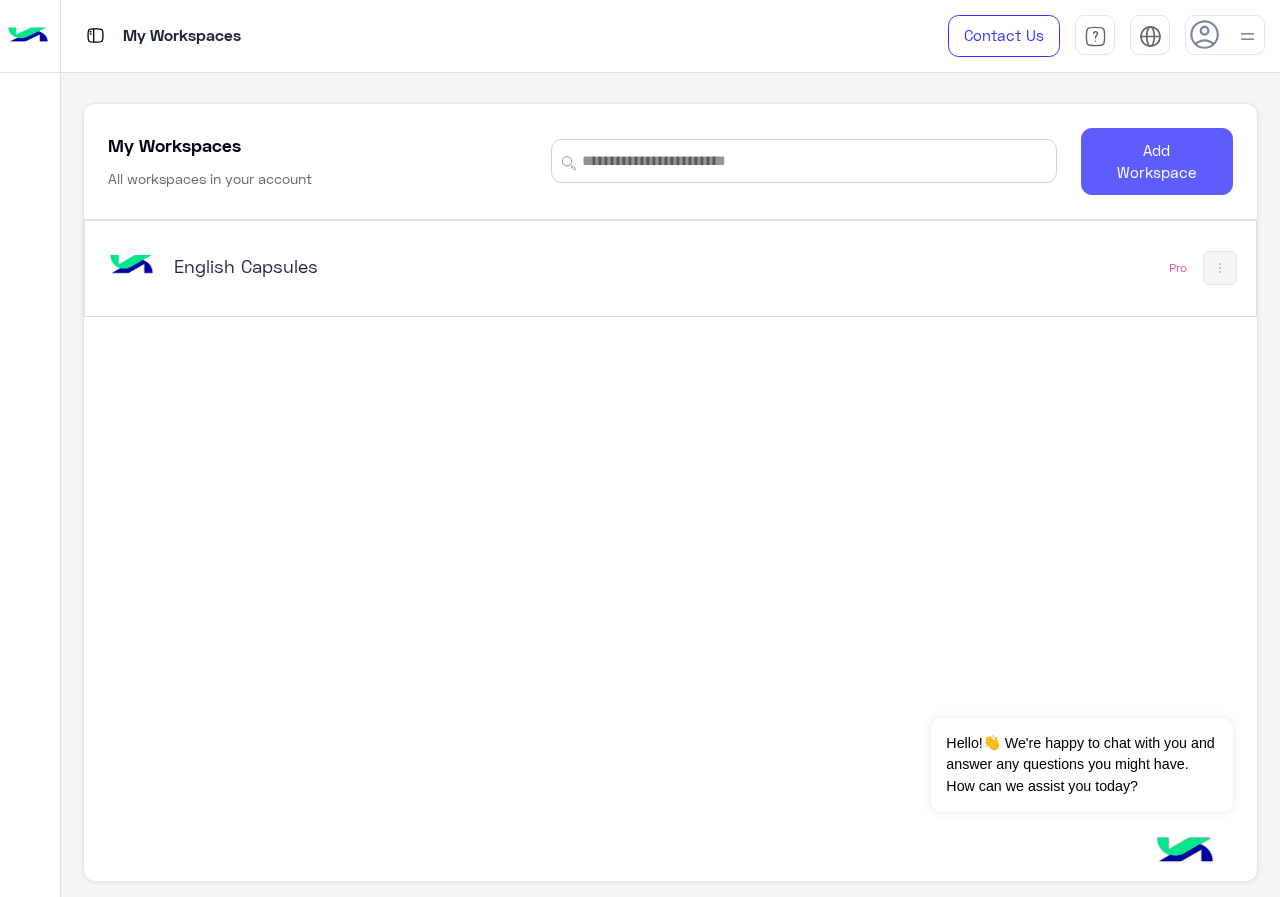 click on "Add Workspace" 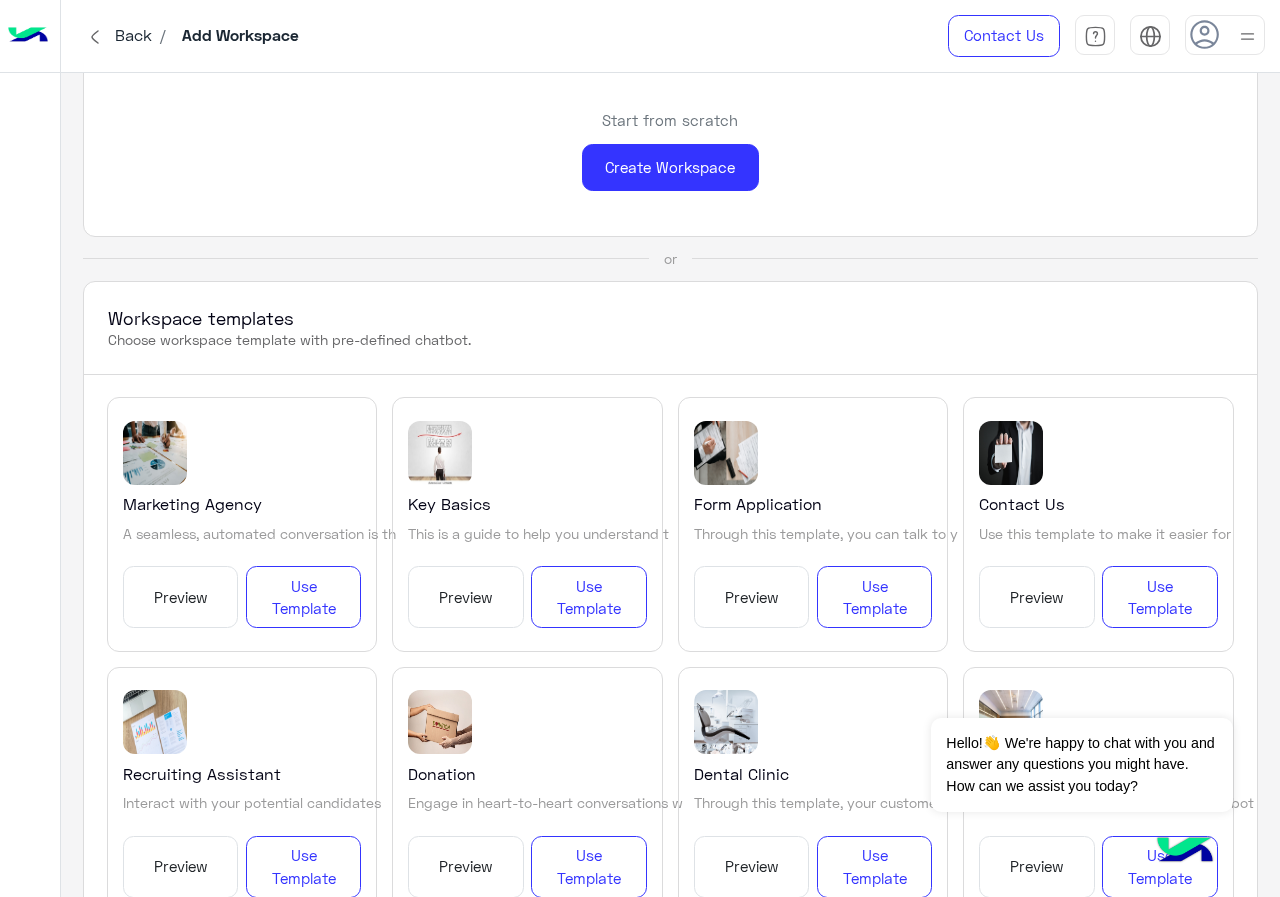 scroll, scrollTop: 0, scrollLeft: 0, axis: both 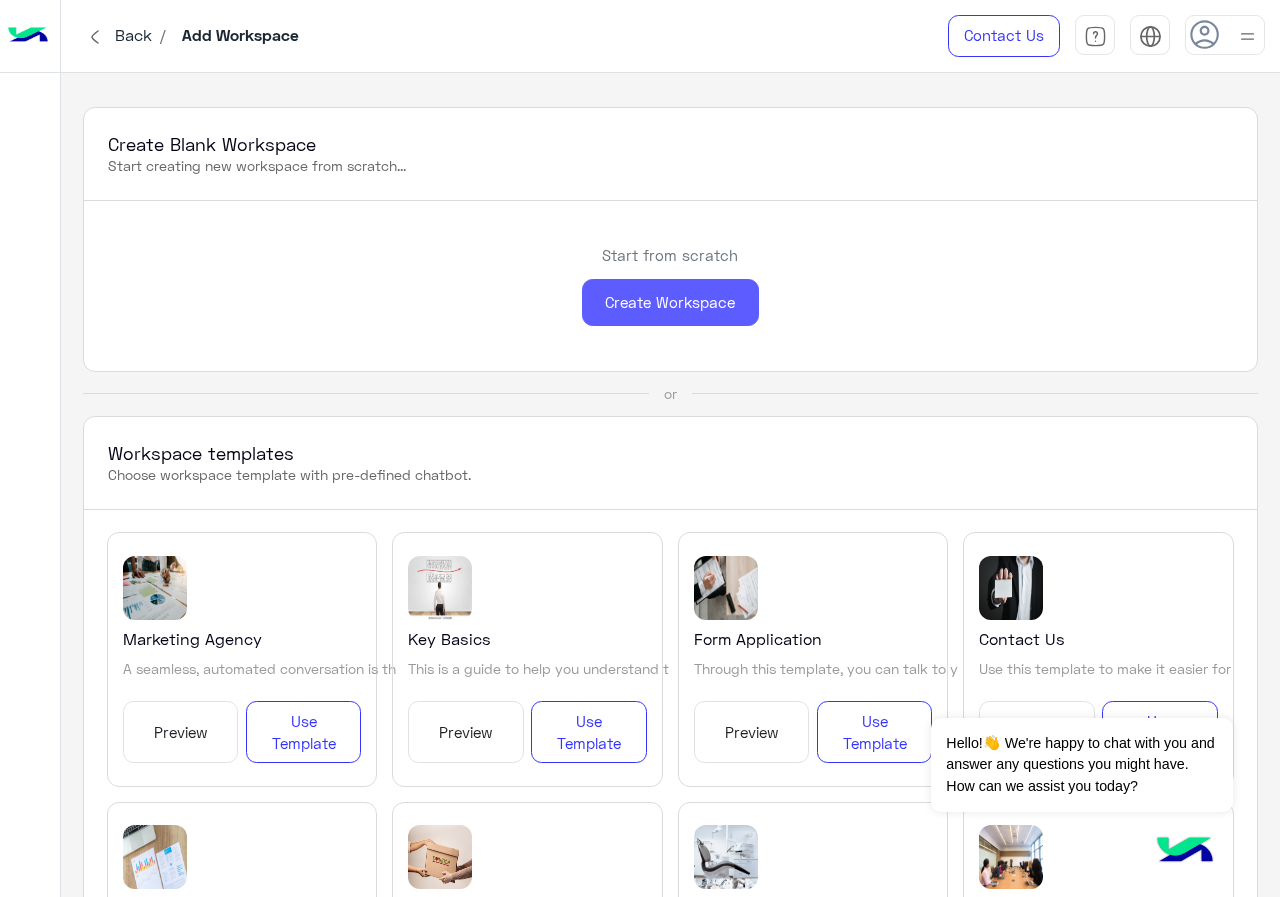 click on "Create Workspace" 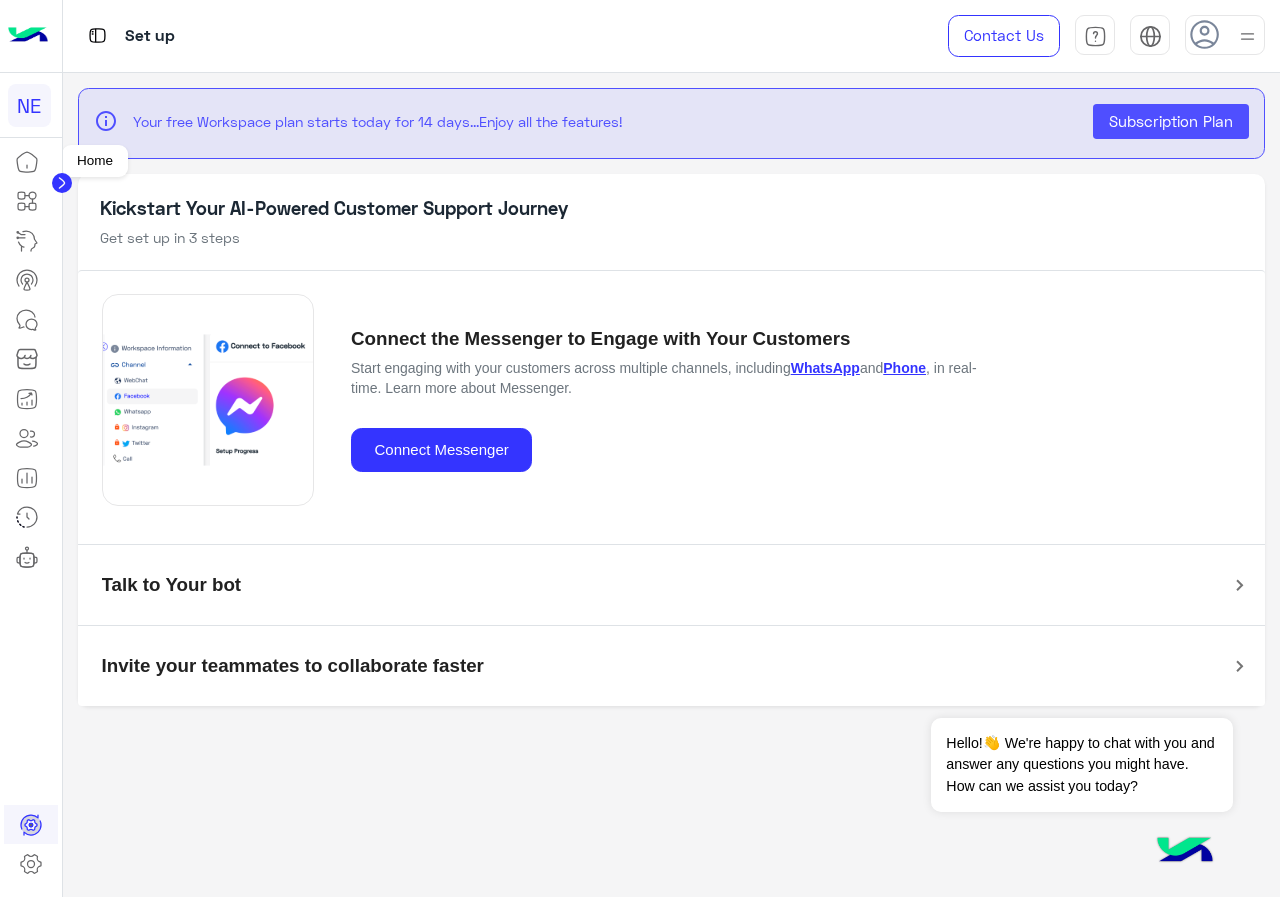 click 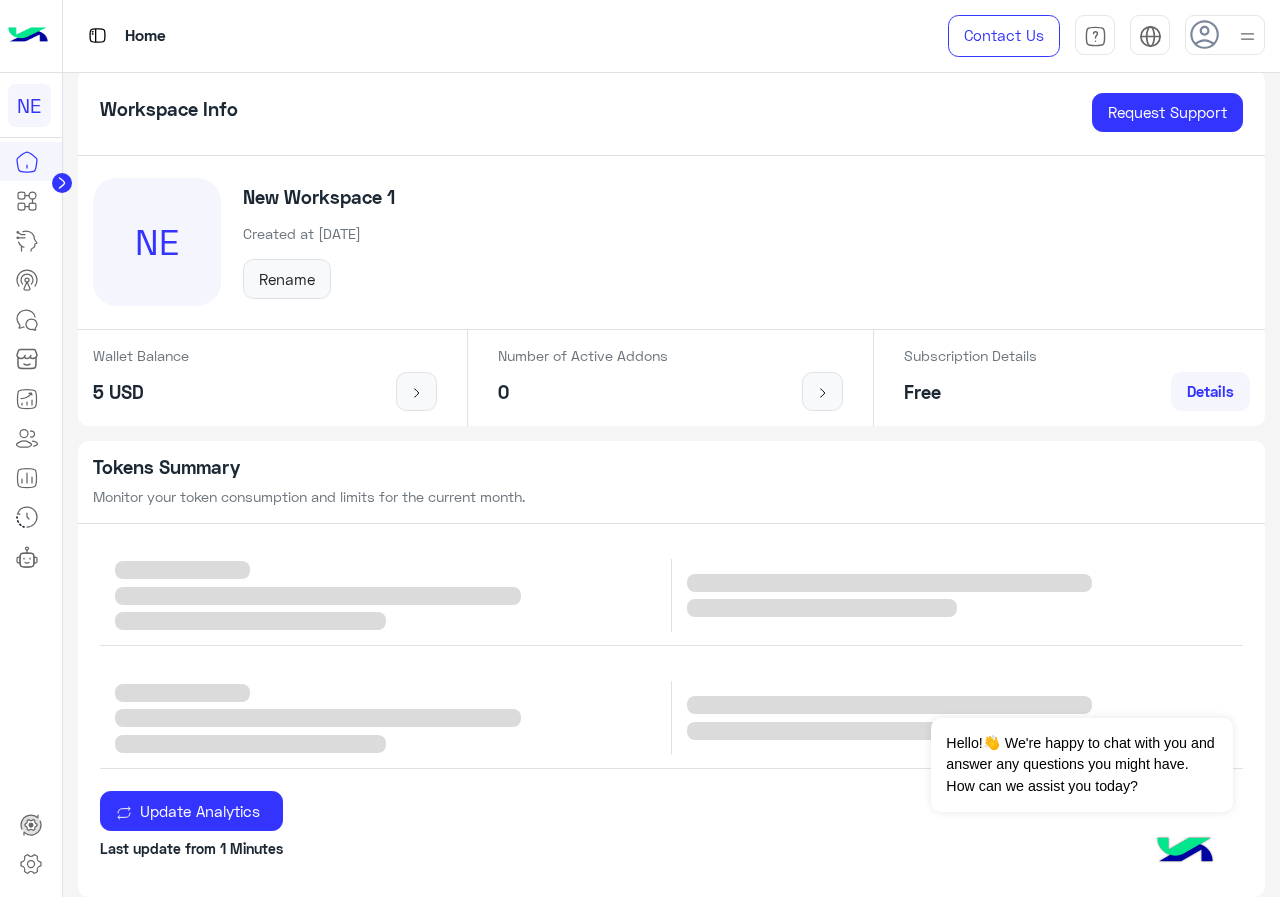 scroll, scrollTop: 0, scrollLeft: 0, axis: both 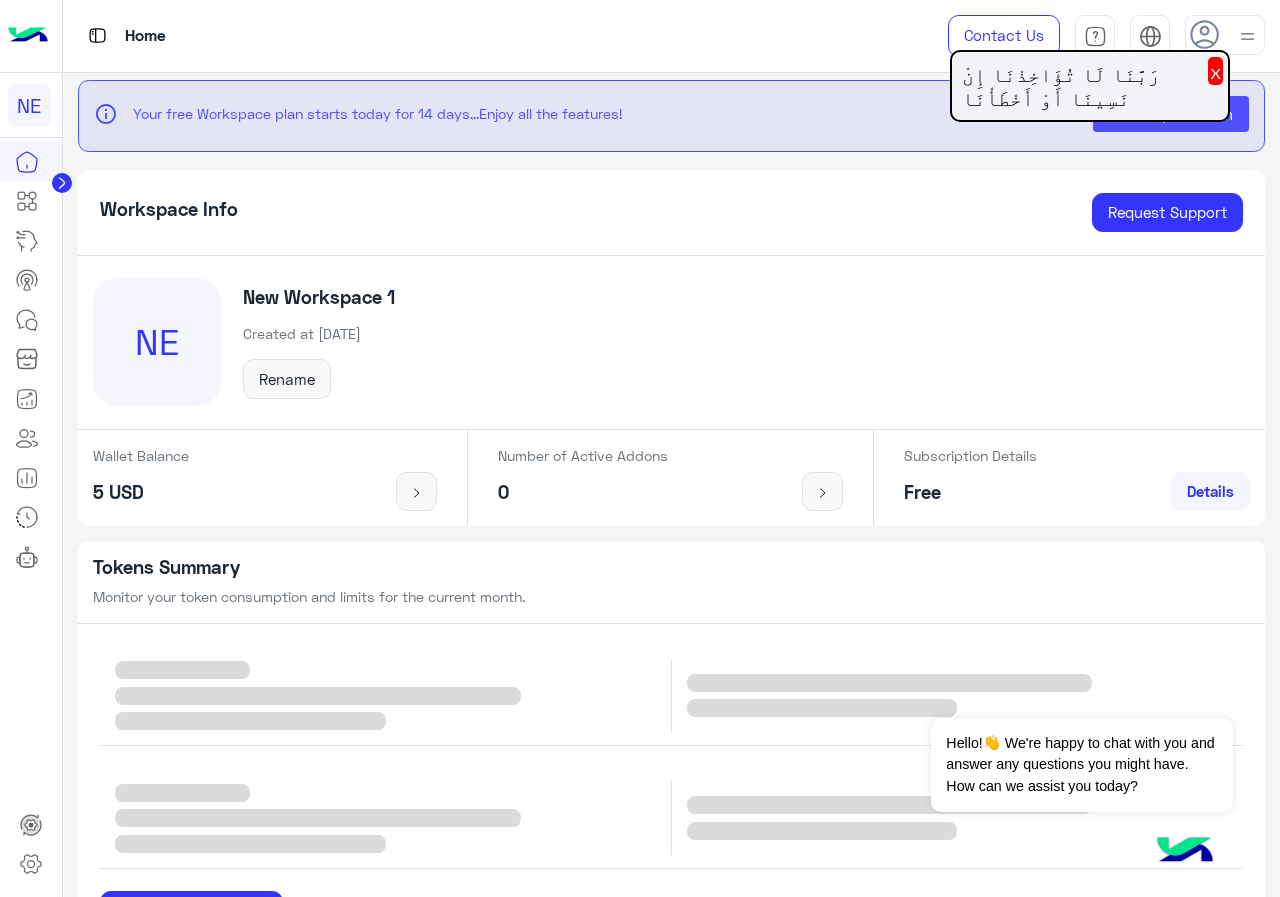 click on "x" at bounding box center [1215, 71] 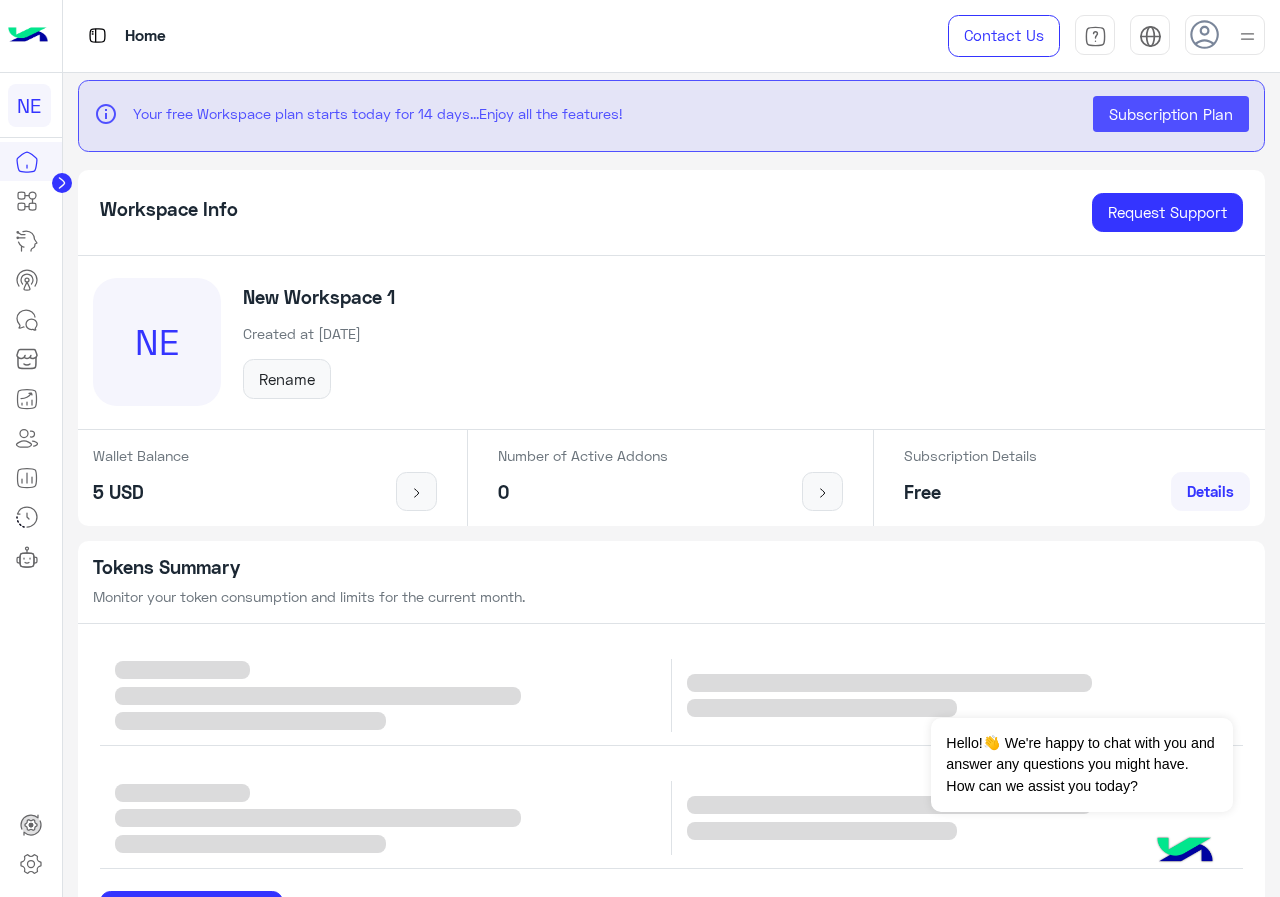 click 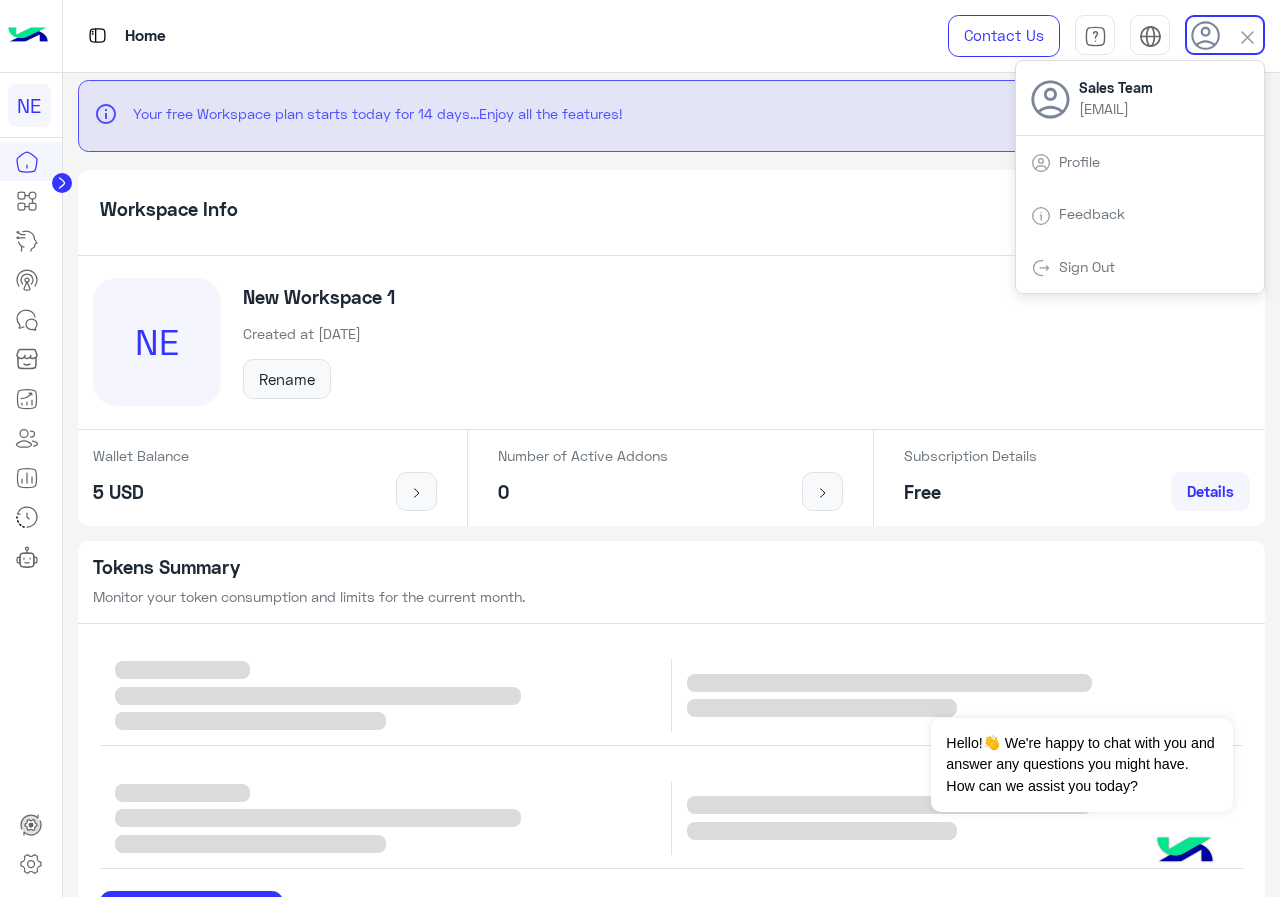 click 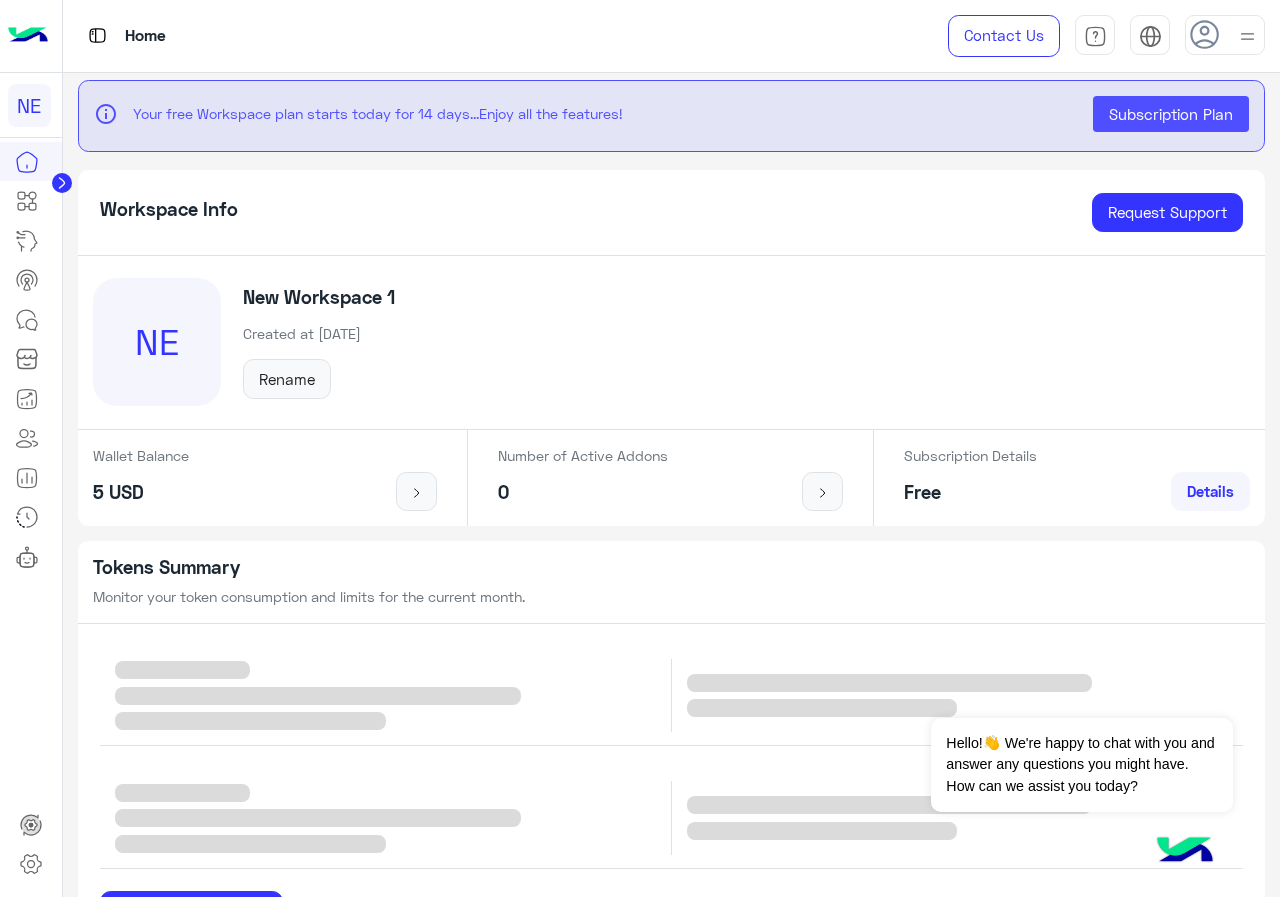 click 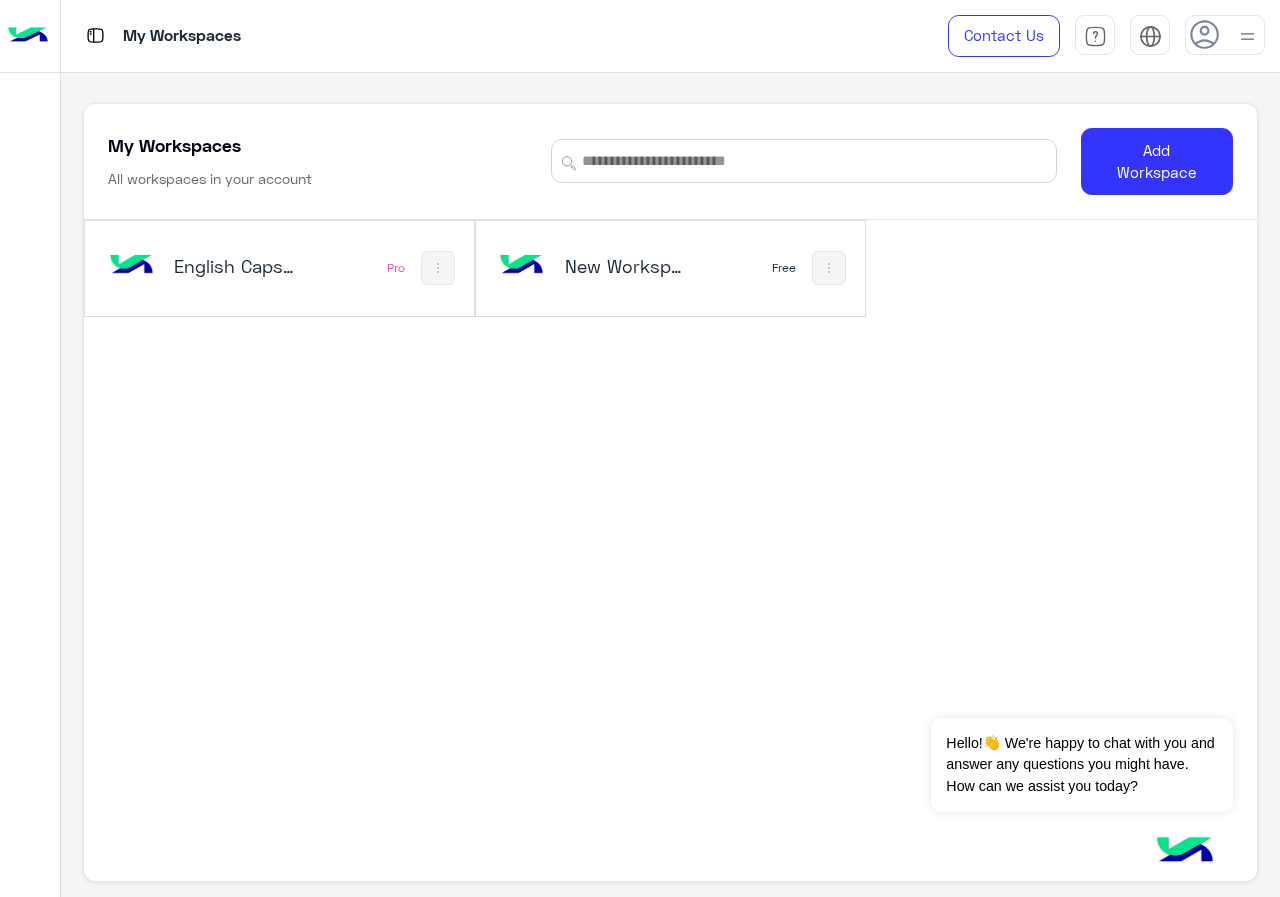 click at bounding box center [131, 266] 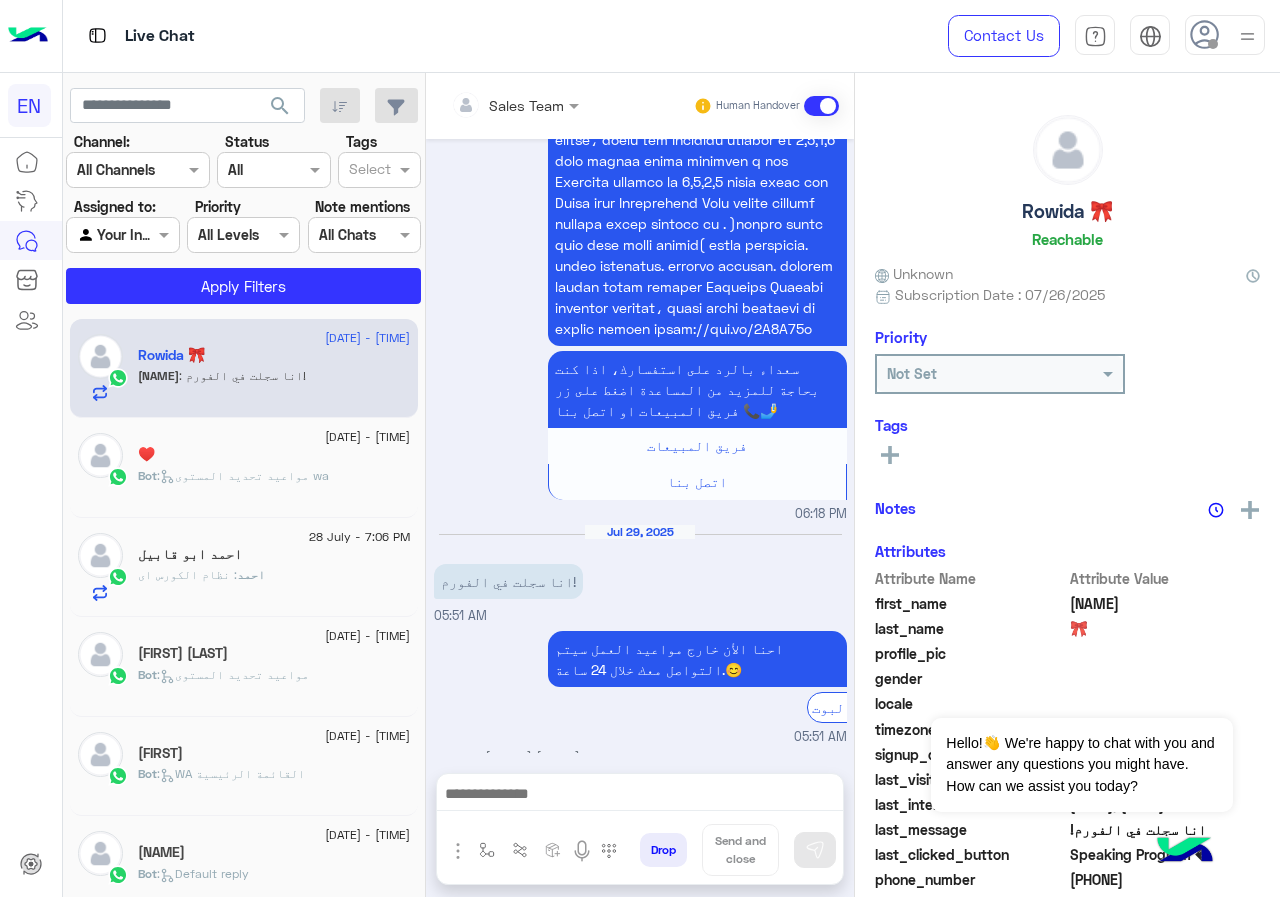 scroll, scrollTop: 2476, scrollLeft: 0, axis: vertical 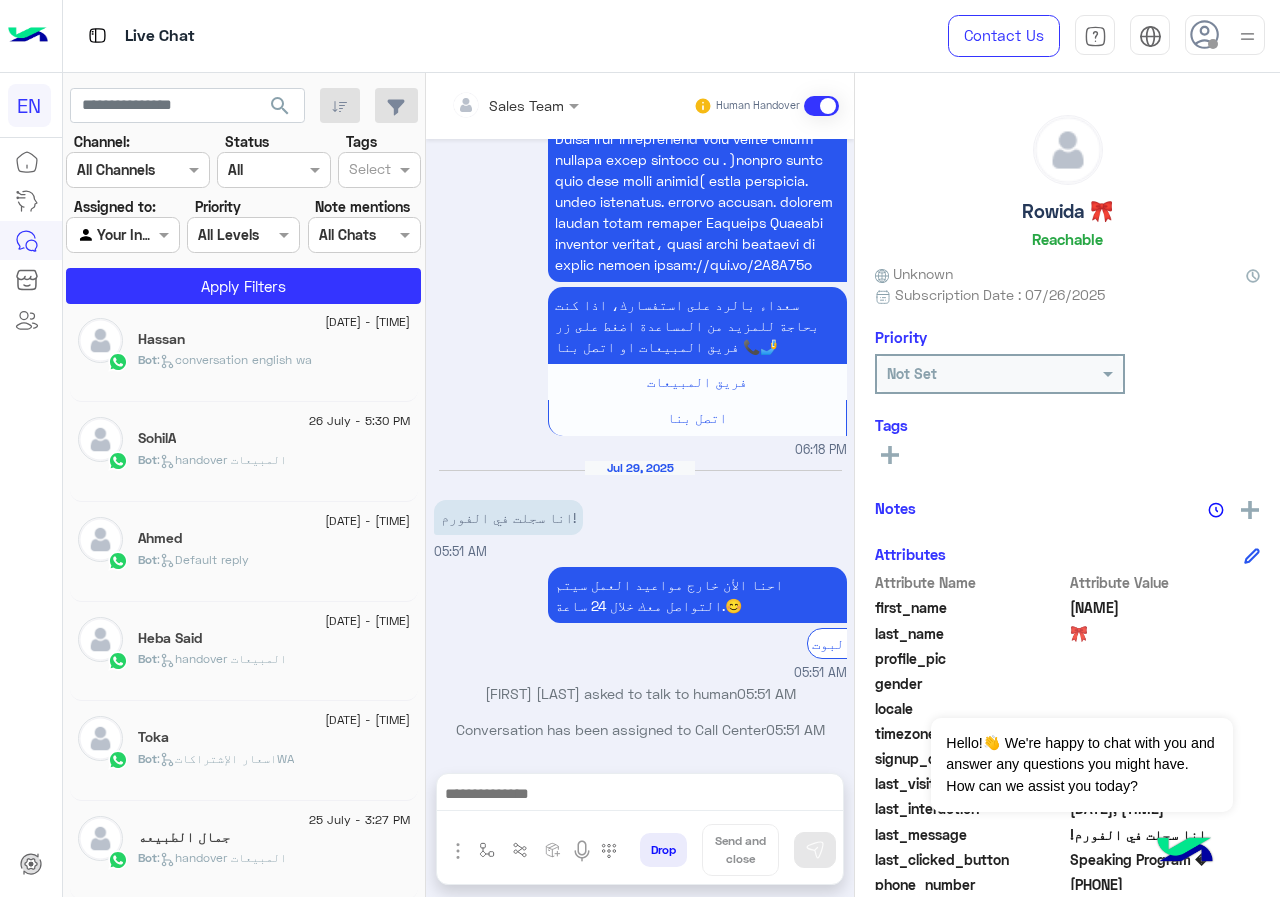 click on "جمال الطبيعه" 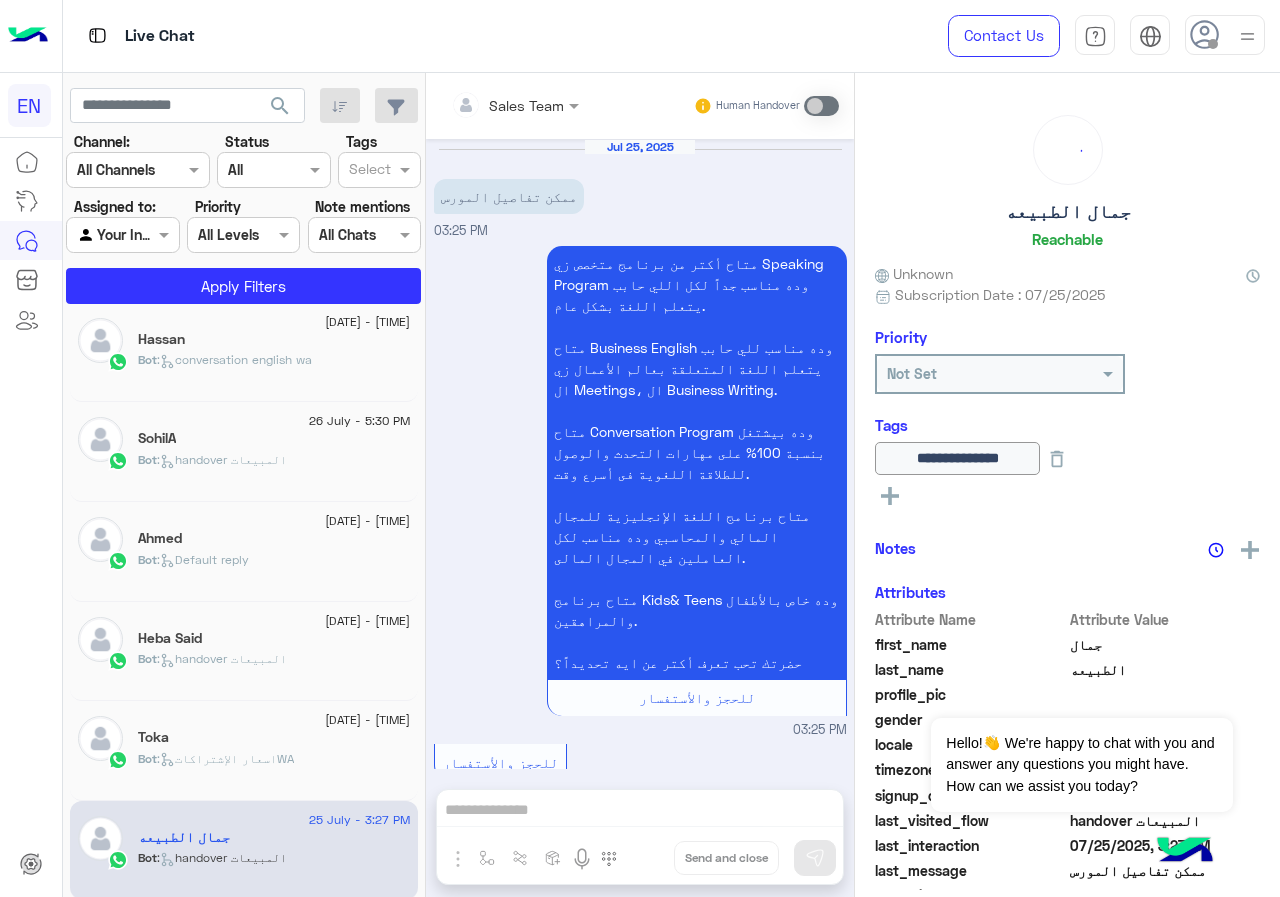 scroll, scrollTop: 1748, scrollLeft: 0, axis: vertical 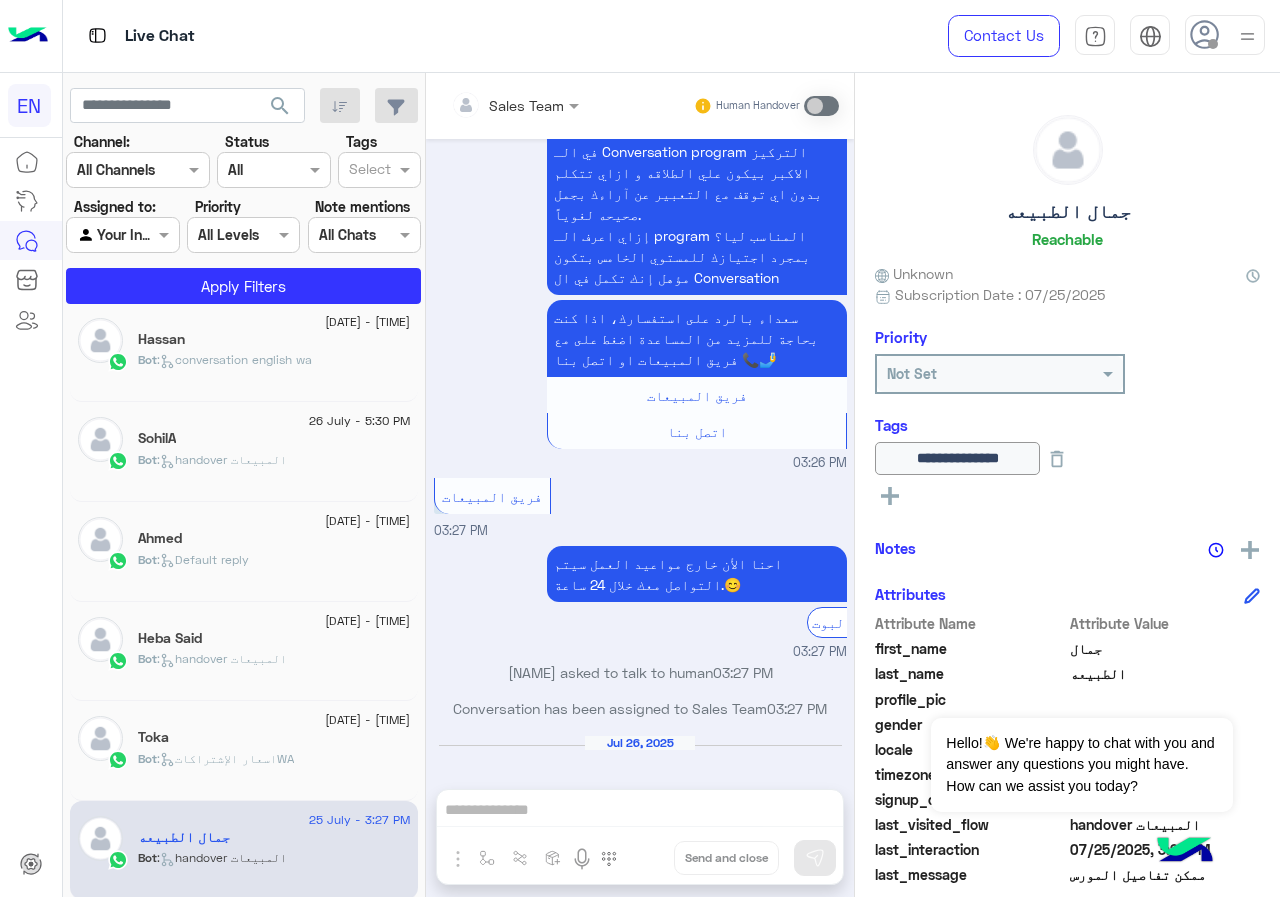 click on "Toka" 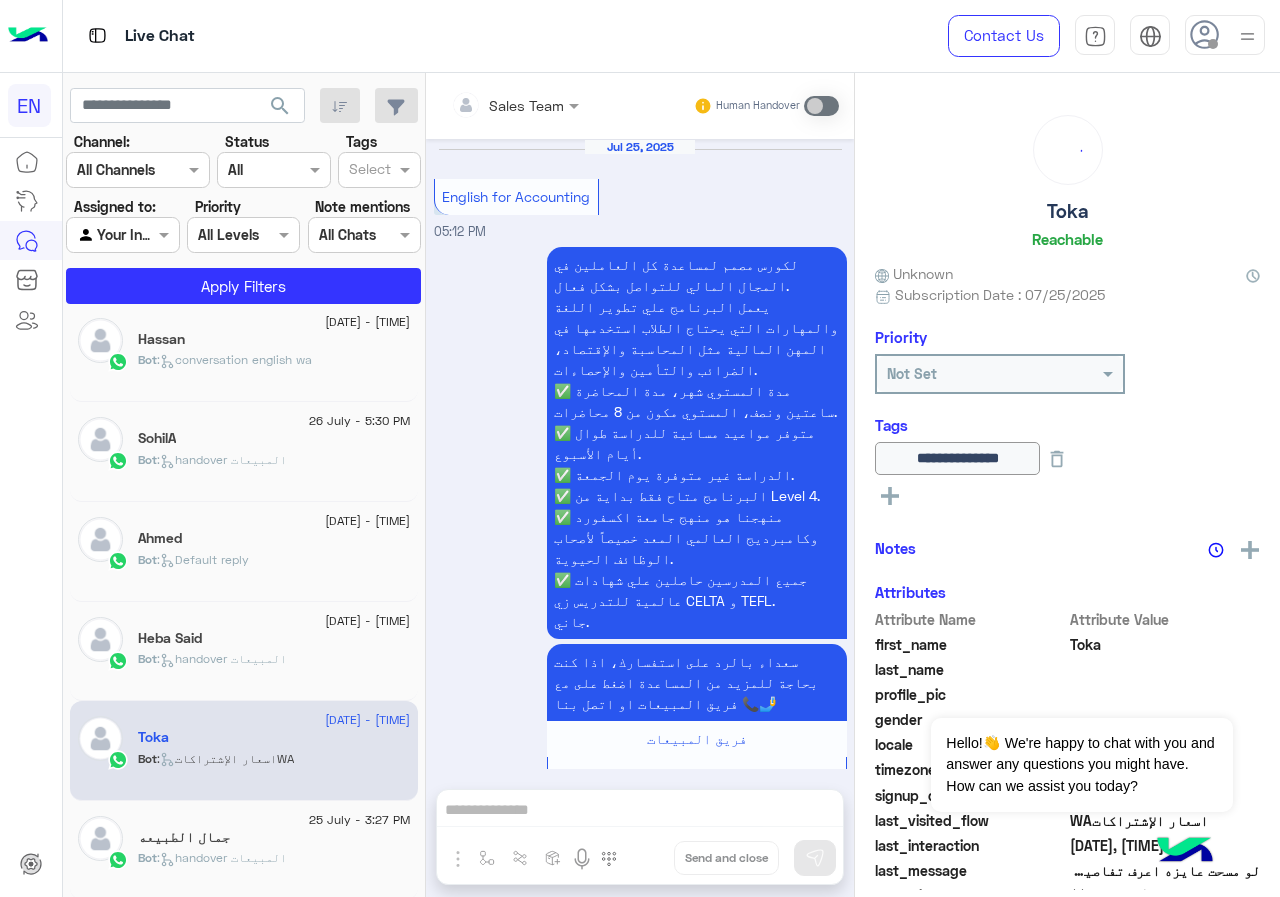 scroll, scrollTop: 2012, scrollLeft: 0, axis: vertical 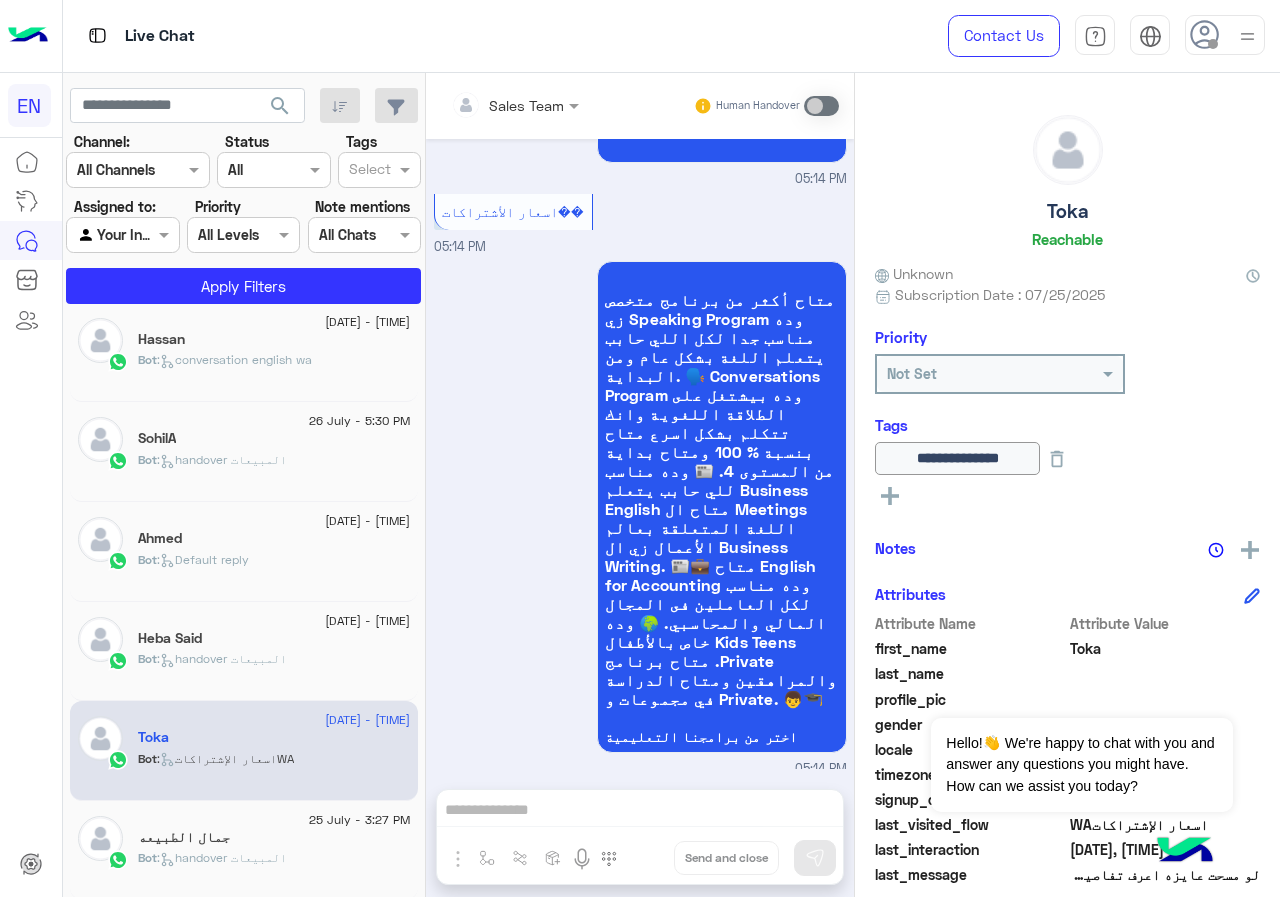 click on ":   handover المبيعات" 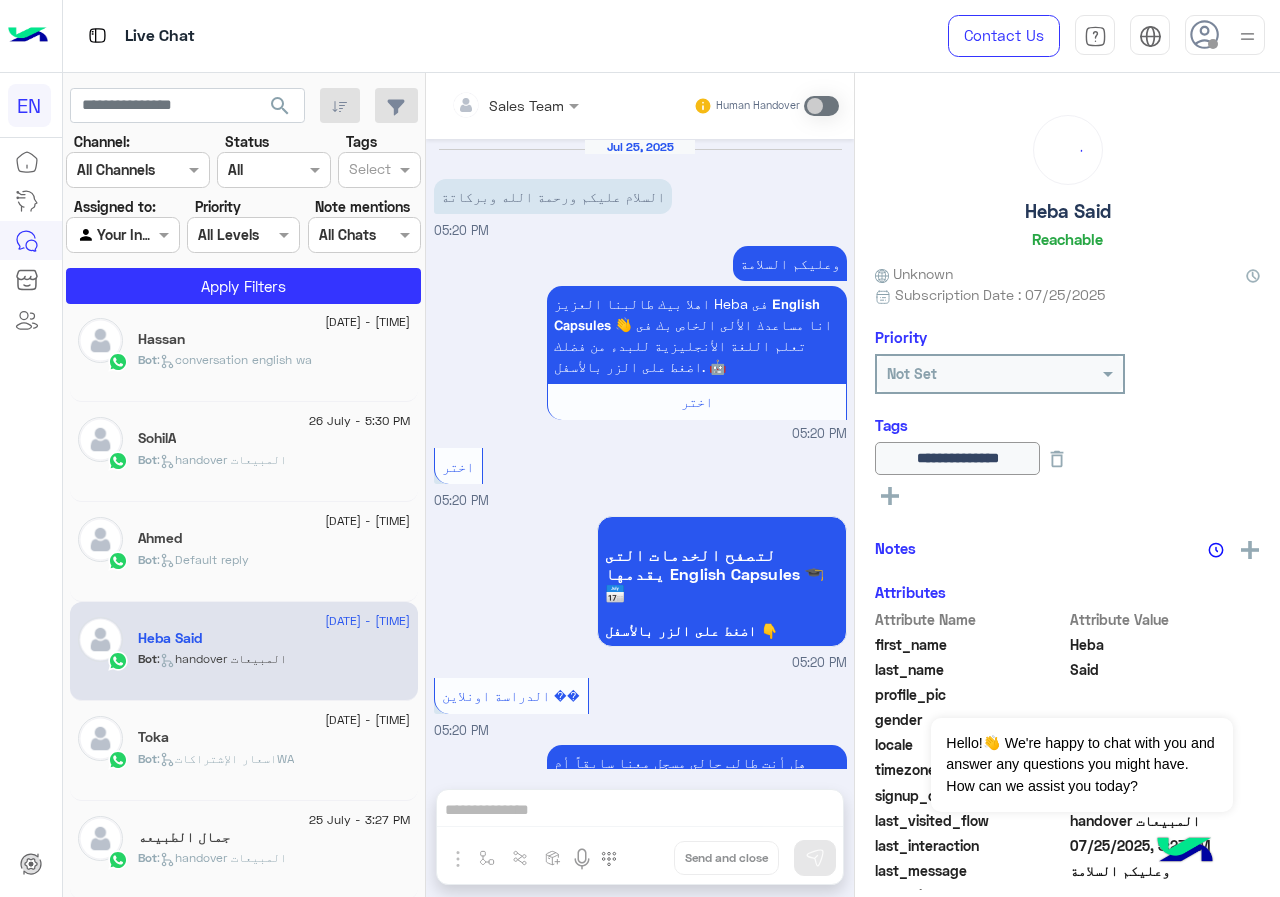 scroll, scrollTop: 2234, scrollLeft: 0, axis: vertical 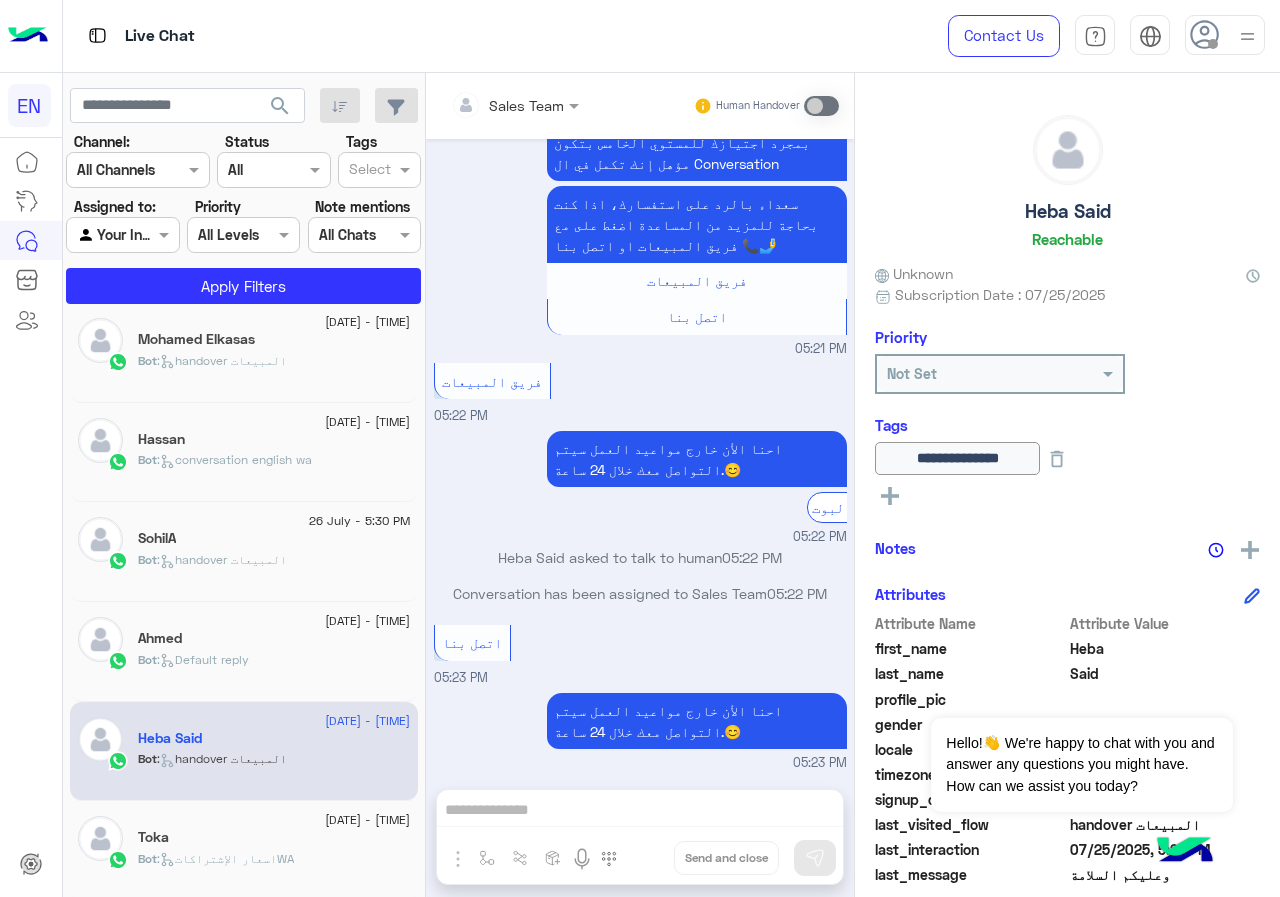 click on "Ahmed" 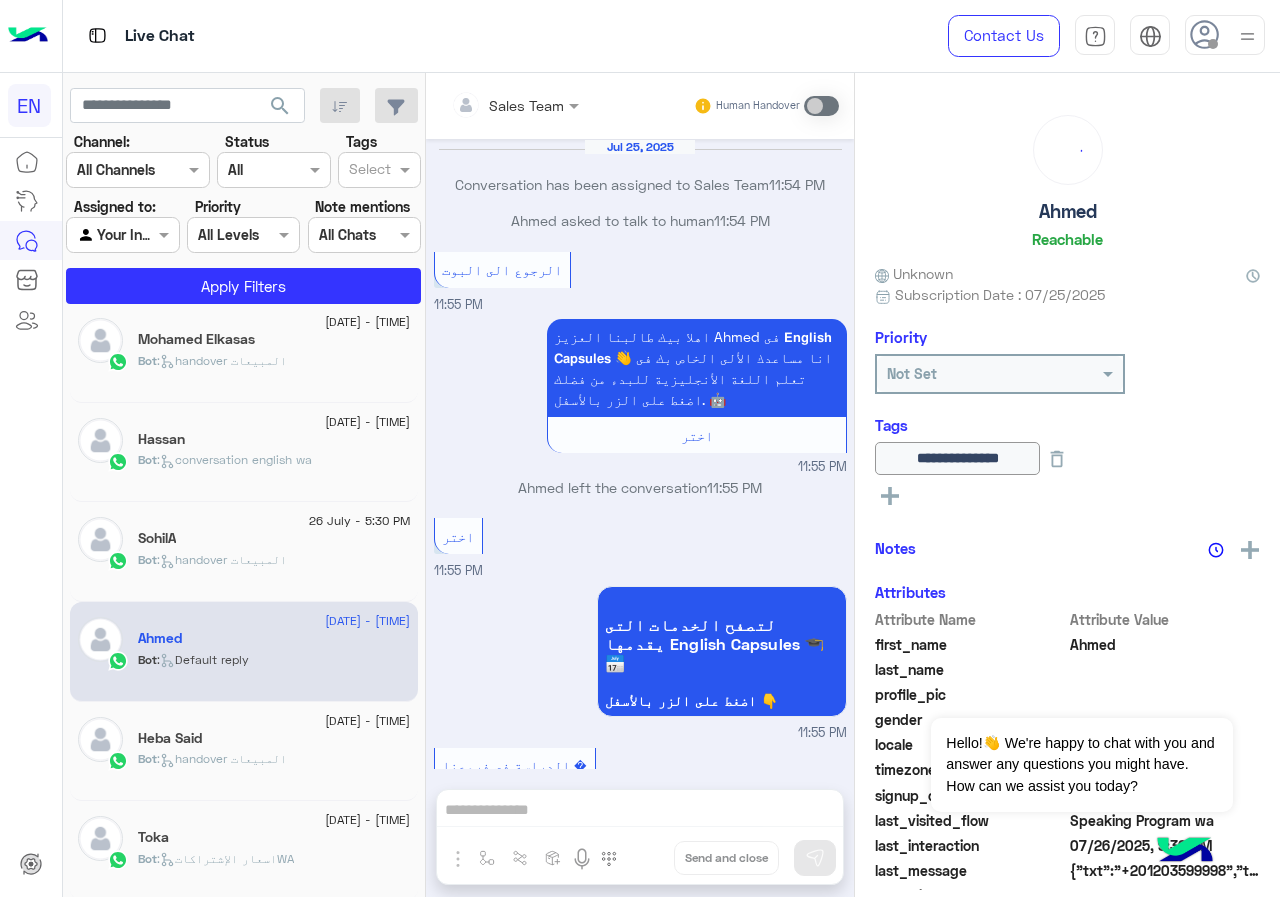 scroll, scrollTop: 1925, scrollLeft: 0, axis: vertical 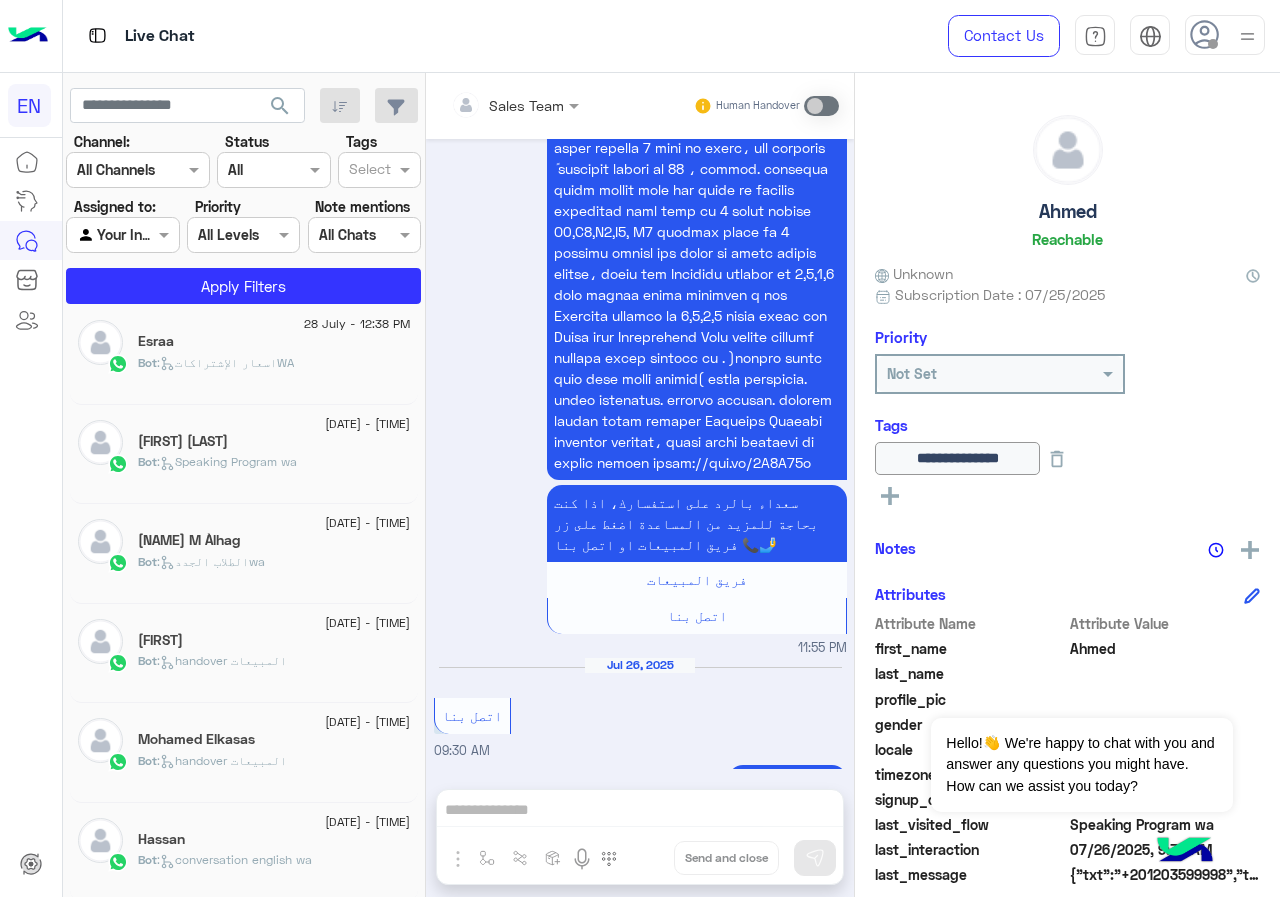 click on "Bot : الطلاب الجددwa" 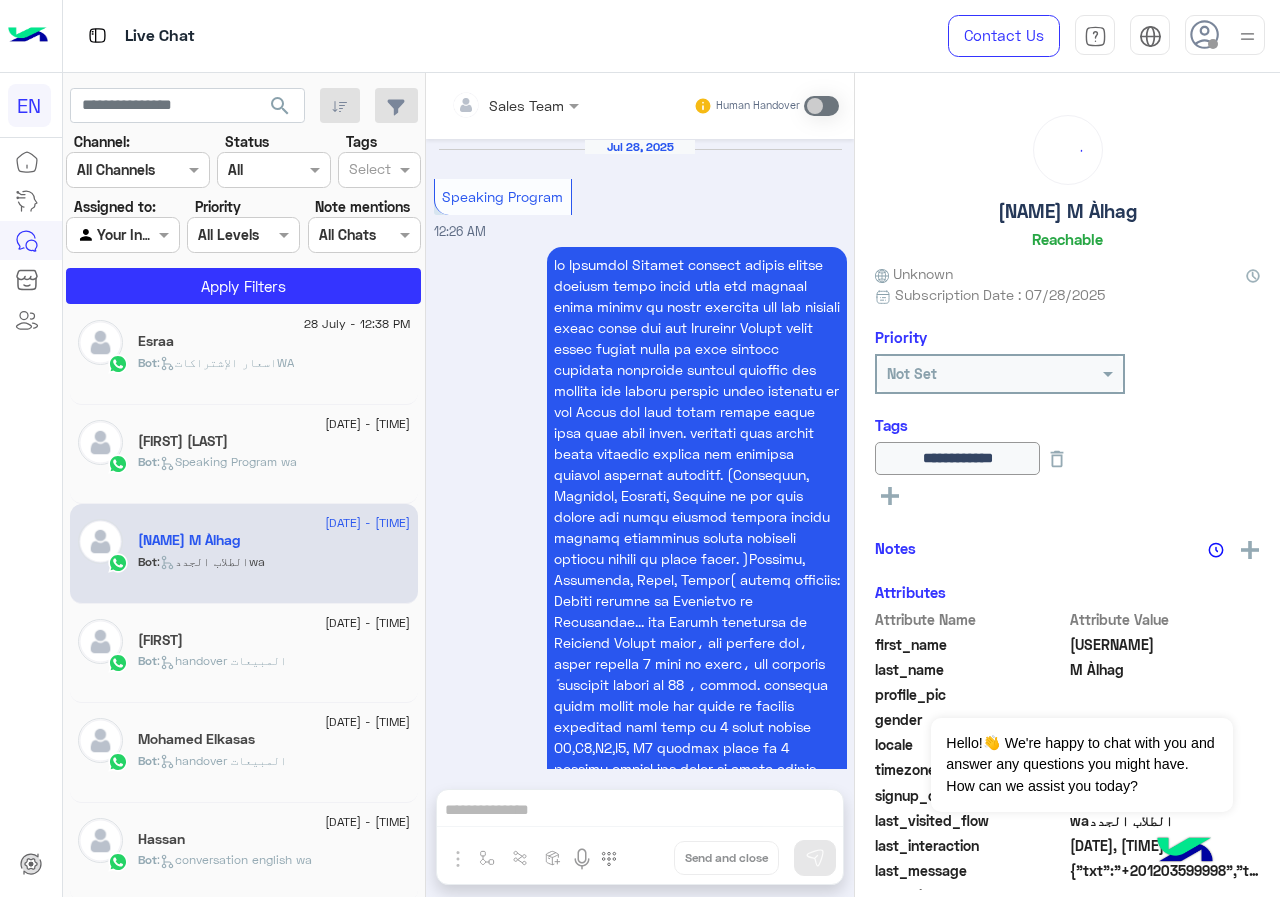 scroll, scrollTop: 1870, scrollLeft: 0, axis: vertical 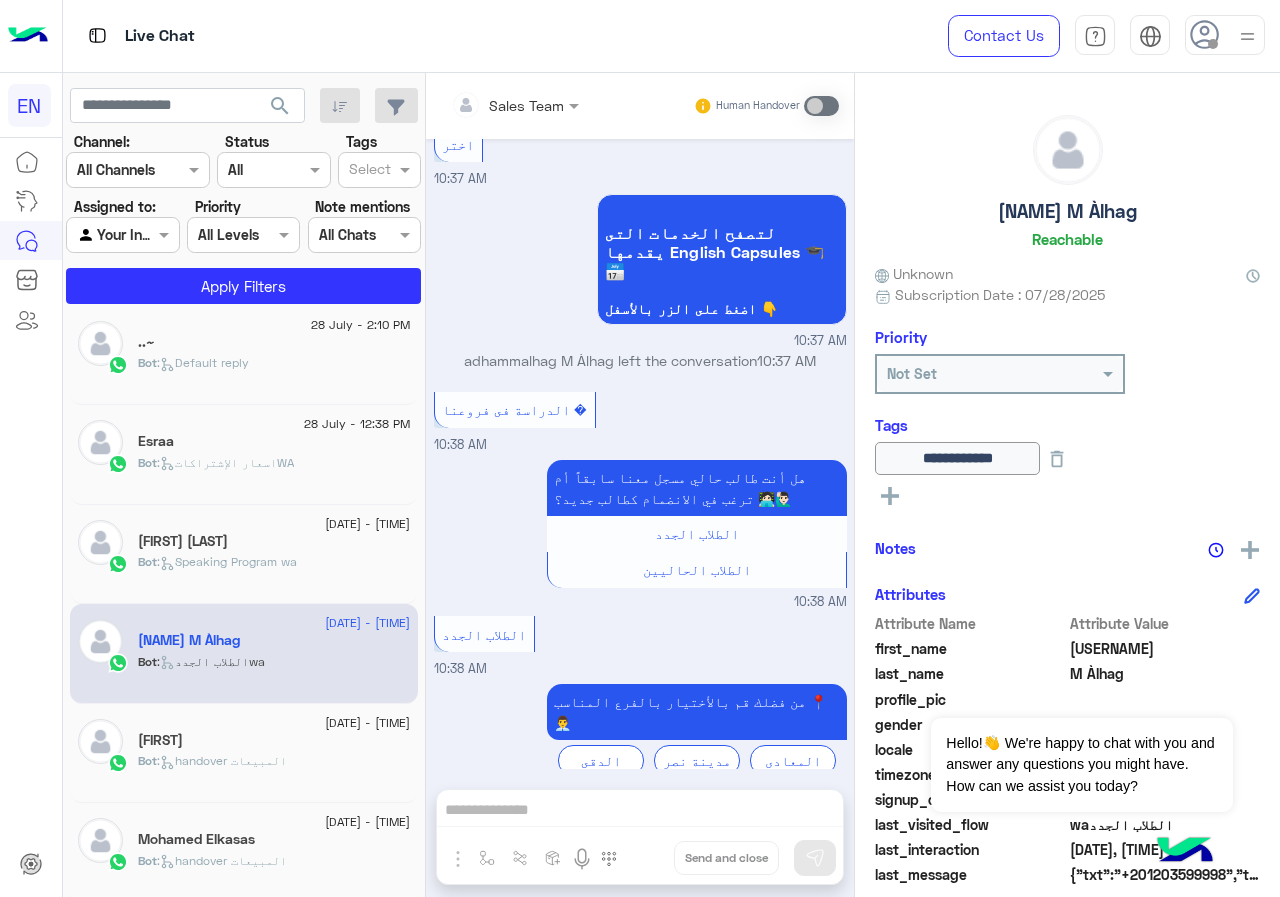 click on ":   Speaking Program wa" 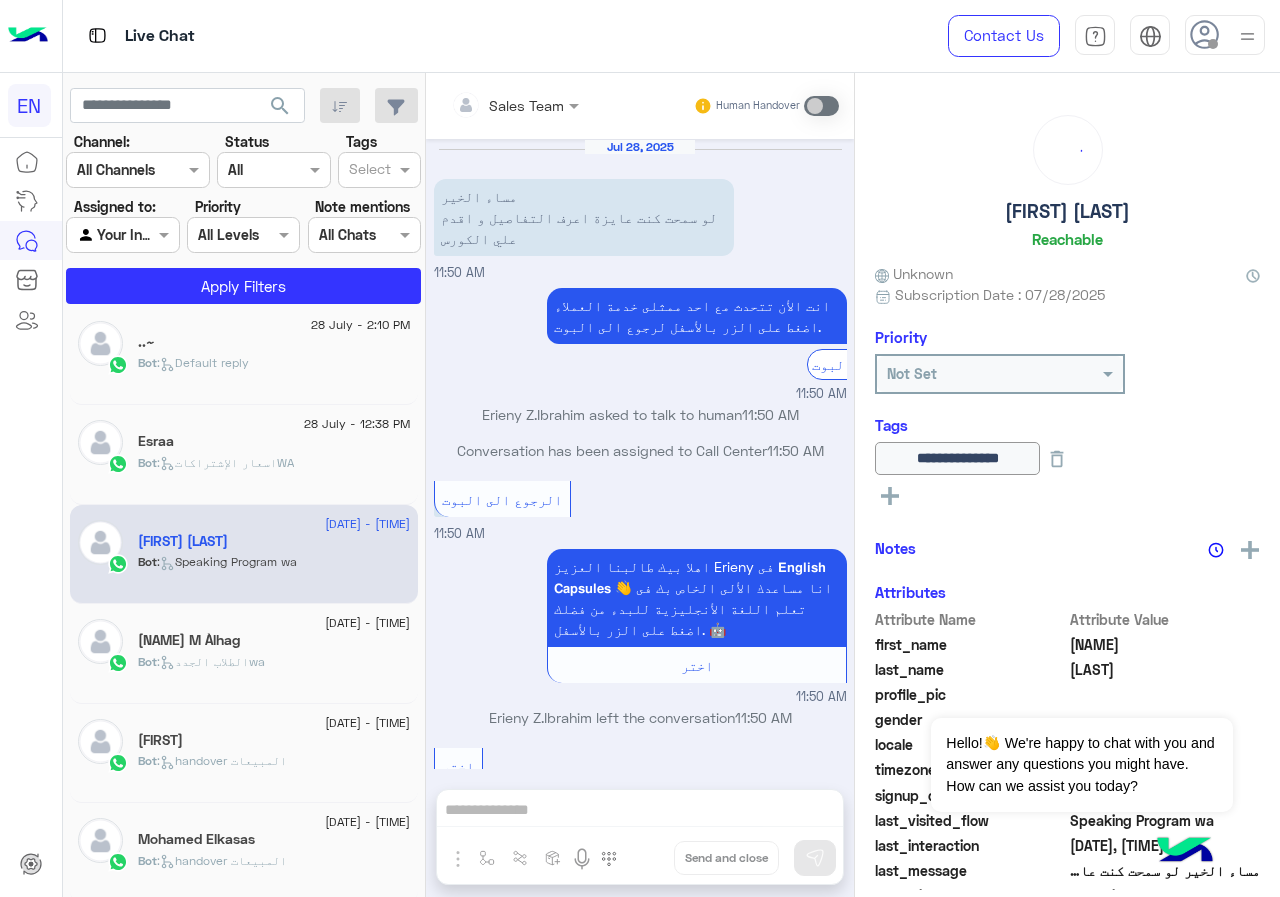 scroll, scrollTop: 2520, scrollLeft: 0, axis: vertical 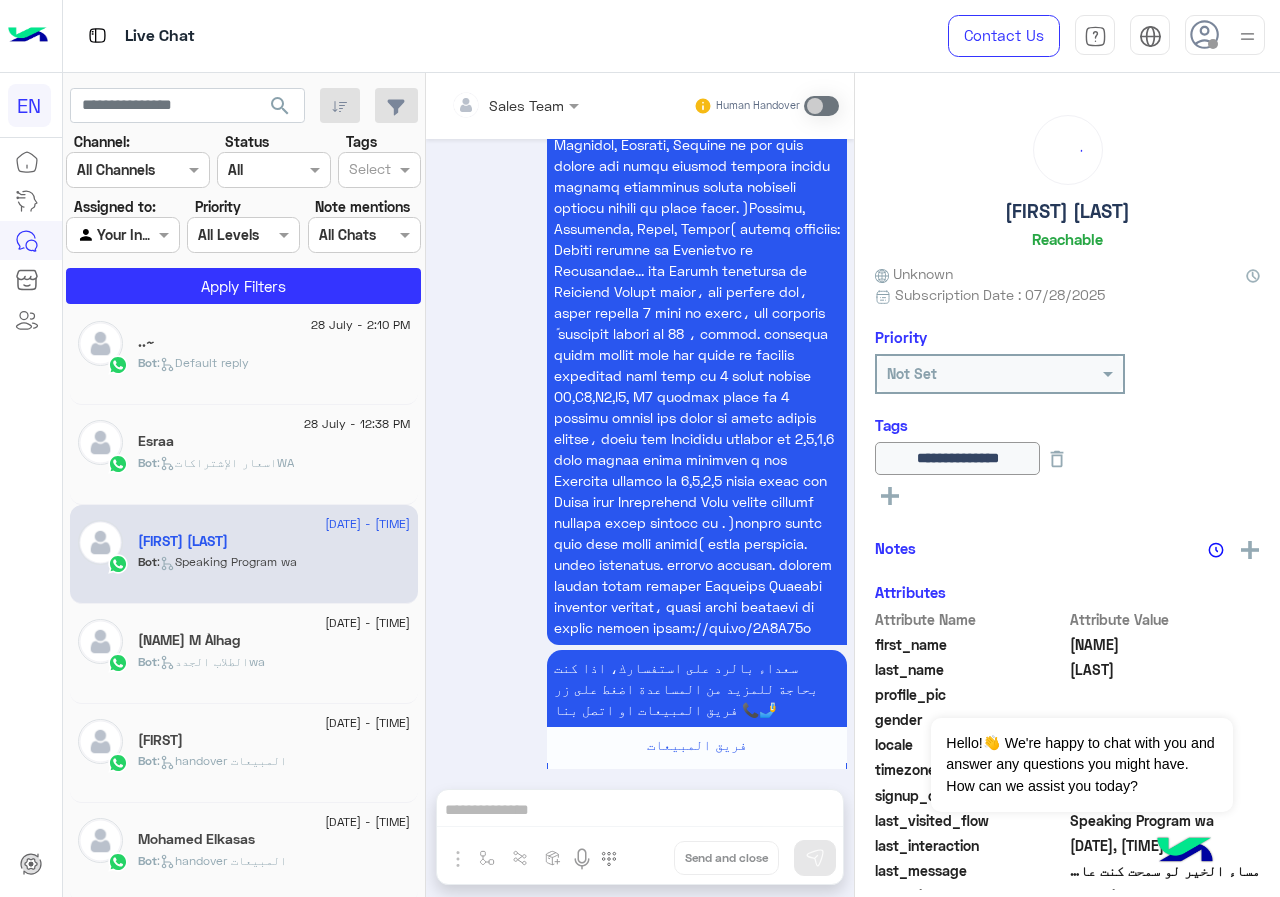 click on ":   اسعار الإشتراكاتWA" 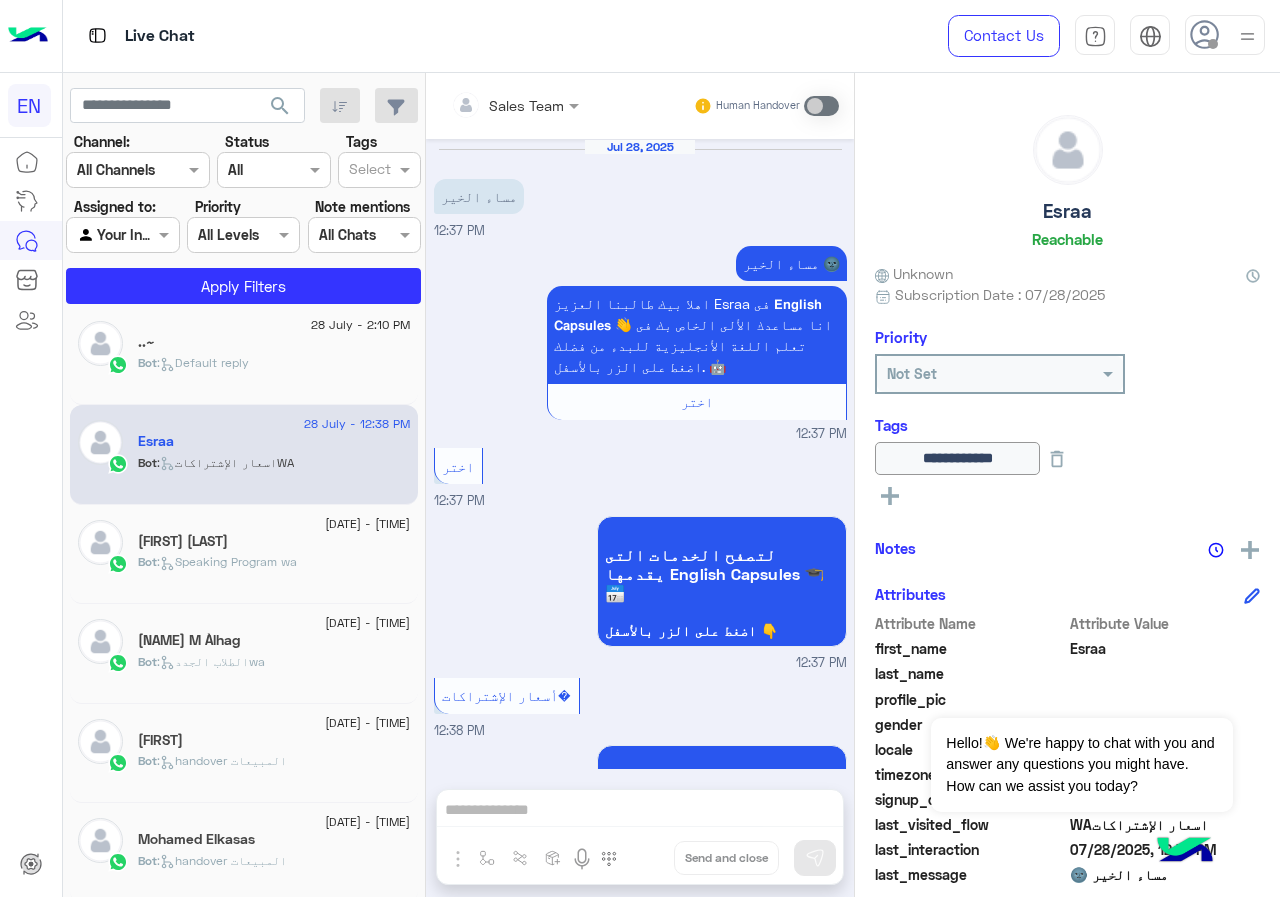 scroll, scrollTop: 495, scrollLeft: 0, axis: vertical 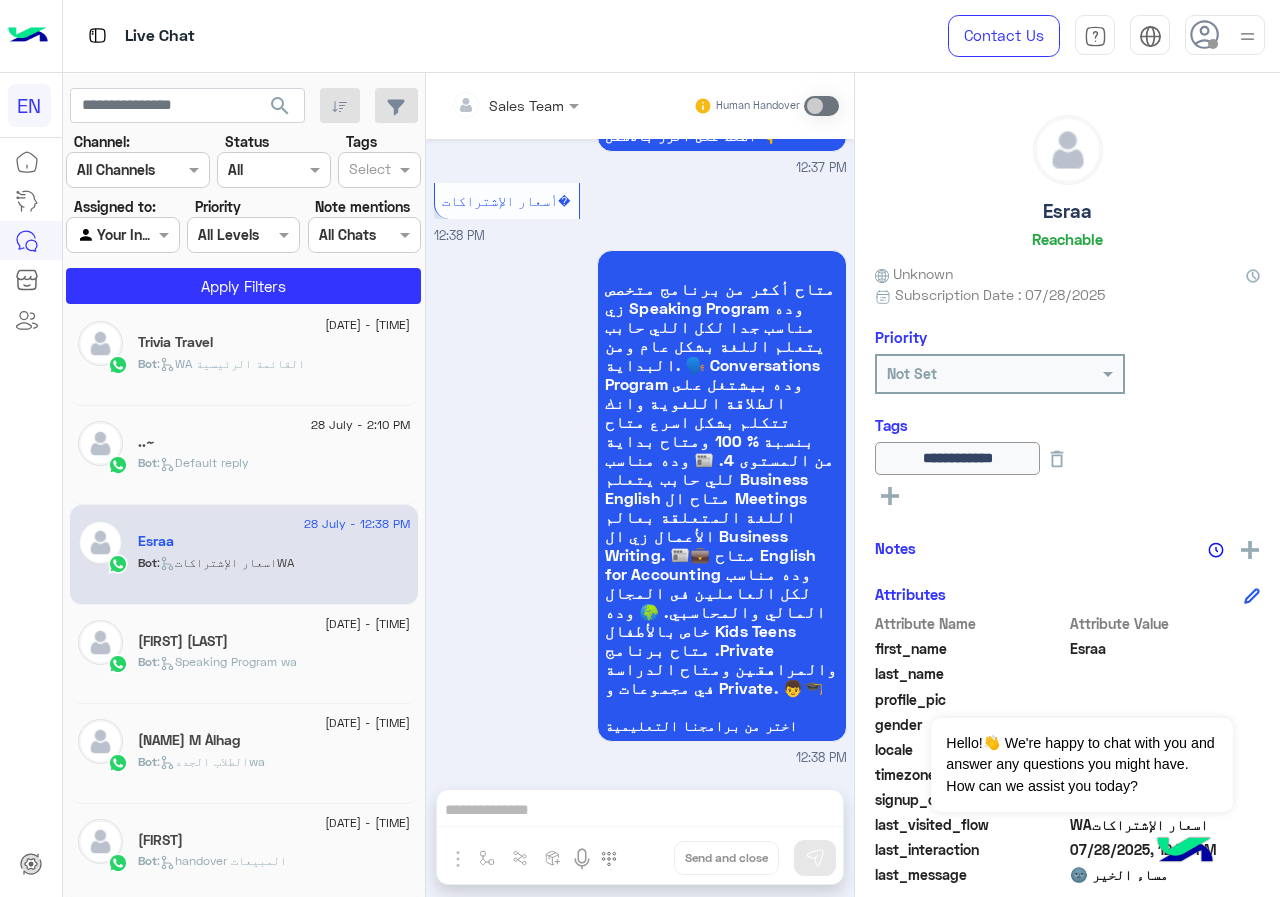 click on "Bot :   Default reply" 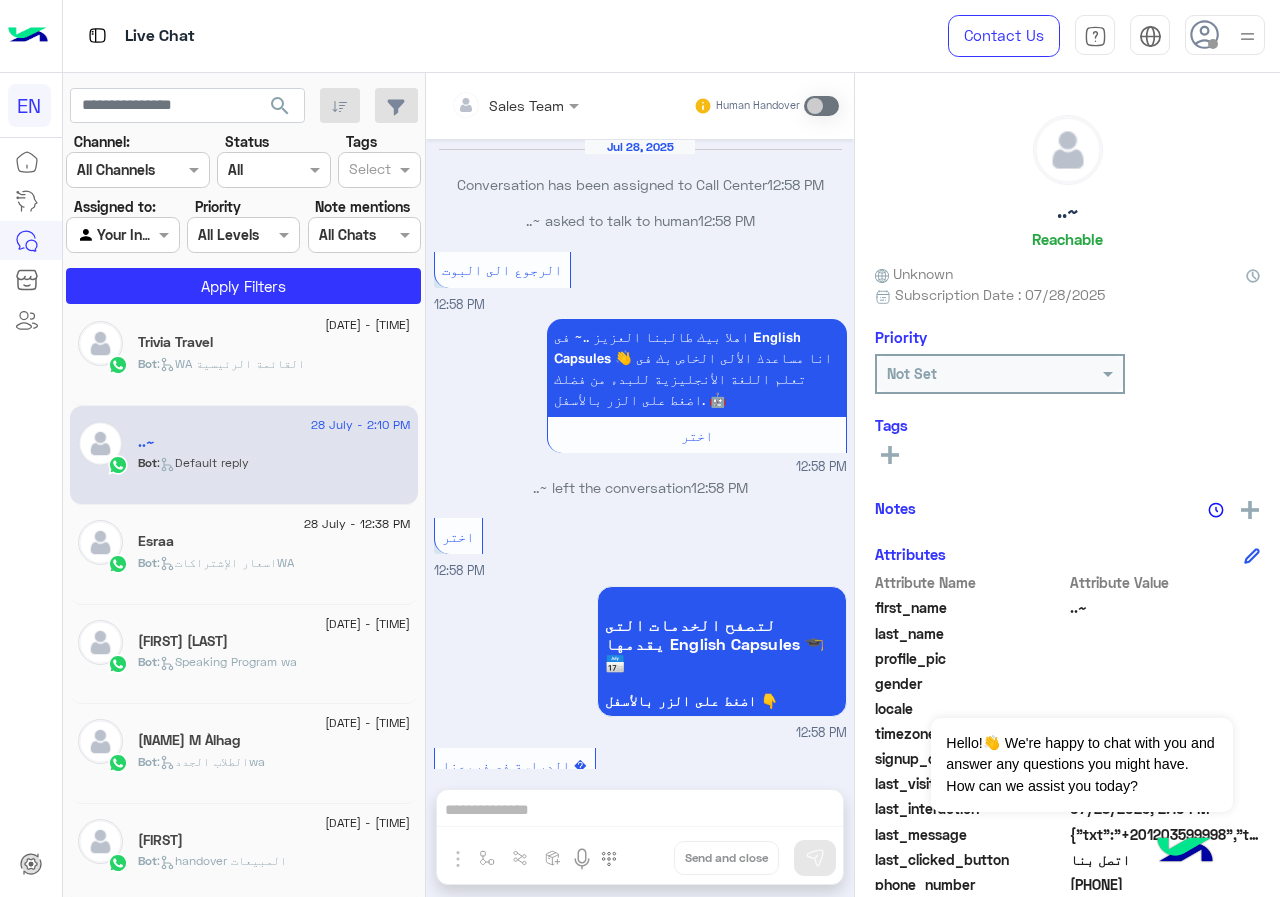 scroll, scrollTop: 1890, scrollLeft: 0, axis: vertical 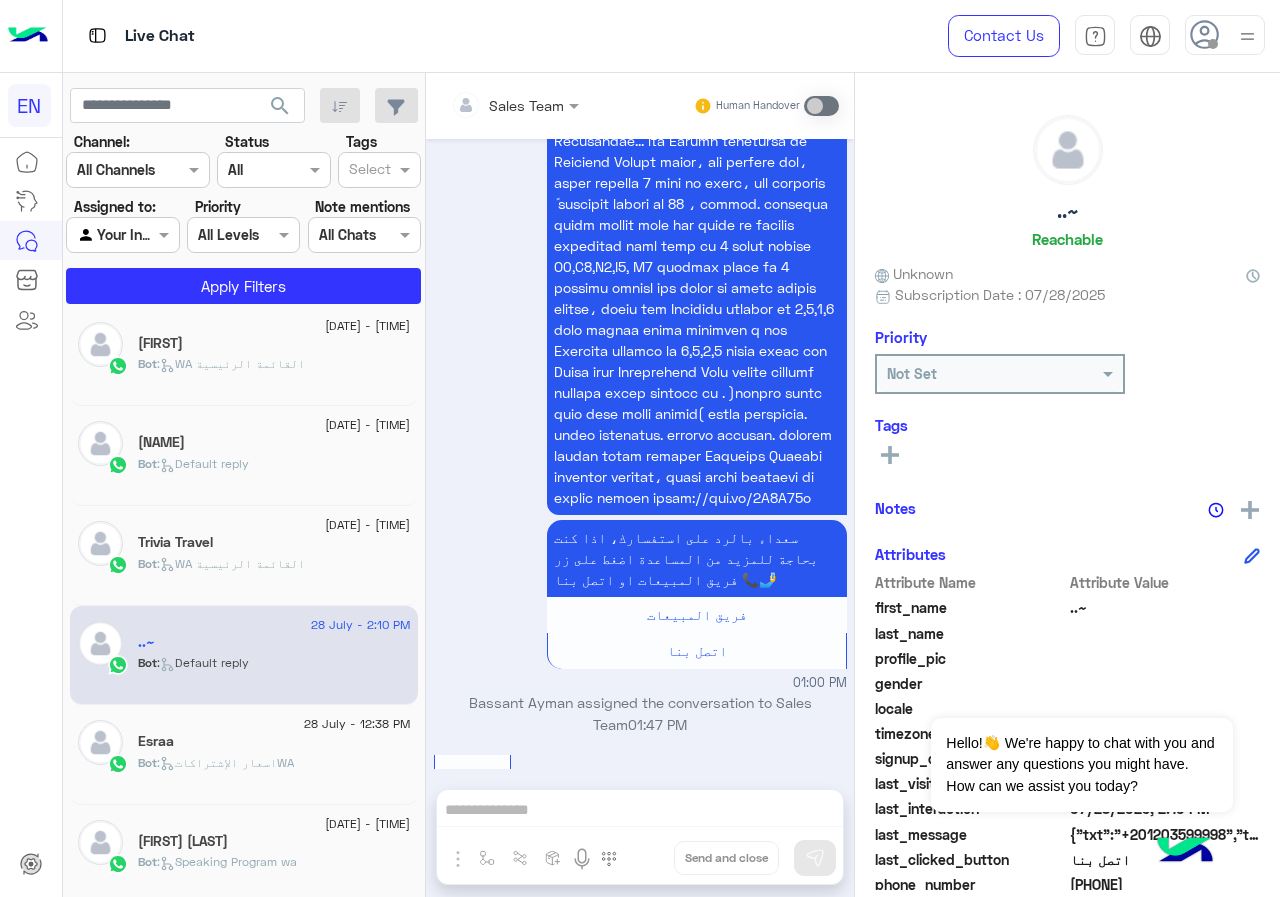 click on "Bot :   WA القائمة الرئيسية" 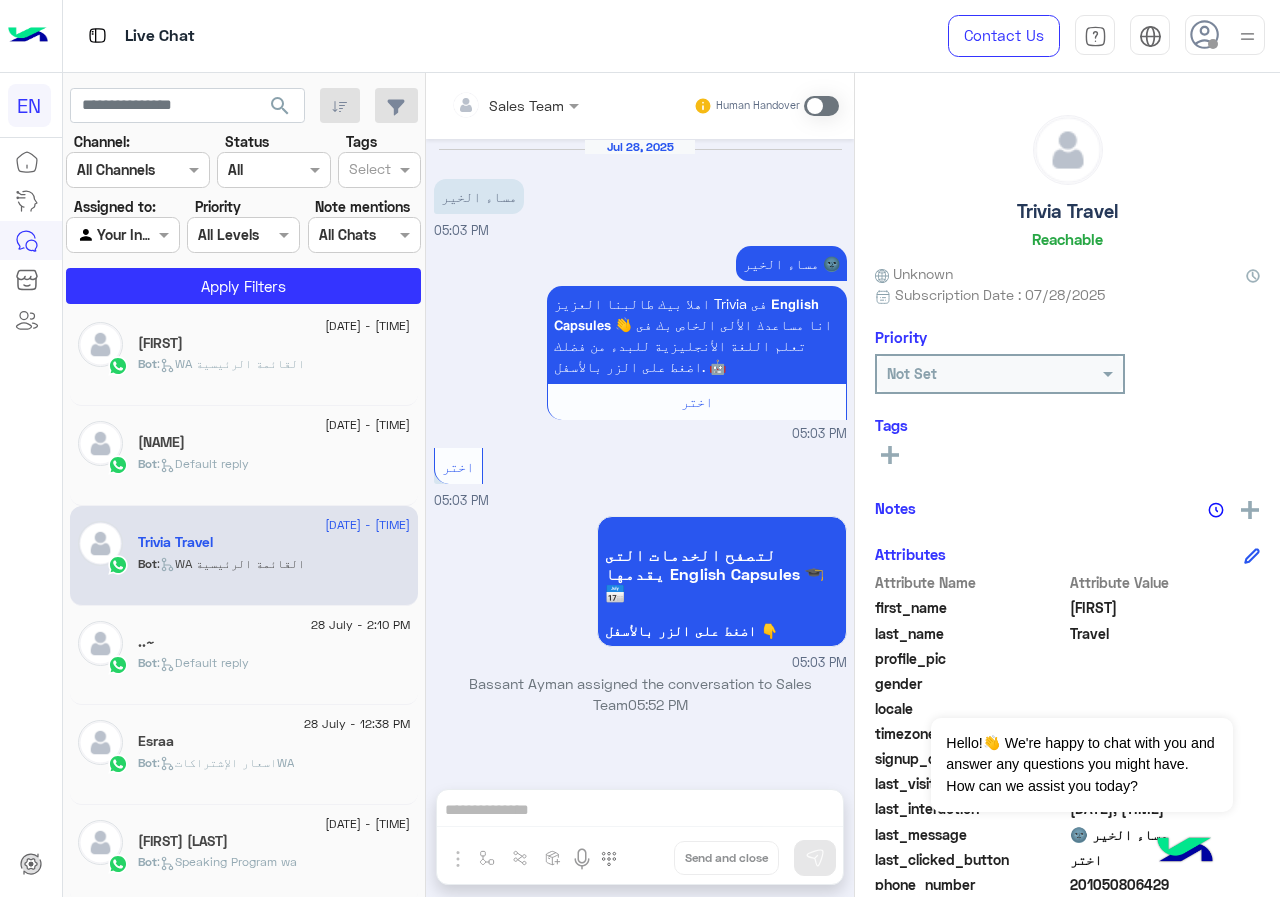 click on "Bot" 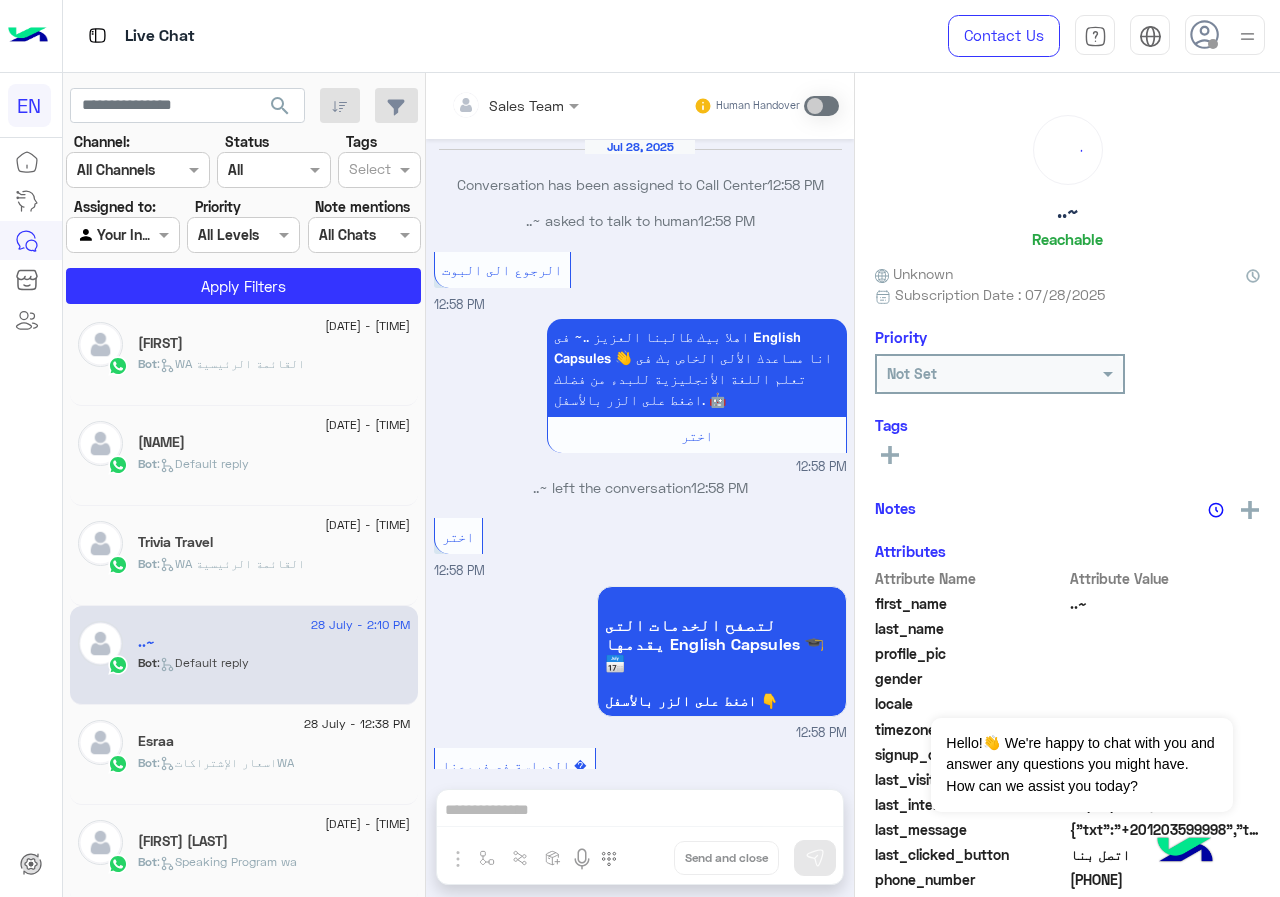 scroll, scrollTop: 1890, scrollLeft: 0, axis: vertical 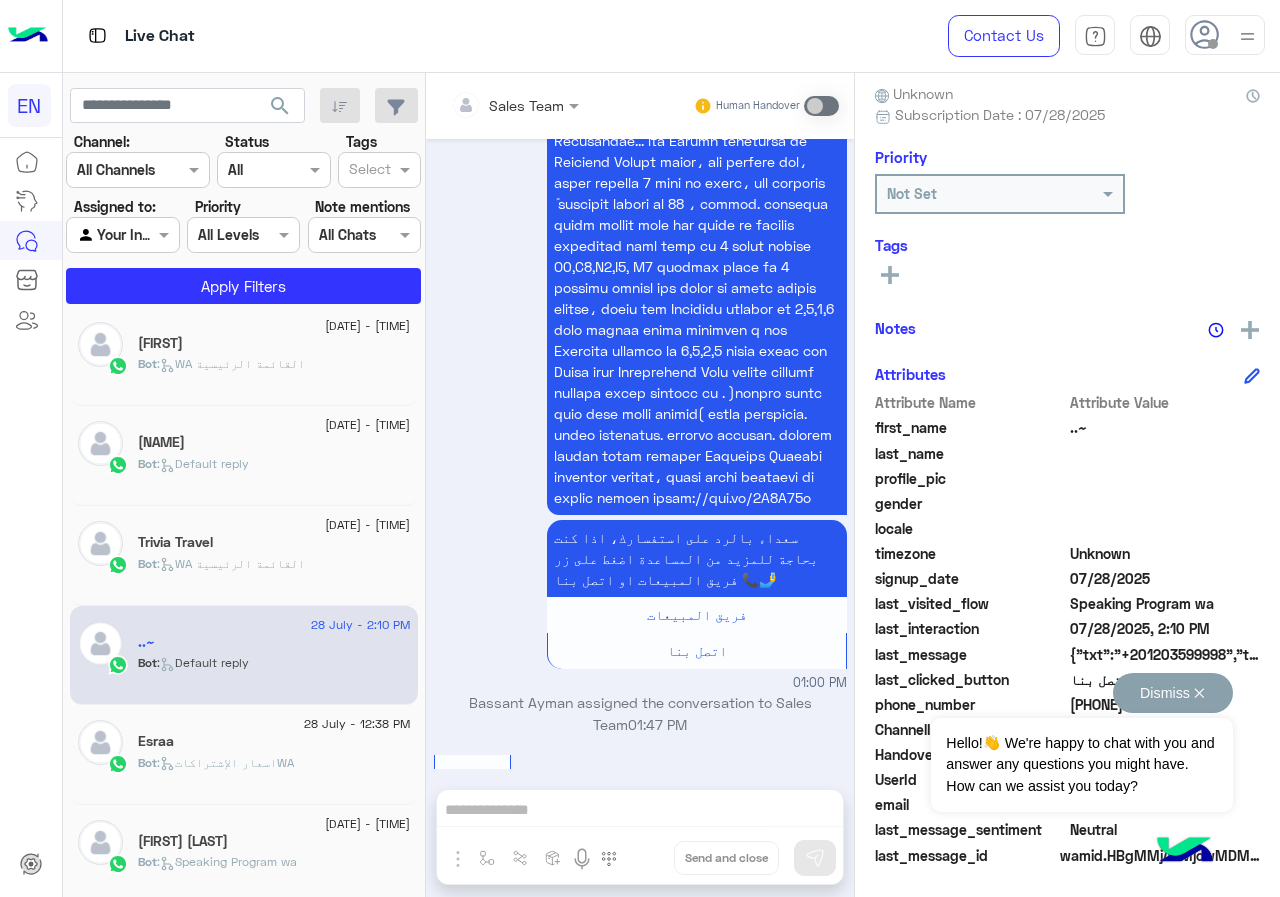 click on "Dismiss ✕" at bounding box center (1173, 693) 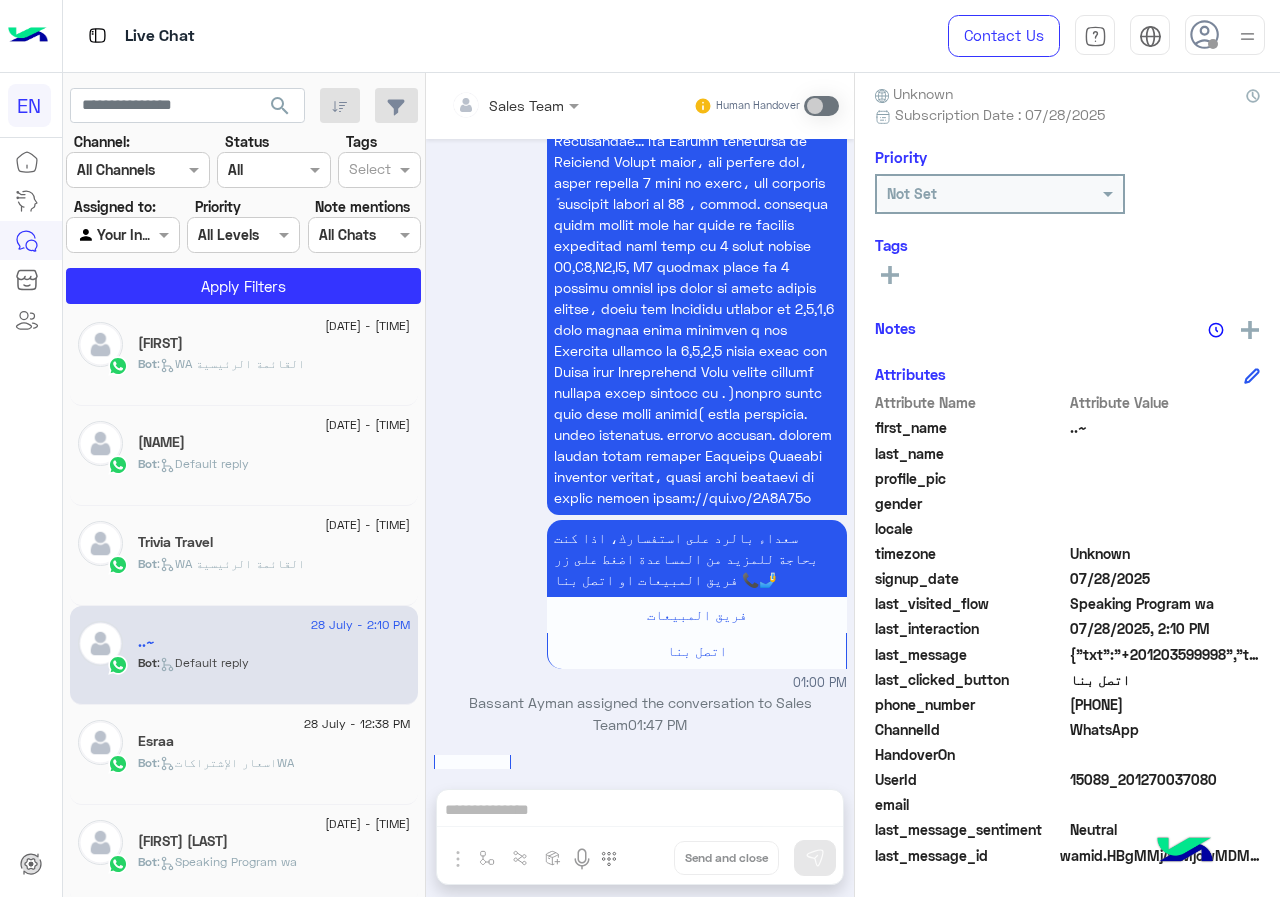 drag, startPoint x: 1077, startPoint y: 704, endPoint x: 1167, endPoint y: 703, distance: 90.005554 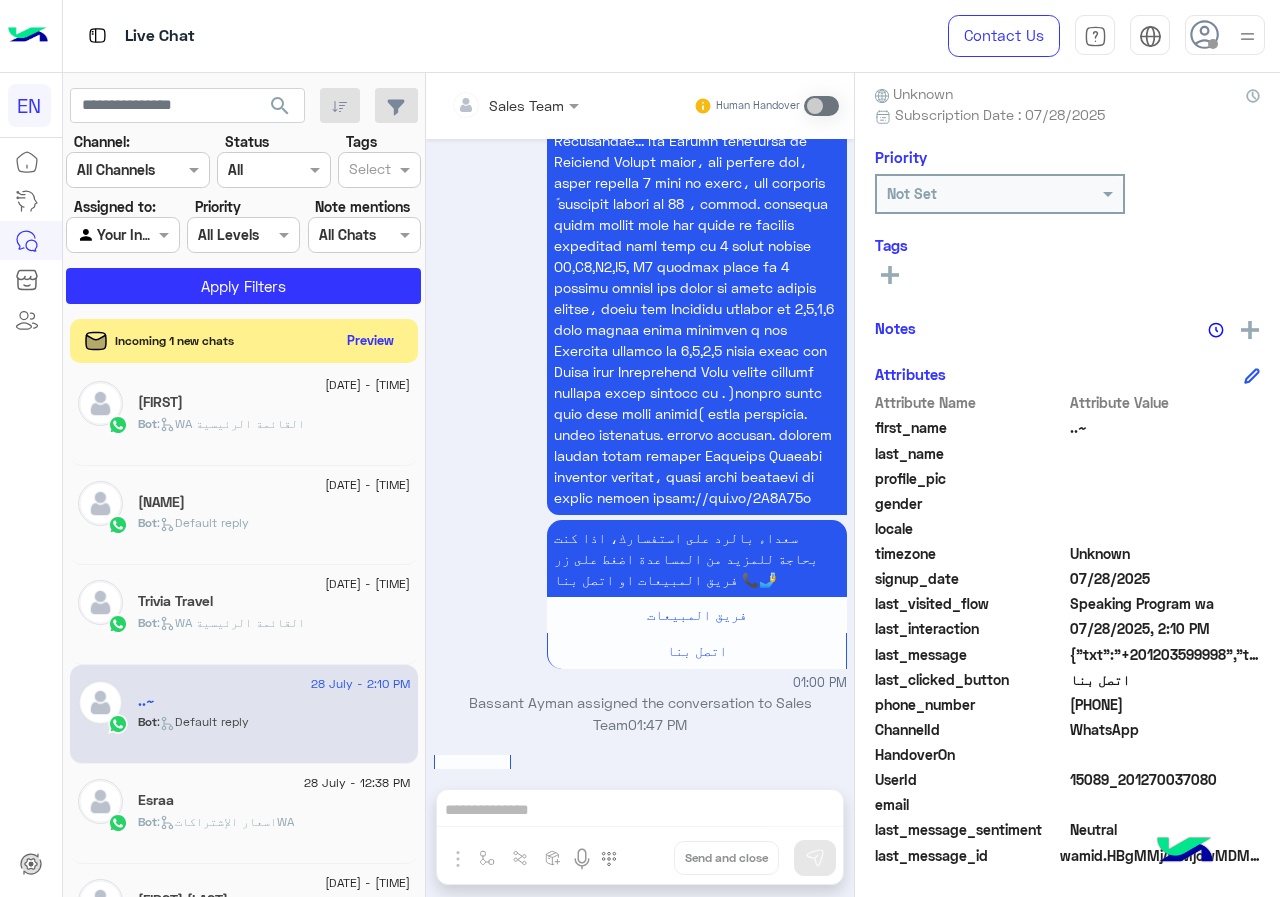 click 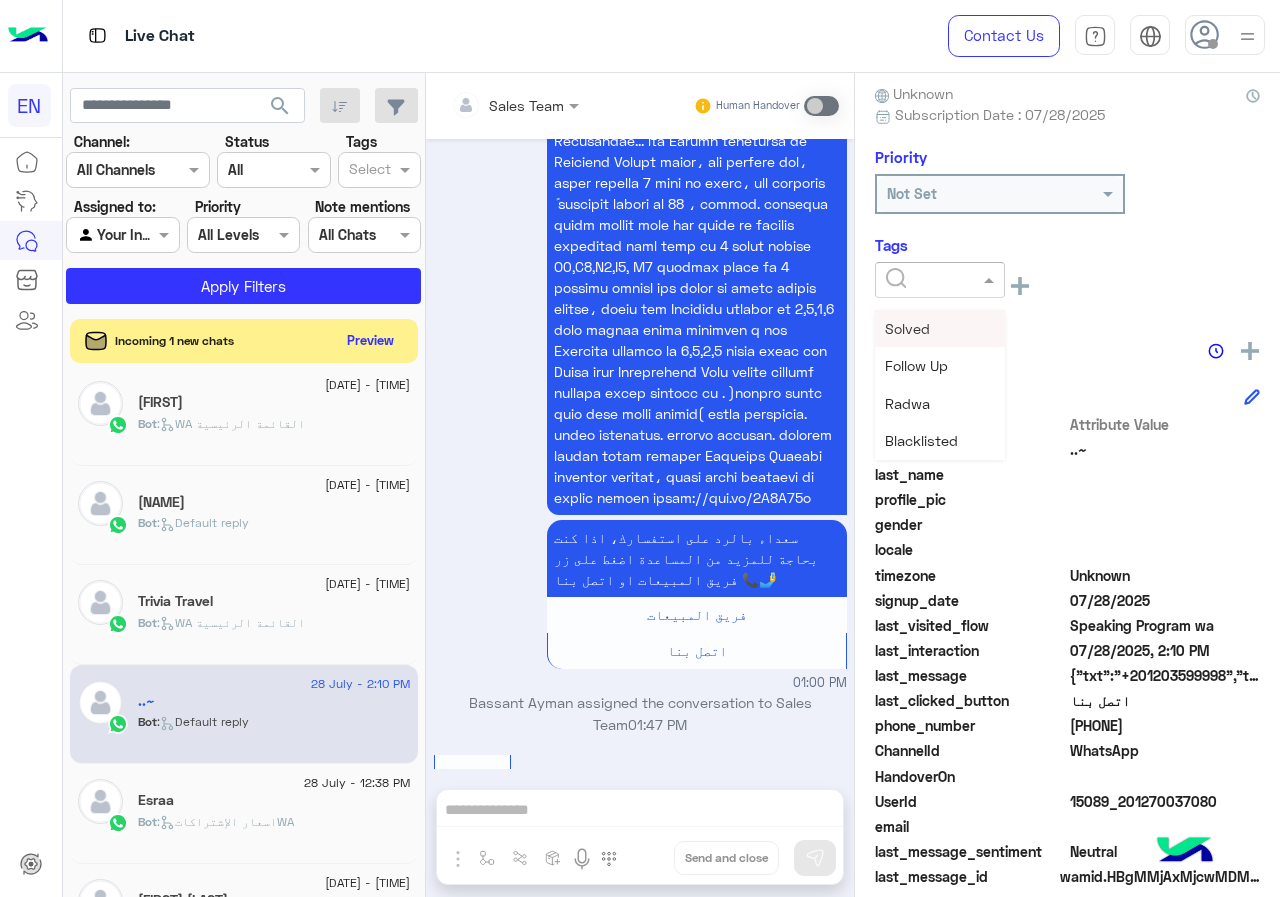click 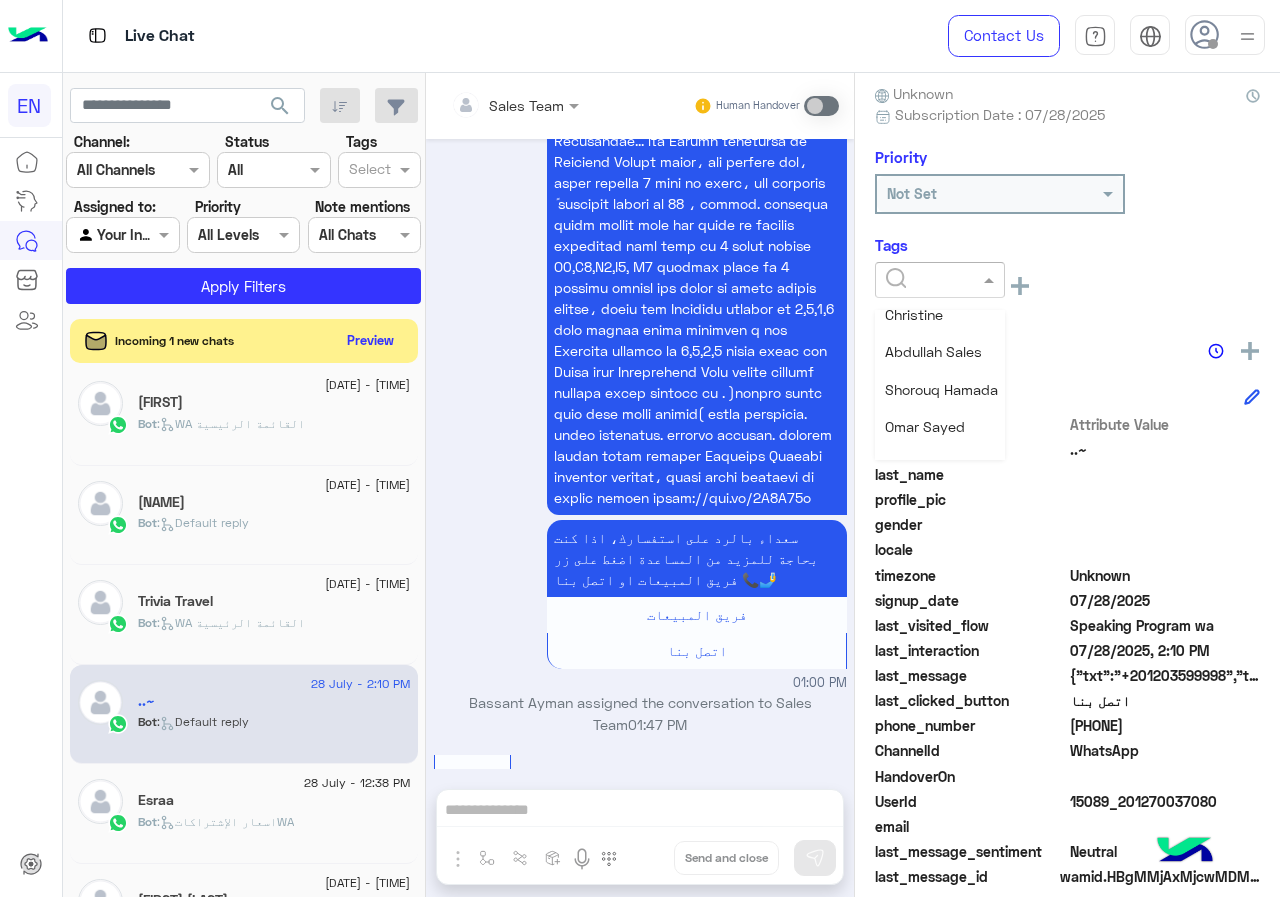 scroll, scrollTop: 261, scrollLeft: 0, axis: vertical 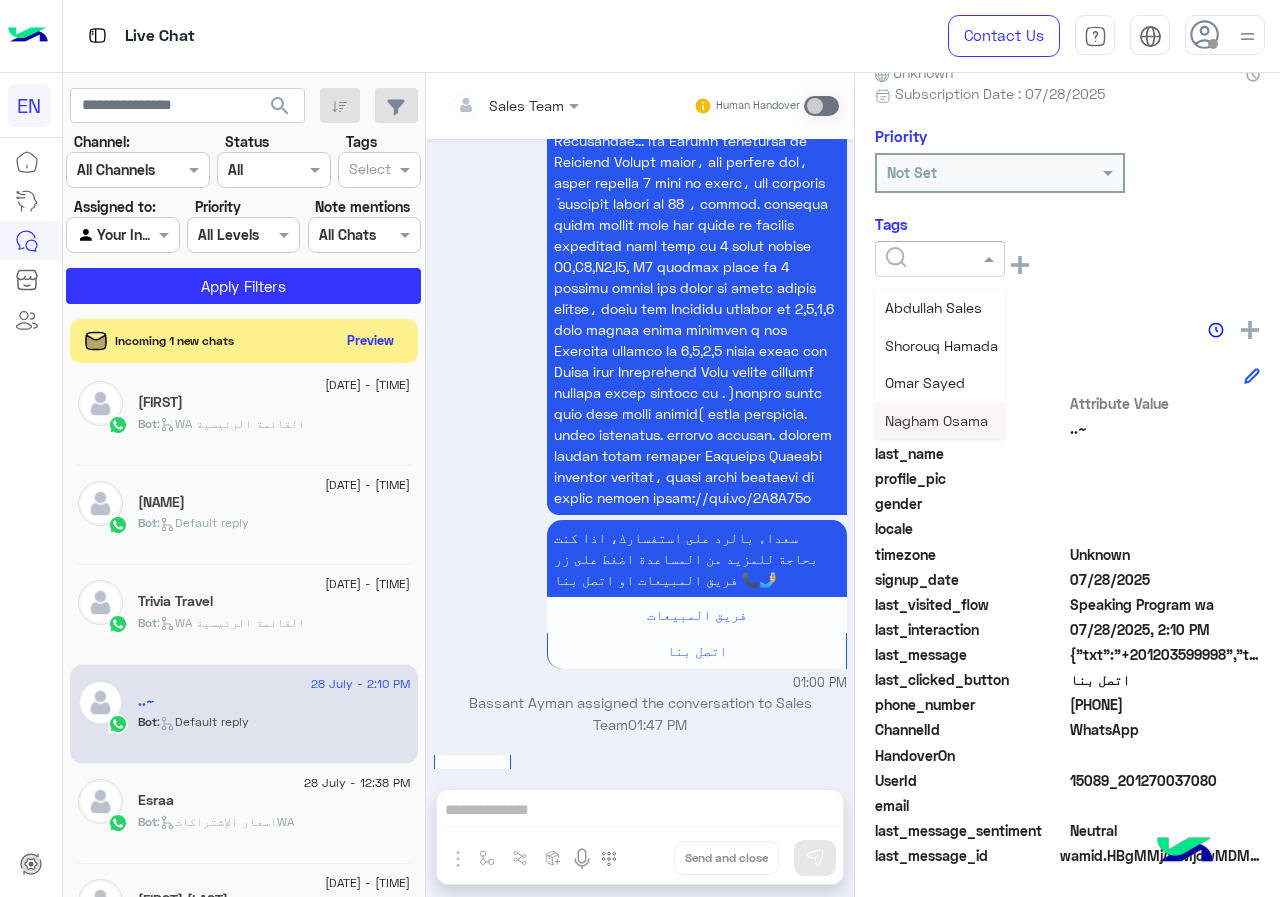 click on "Nagham Osama" at bounding box center [936, 420] 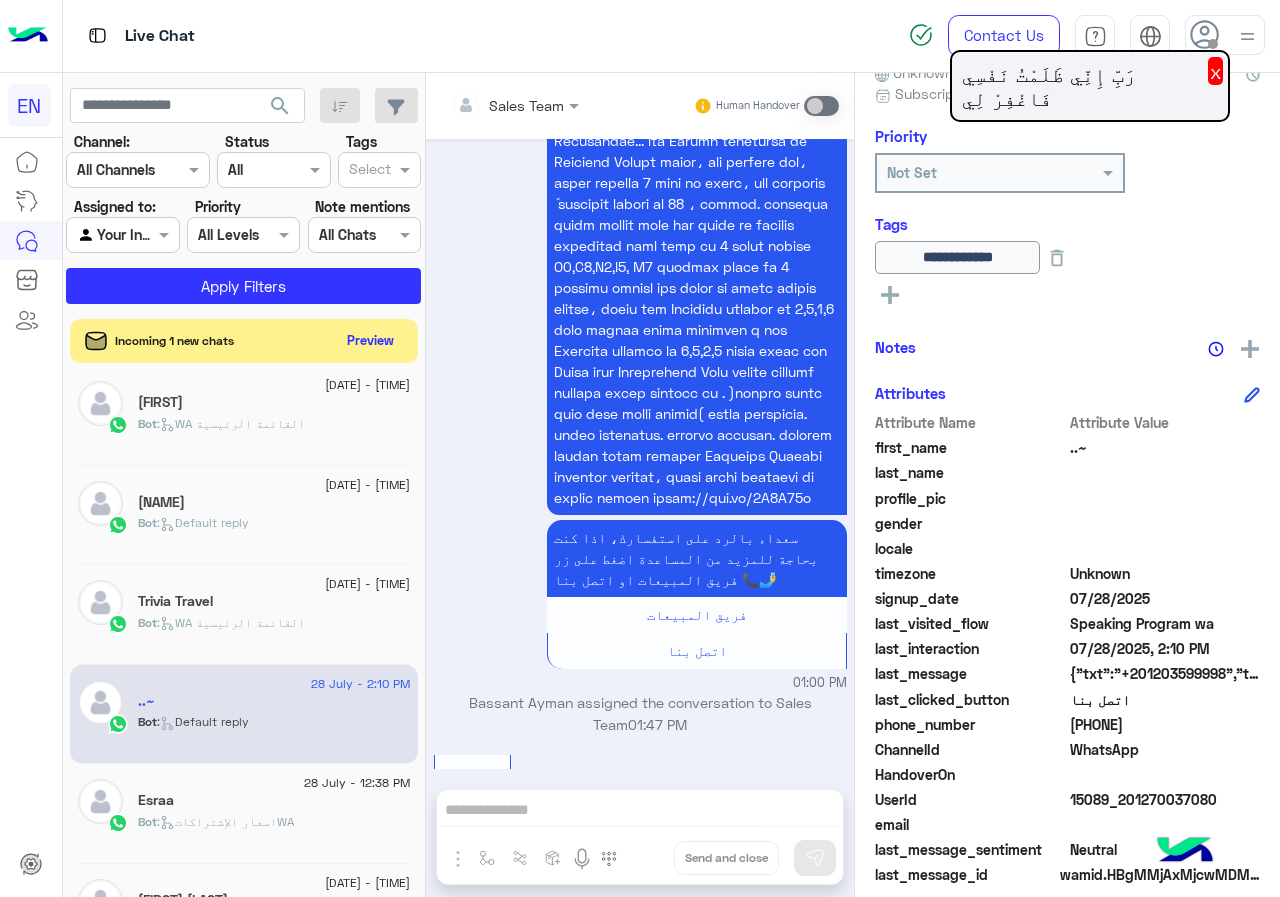 click on "Trivia Travel" 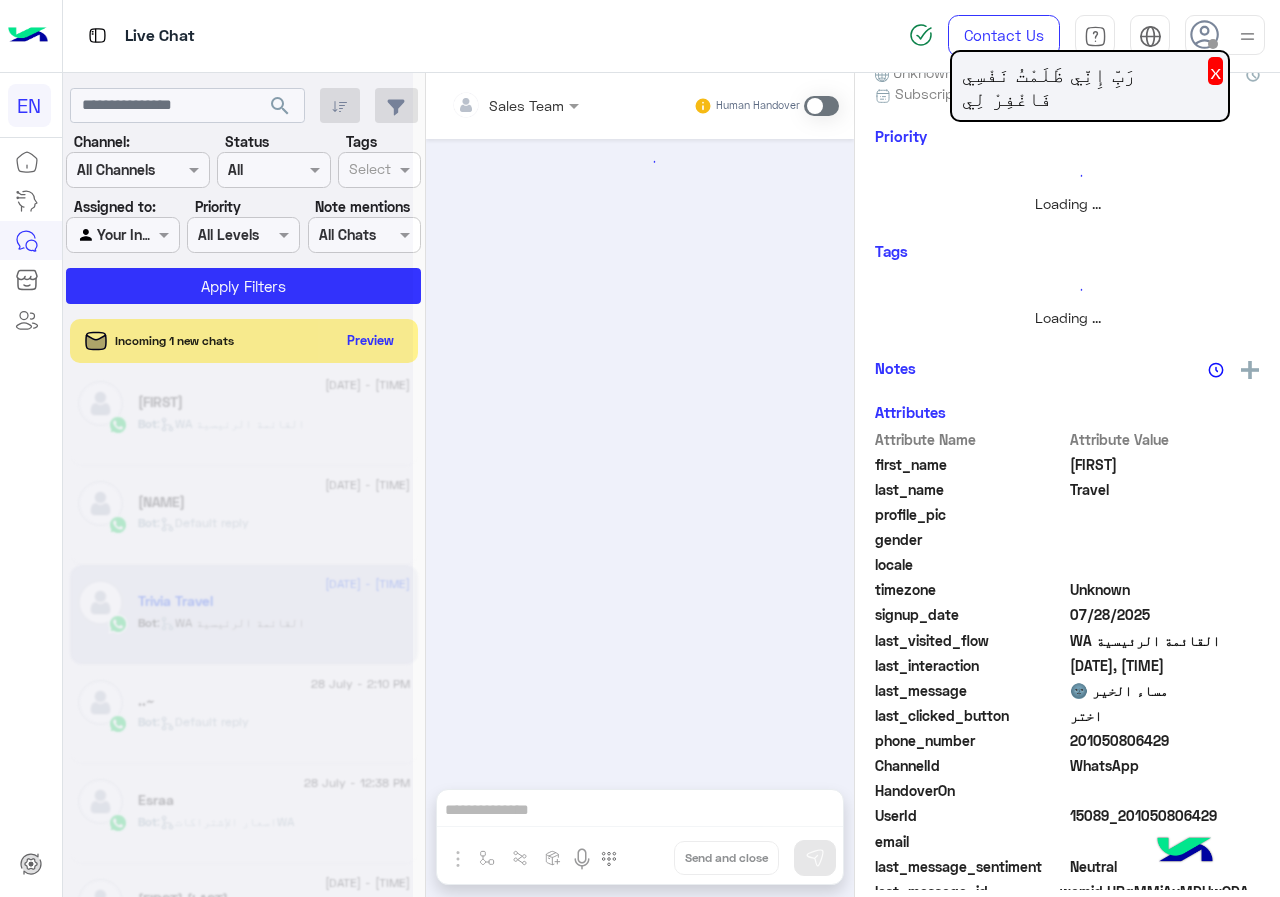 scroll, scrollTop: 0, scrollLeft: 0, axis: both 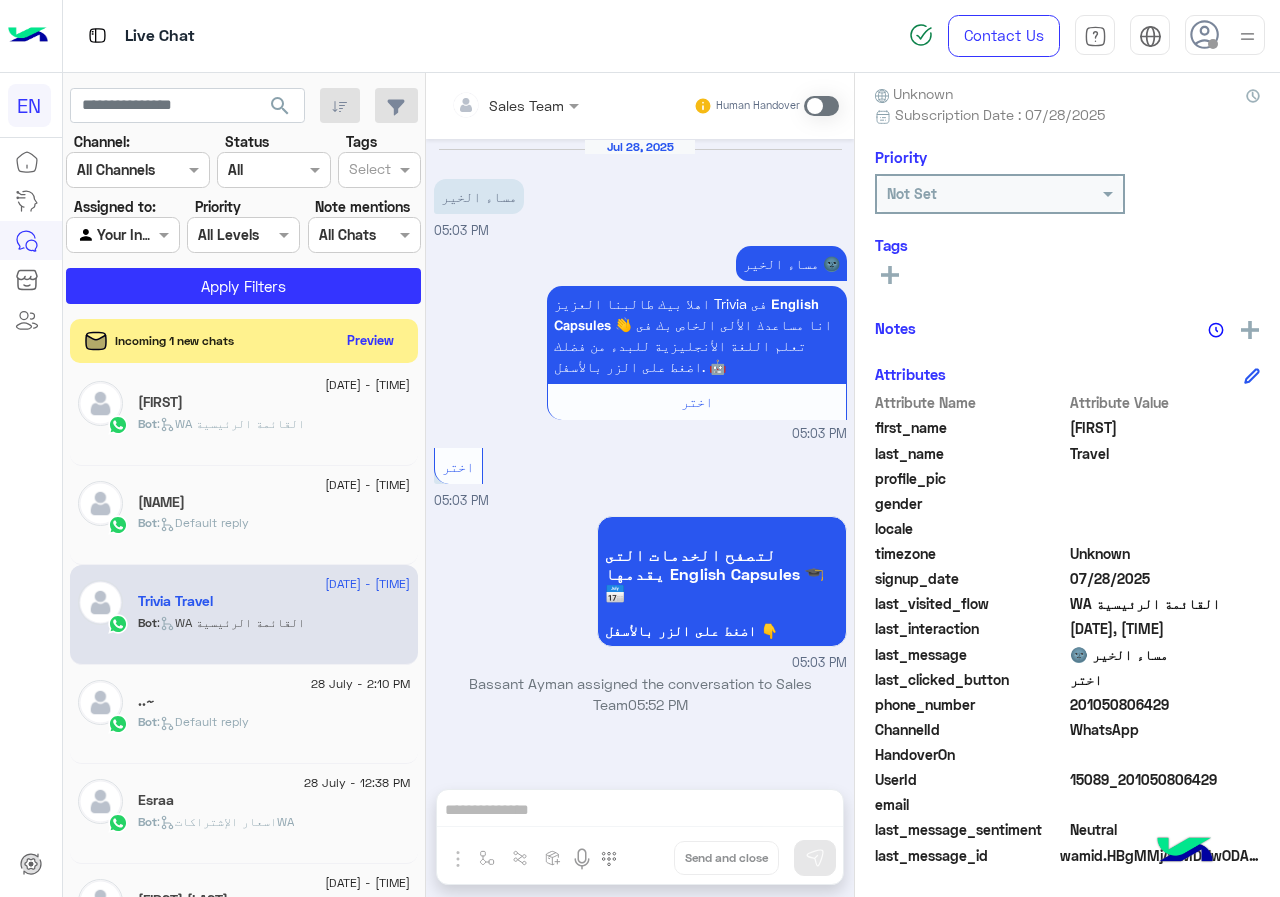 drag, startPoint x: 1075, startPoint y: 702, endPoint x: 1191, endPoint y: 699, distance: 116.03879 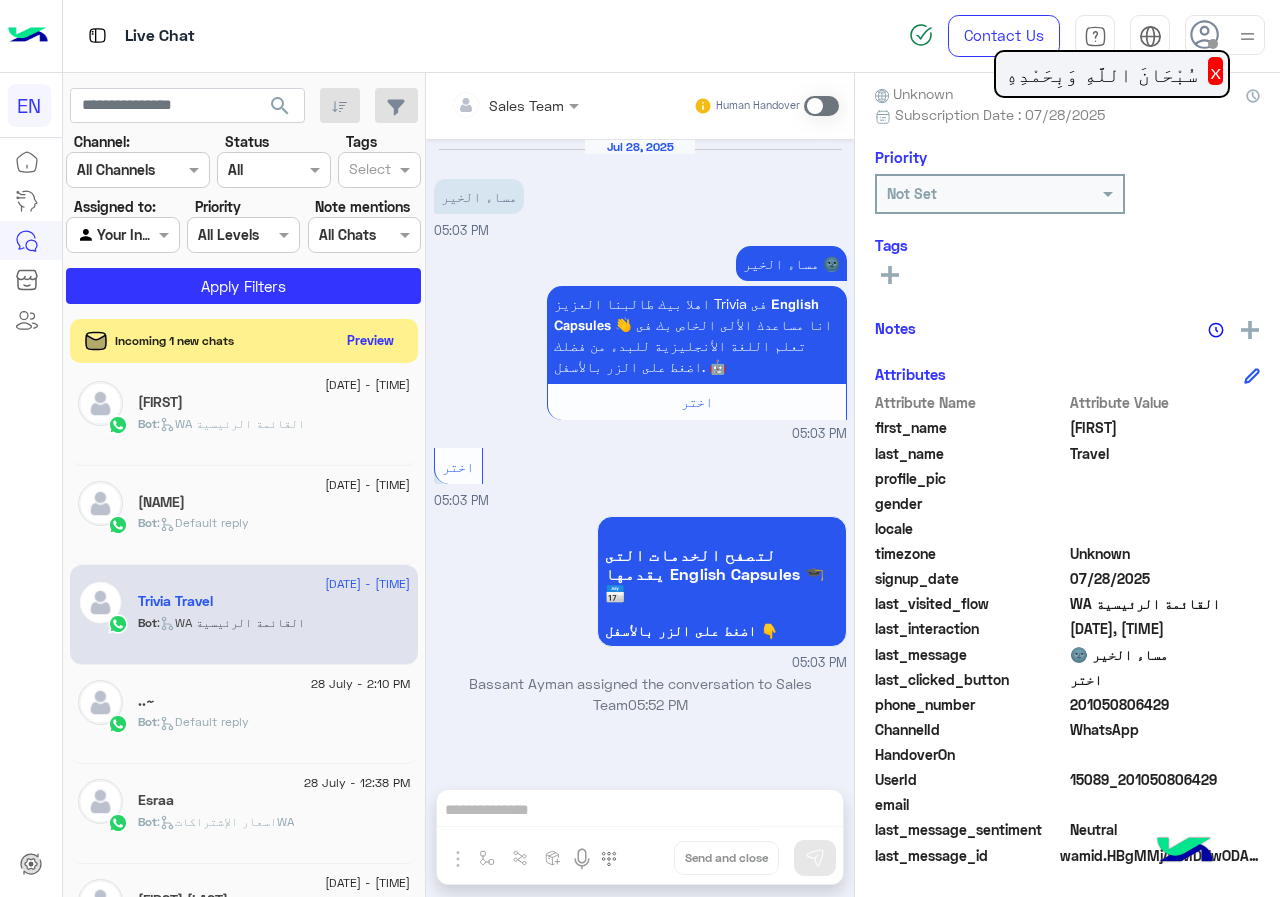 copy on "[PHONE]" 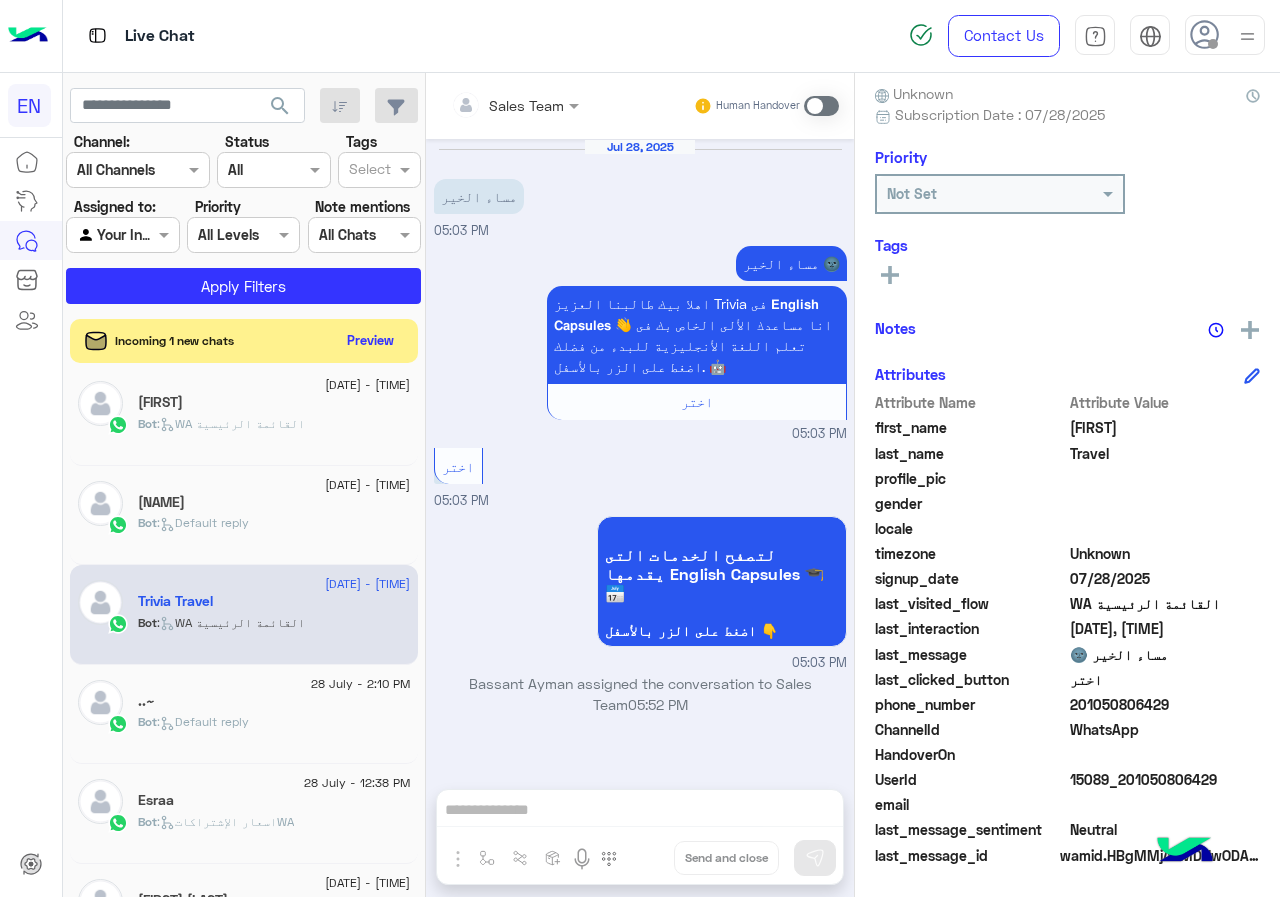 click 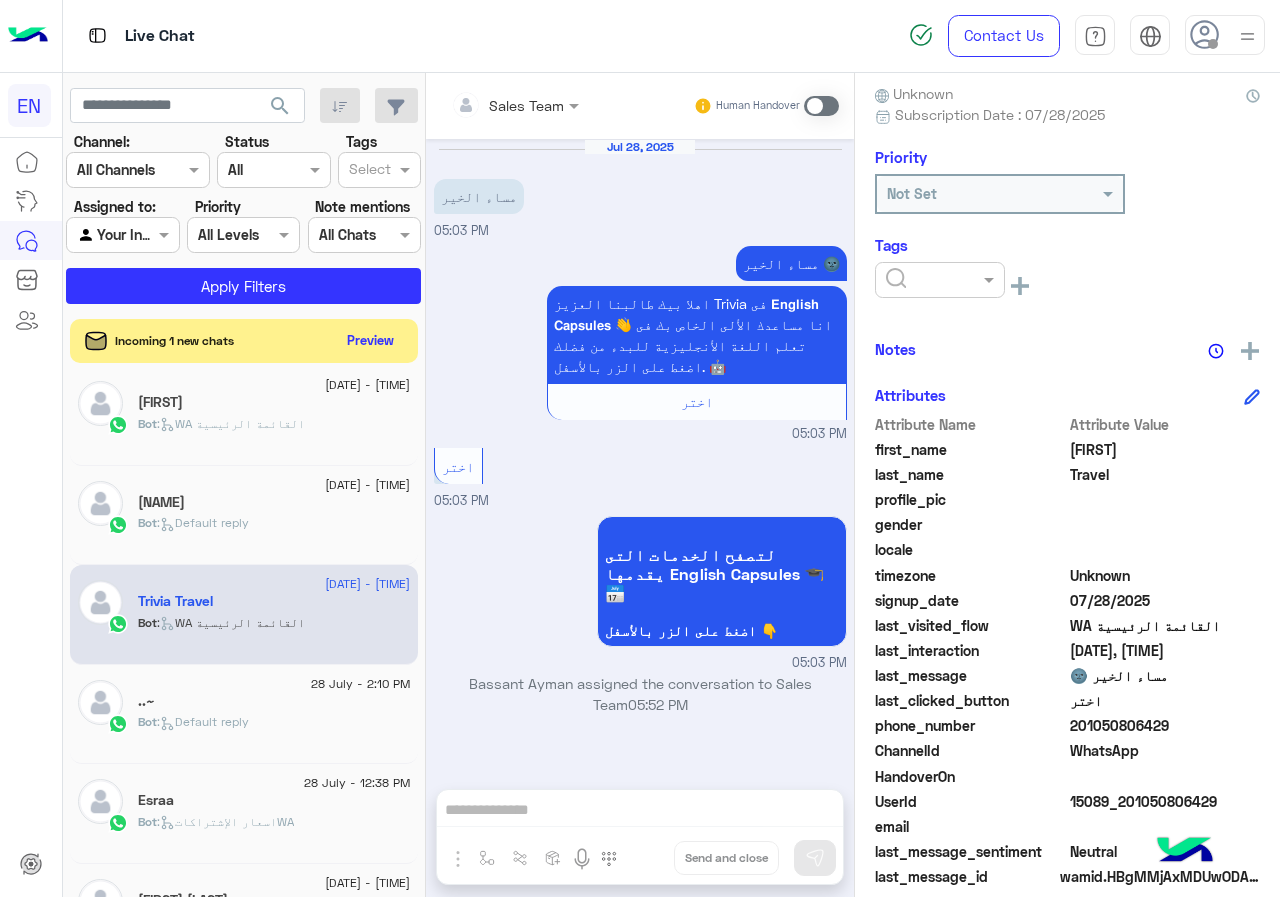 click 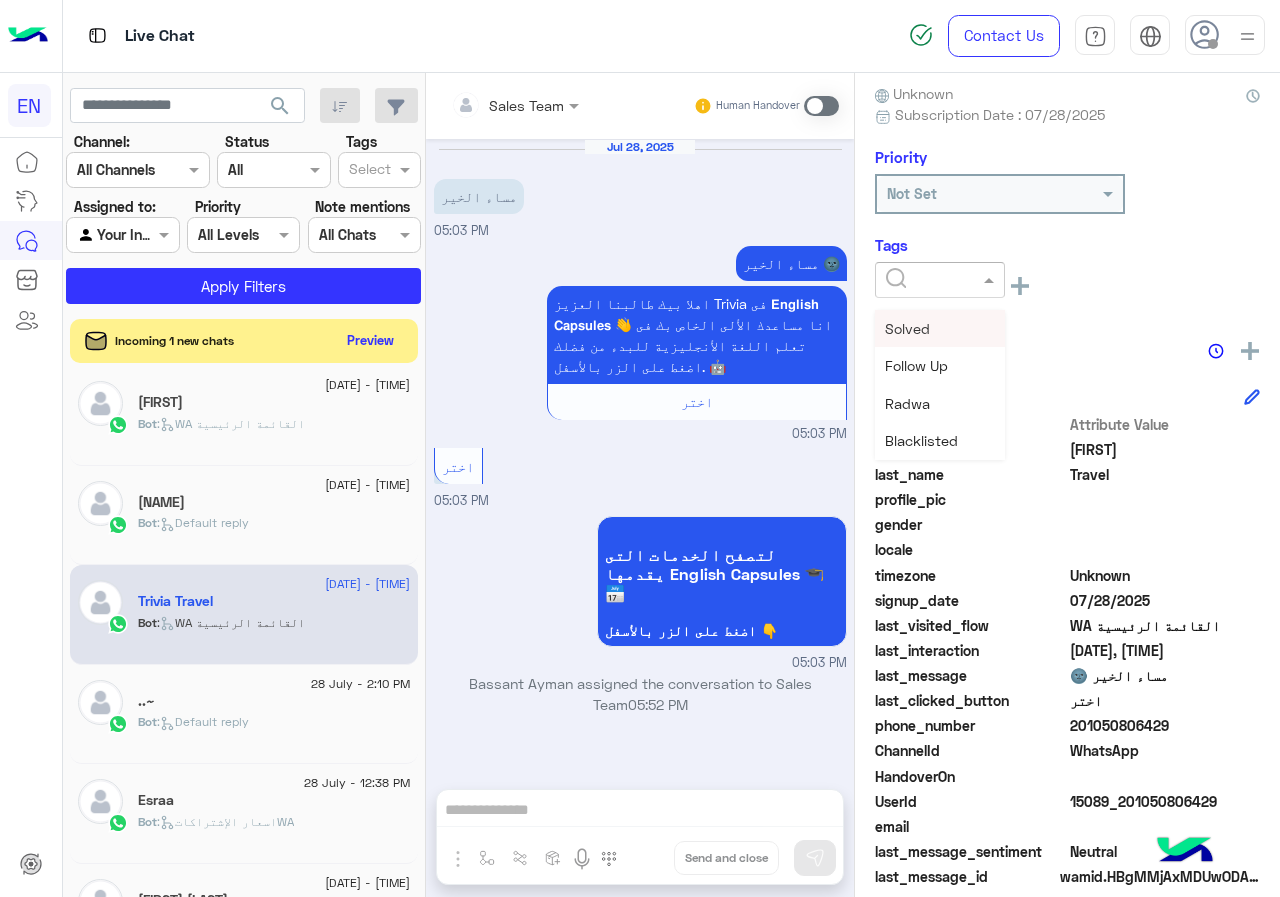 click on "Solved" at bounding box center [940, 328] 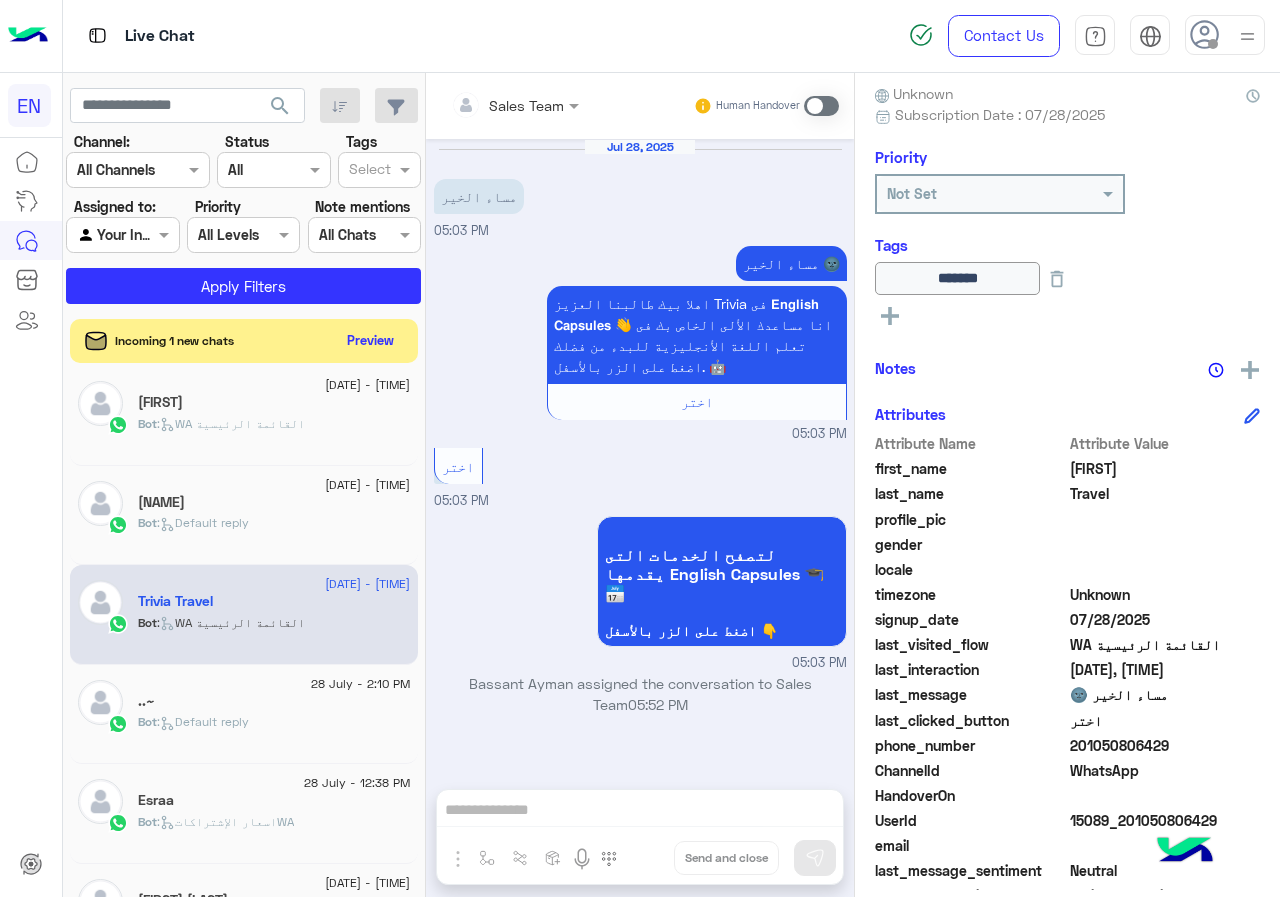 click on "[NAME]" 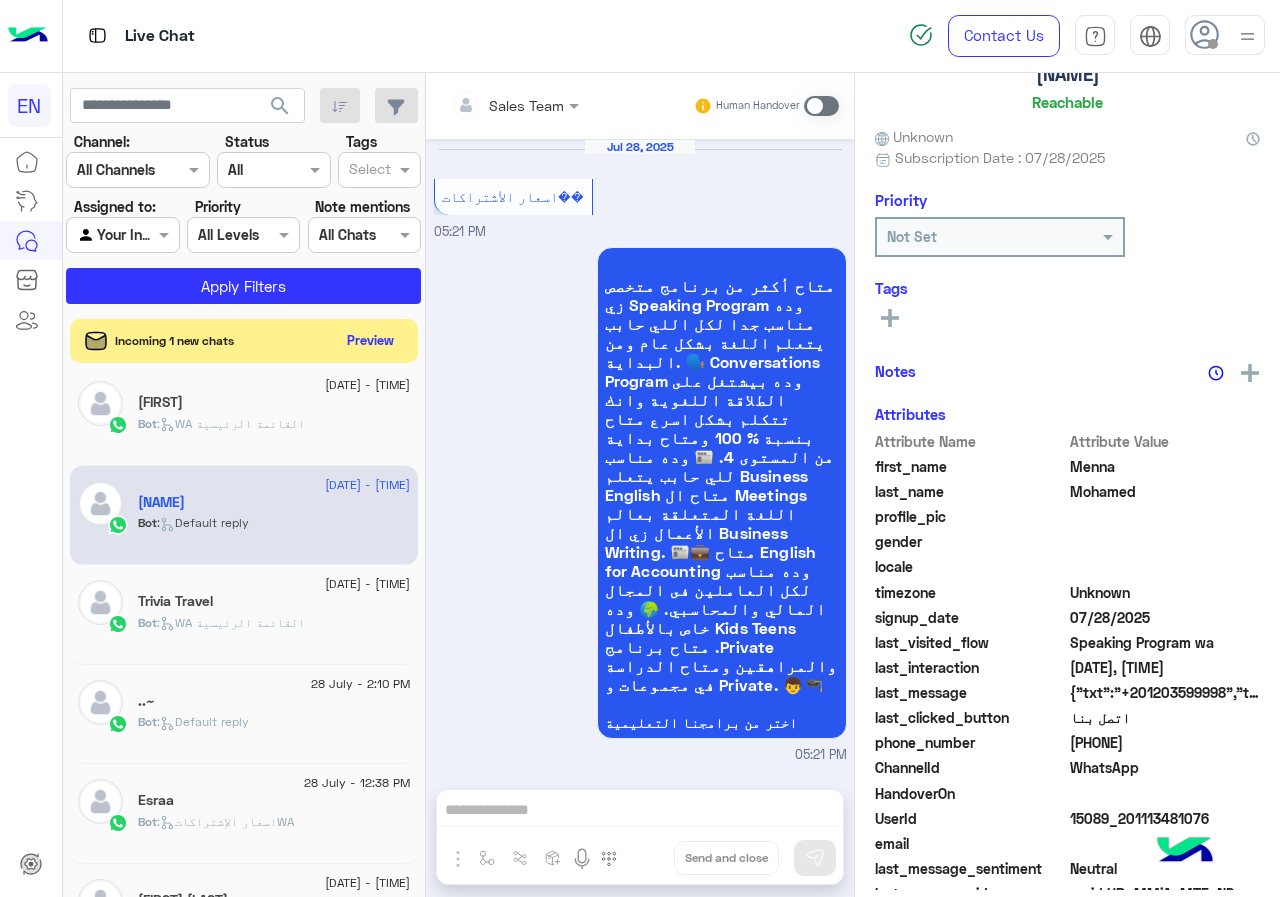 scroll, scrollTop: 176, scrollLeft: 0, axis: vertical 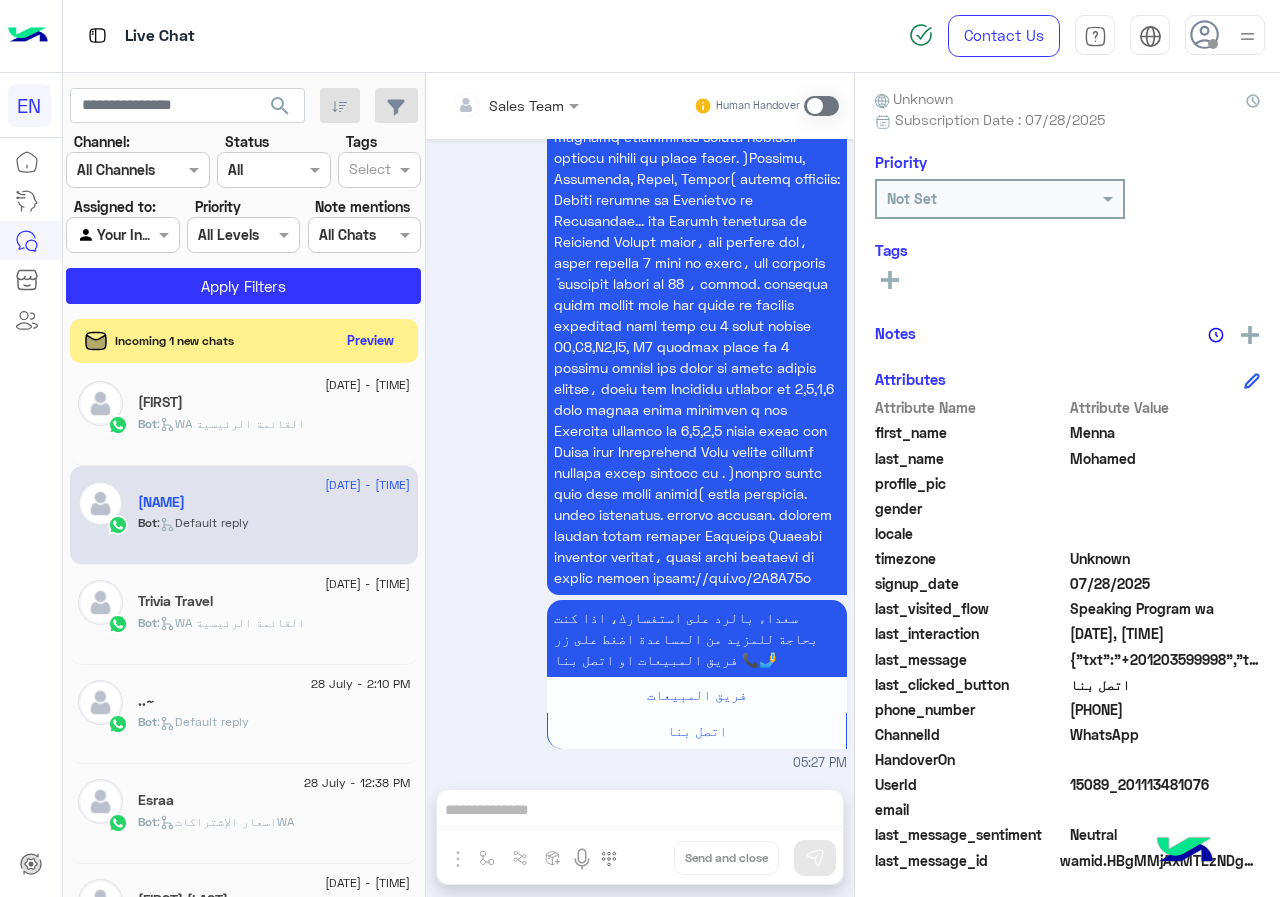 drag, startPoint x: 1076, startPoint y: 711, endPoint x: 1197, endPoint y: 709, distance: 121.016525 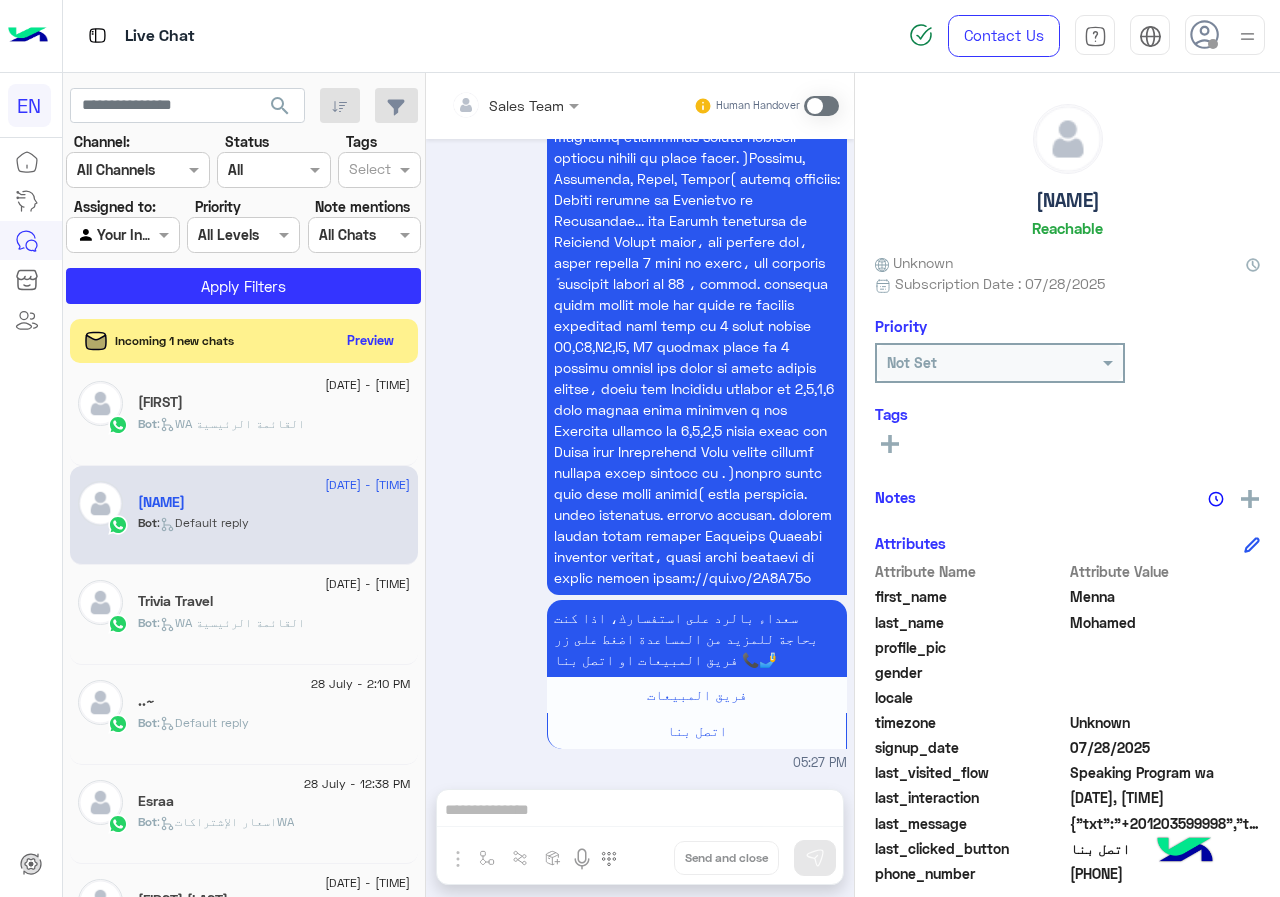 scroll, scrollTop: 0, scrollLeft: 0, axis: both 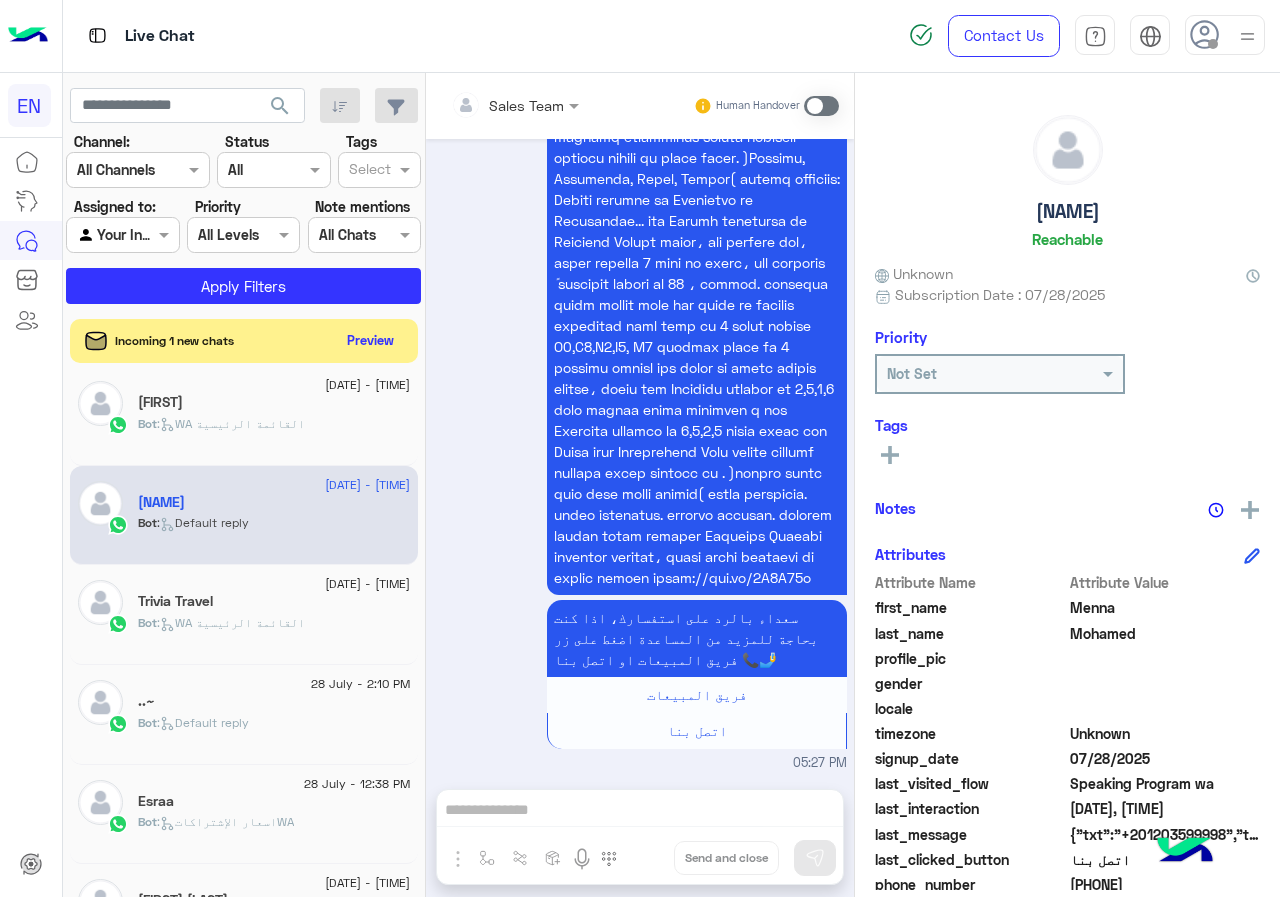 click on "[NAME]" 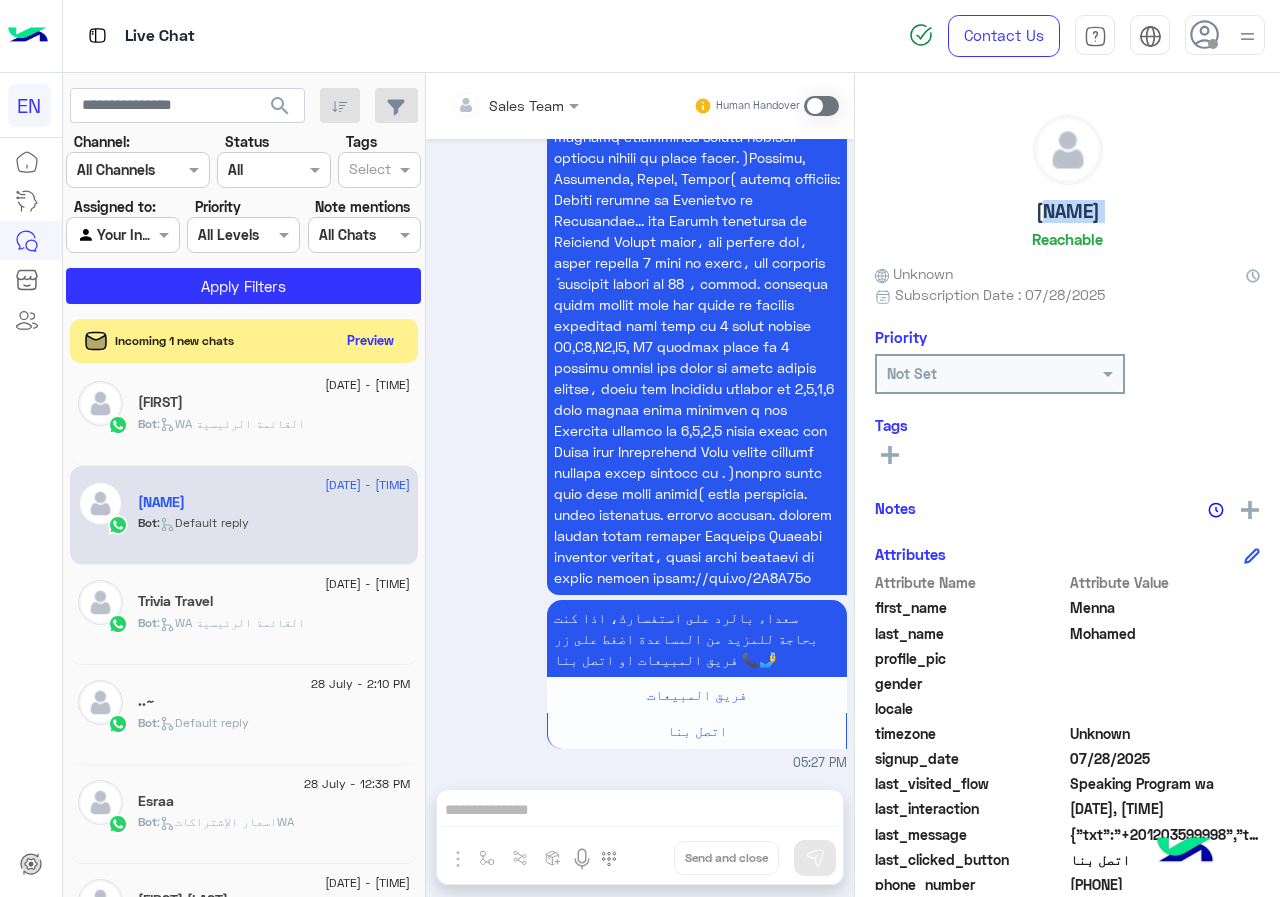 click on "[NAME]" 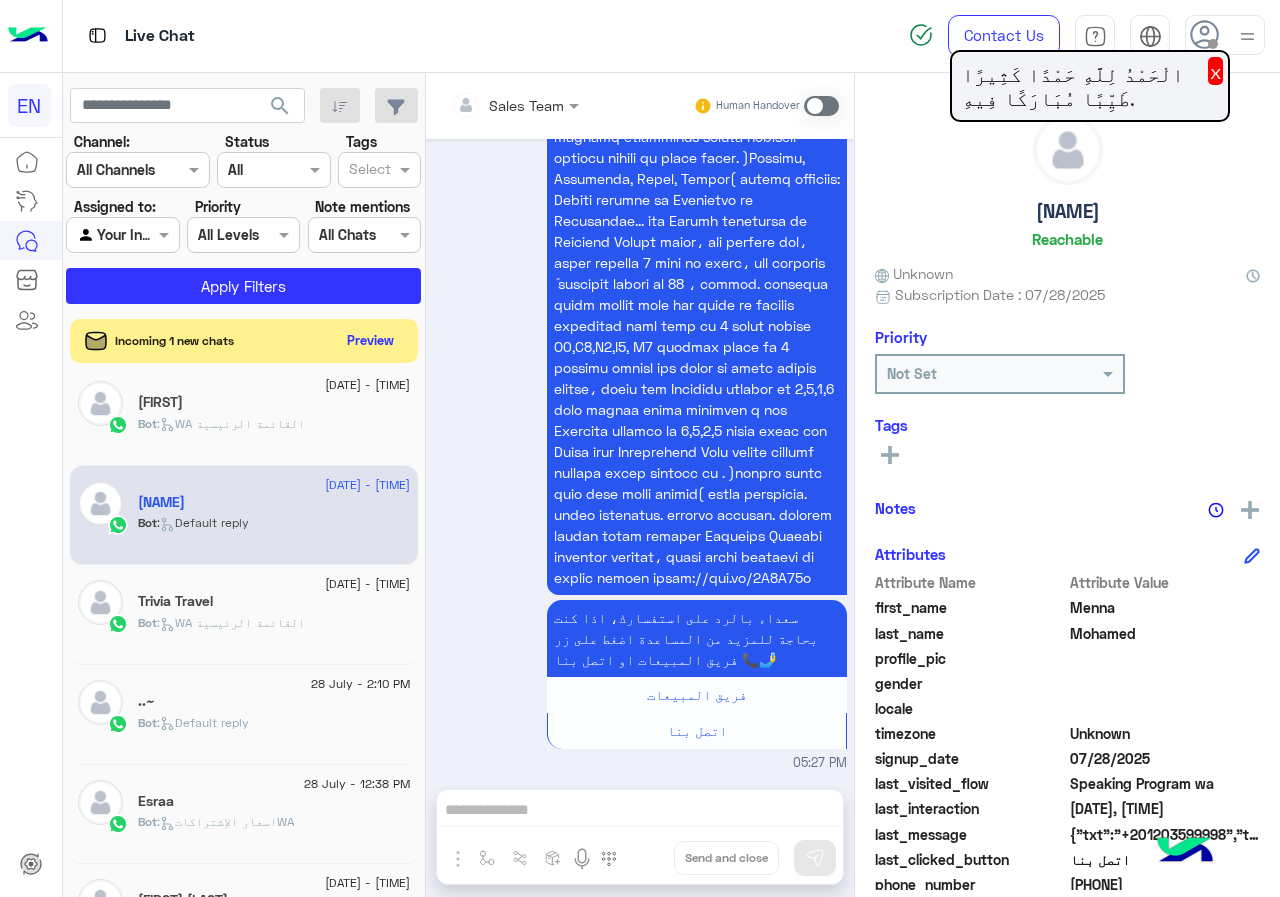 click on "See All" 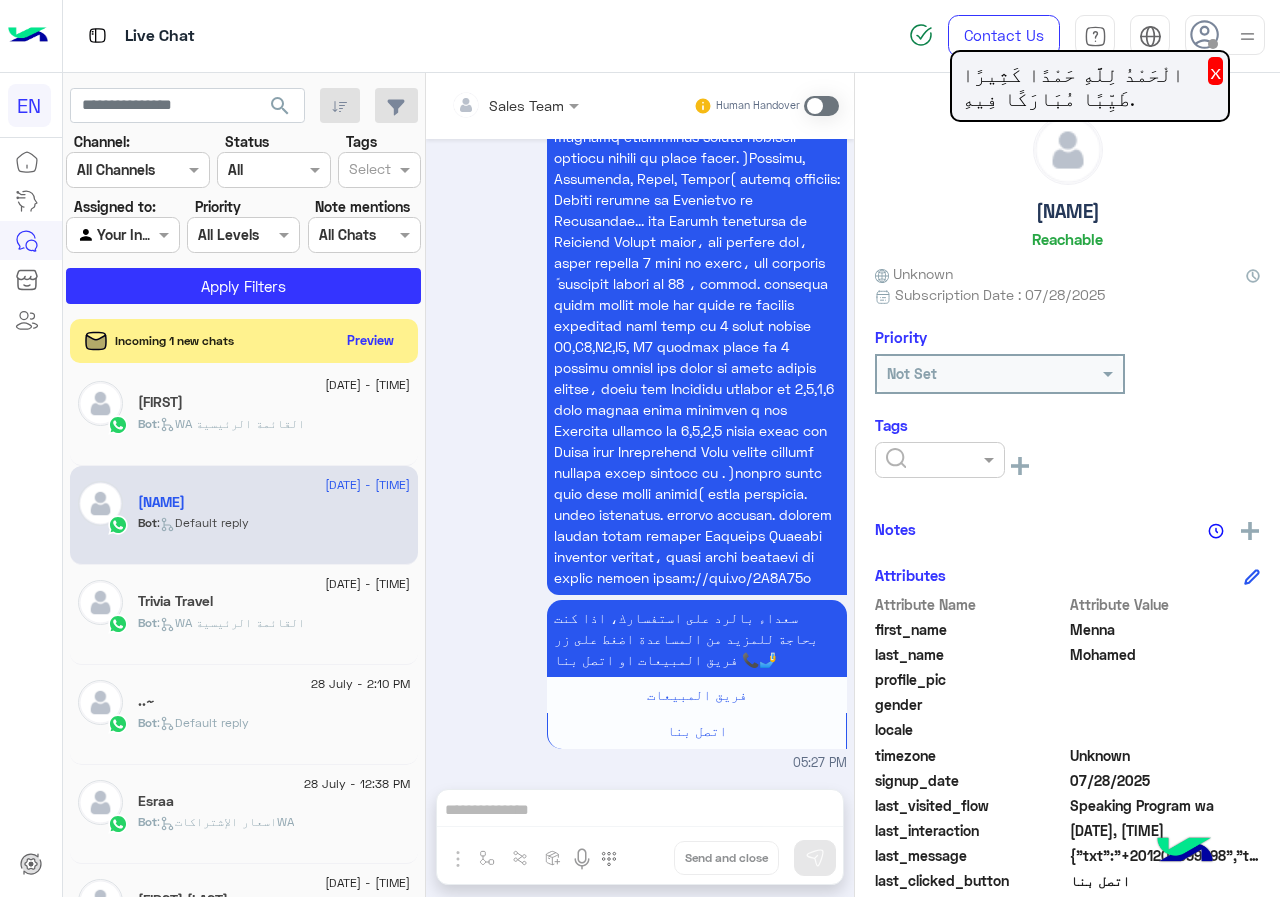click 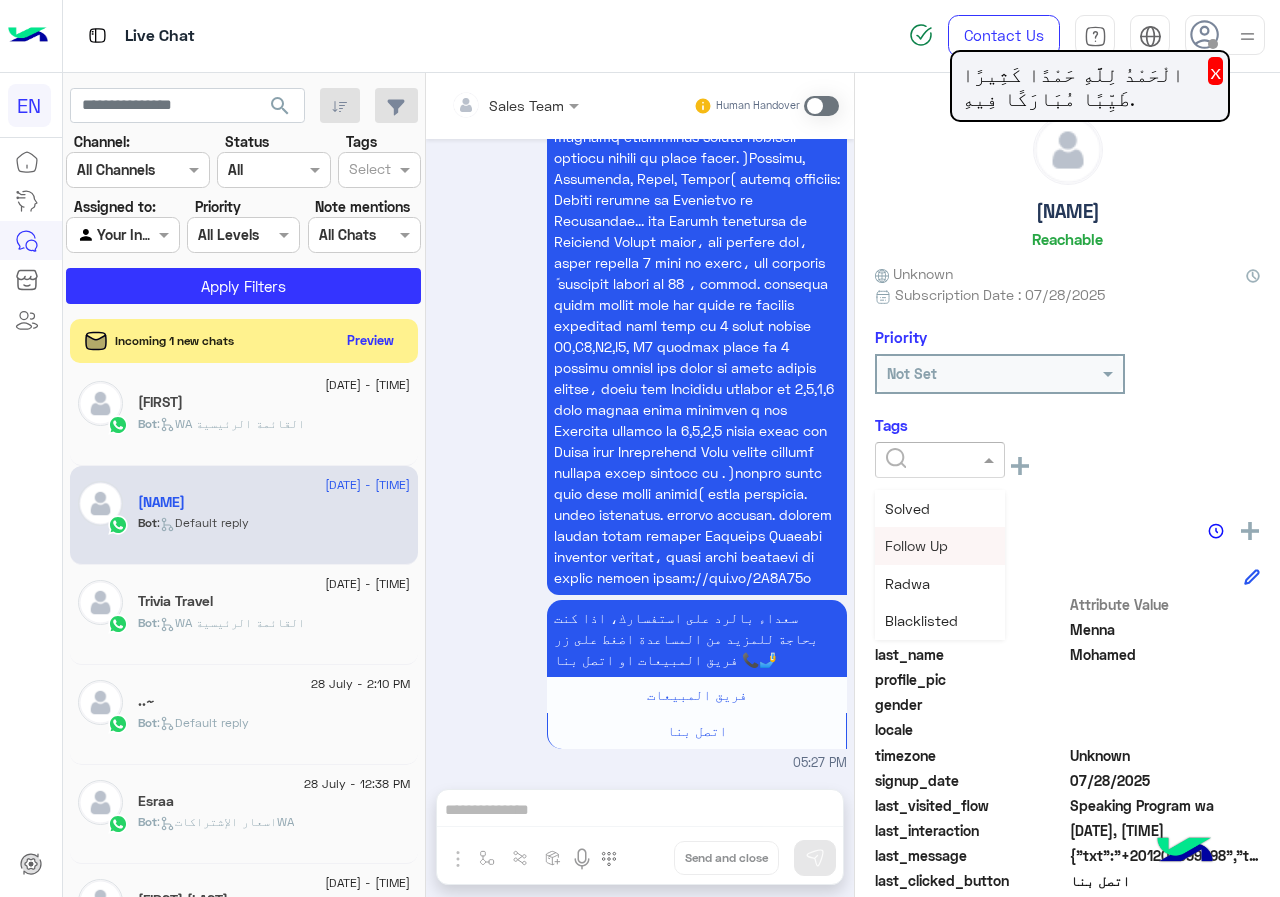 scroll, scrollTop: 261, scrollLeft: 0, axis: vertical 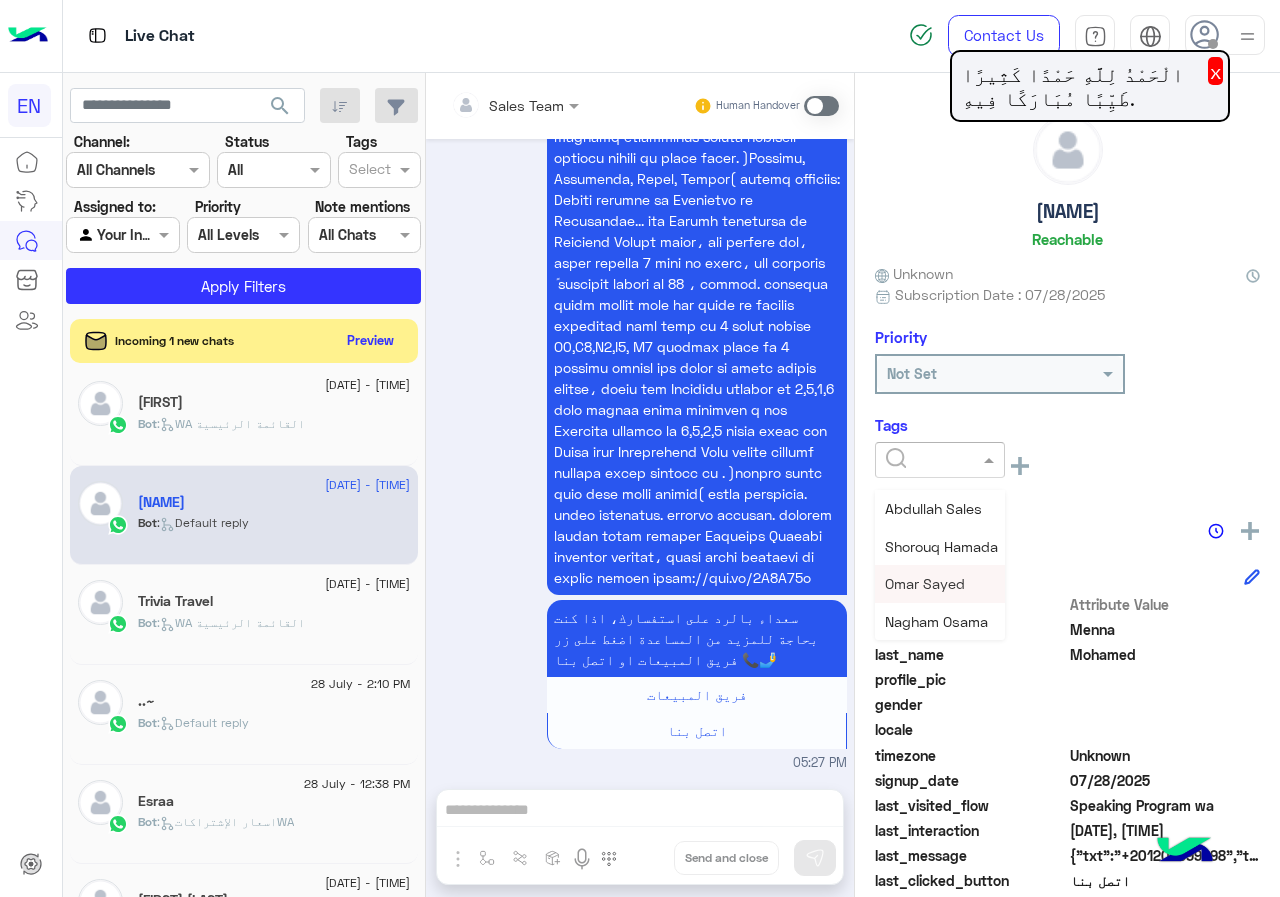 click on "Omar Sayed" at bounding box center (940, 583) 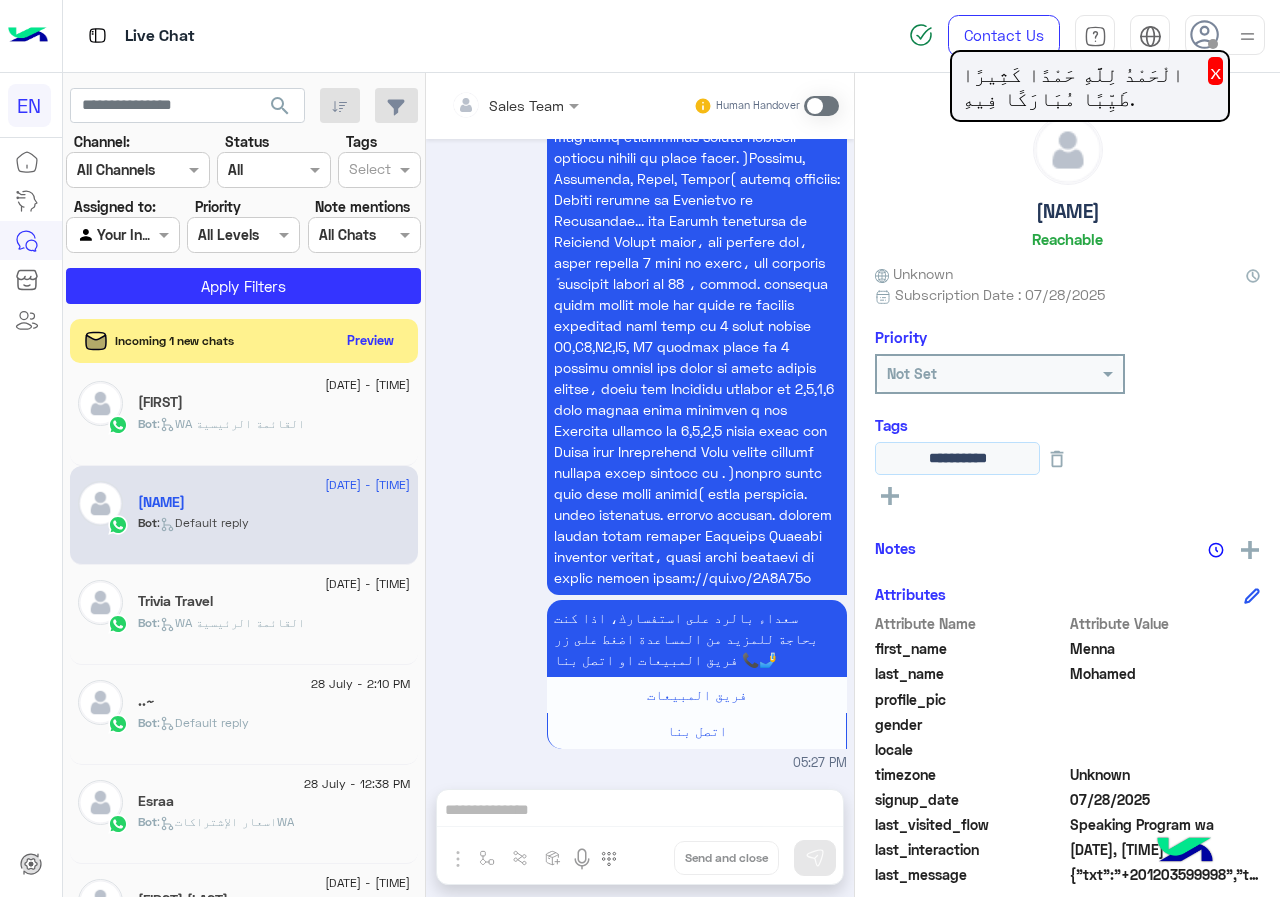 click on "**********" 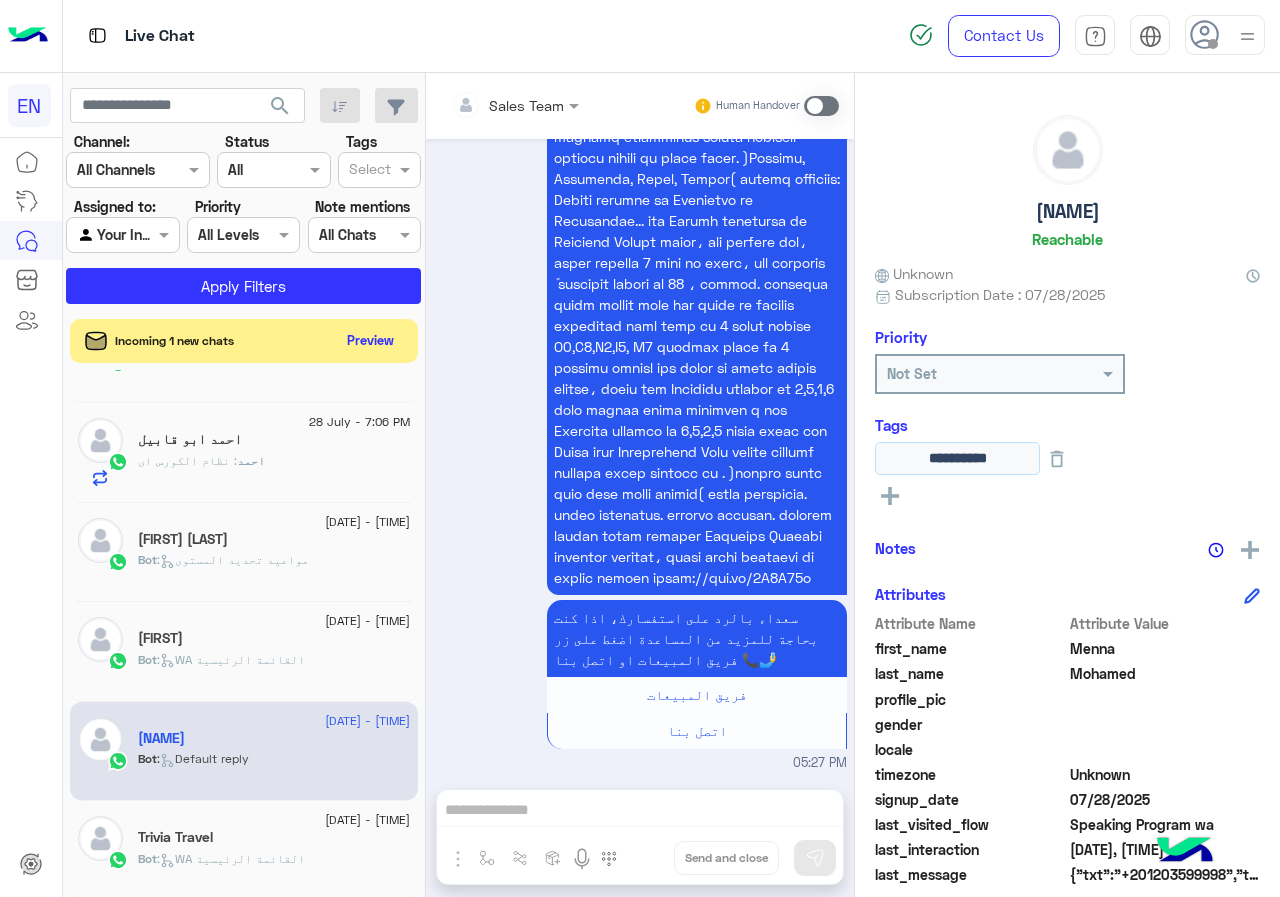 scroll, scrollTop: 110, scrollLeft: 0, axis: vertical 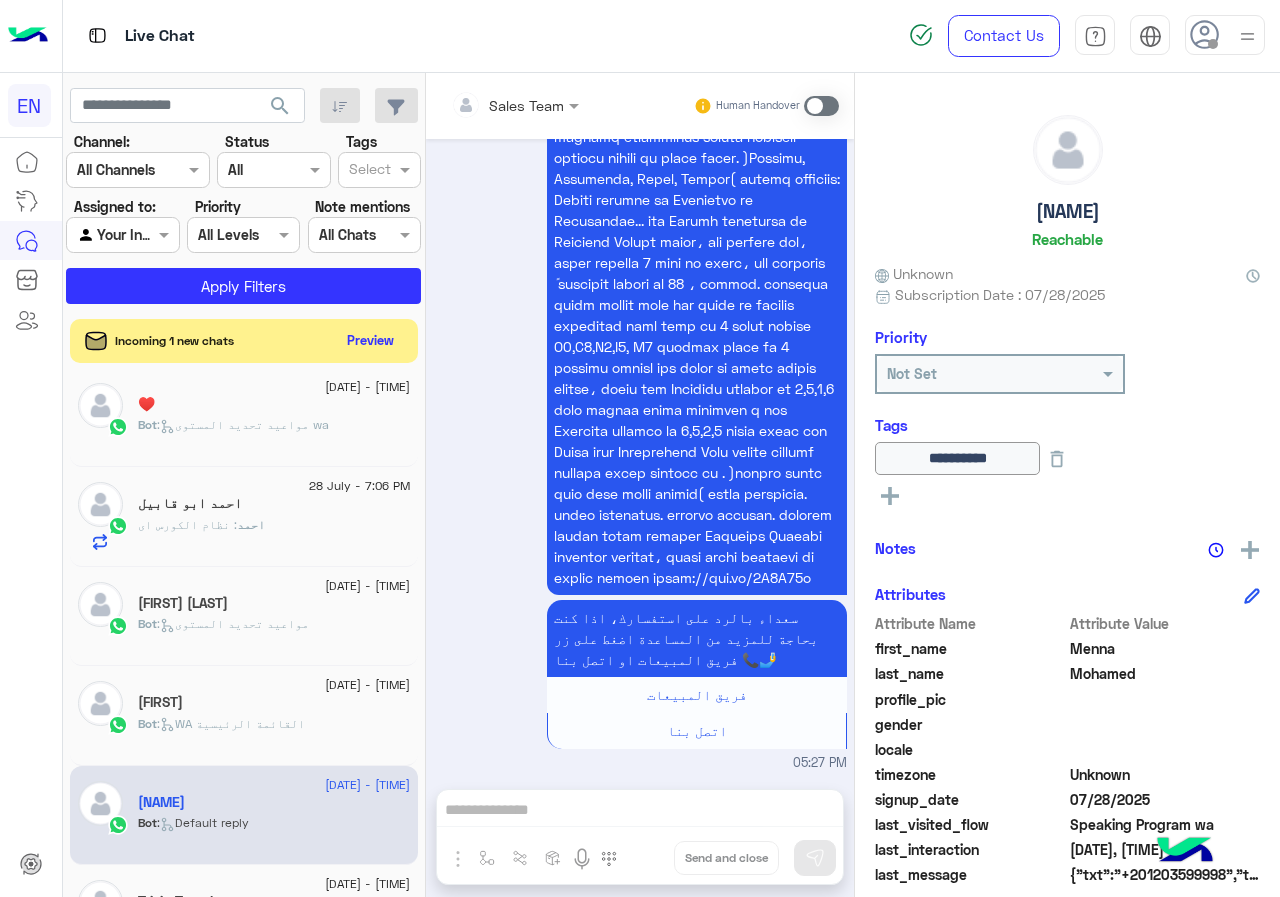 click on "[FIRST]" 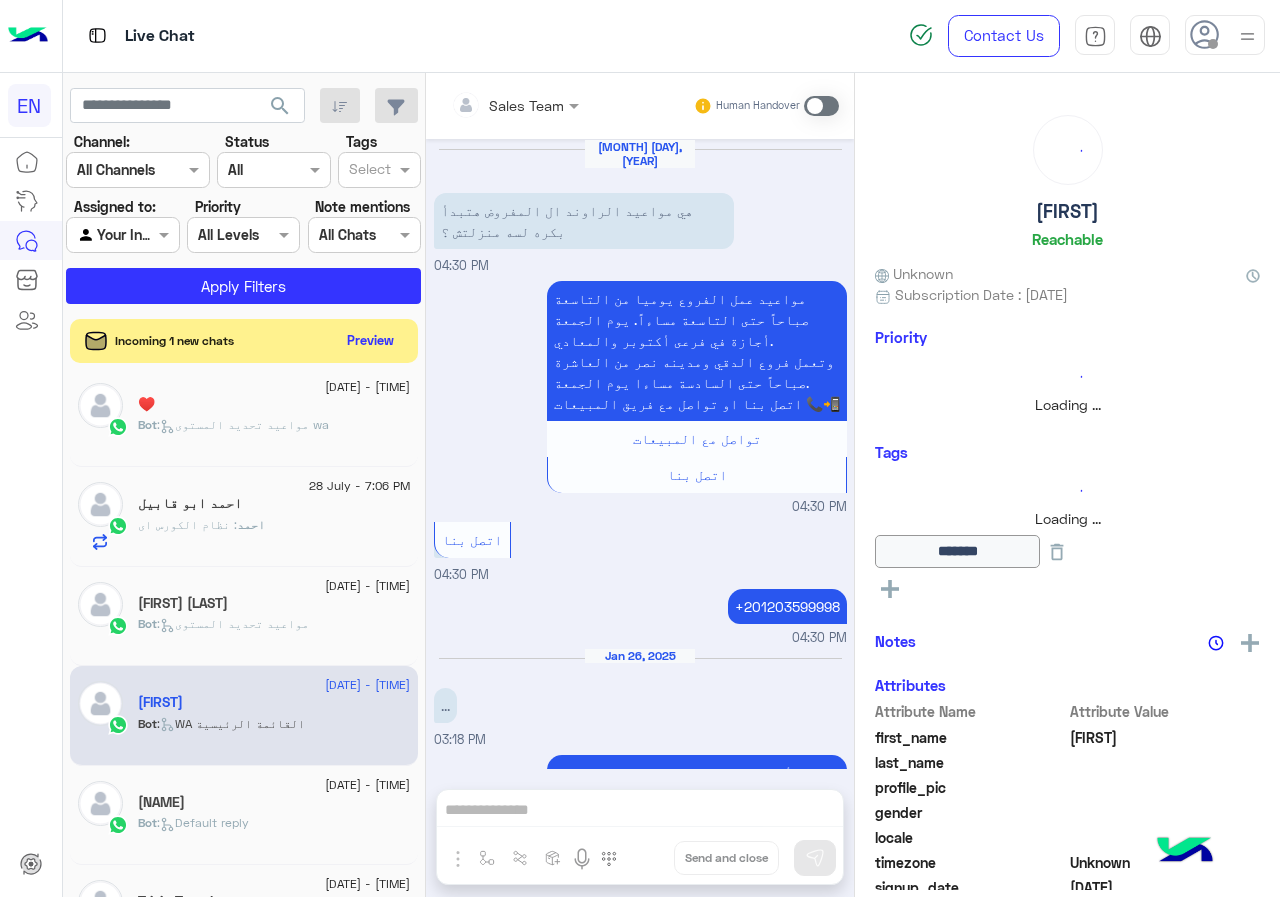 scroll, scrollTop: 1302, scrollLeft: 0, axis: vertical 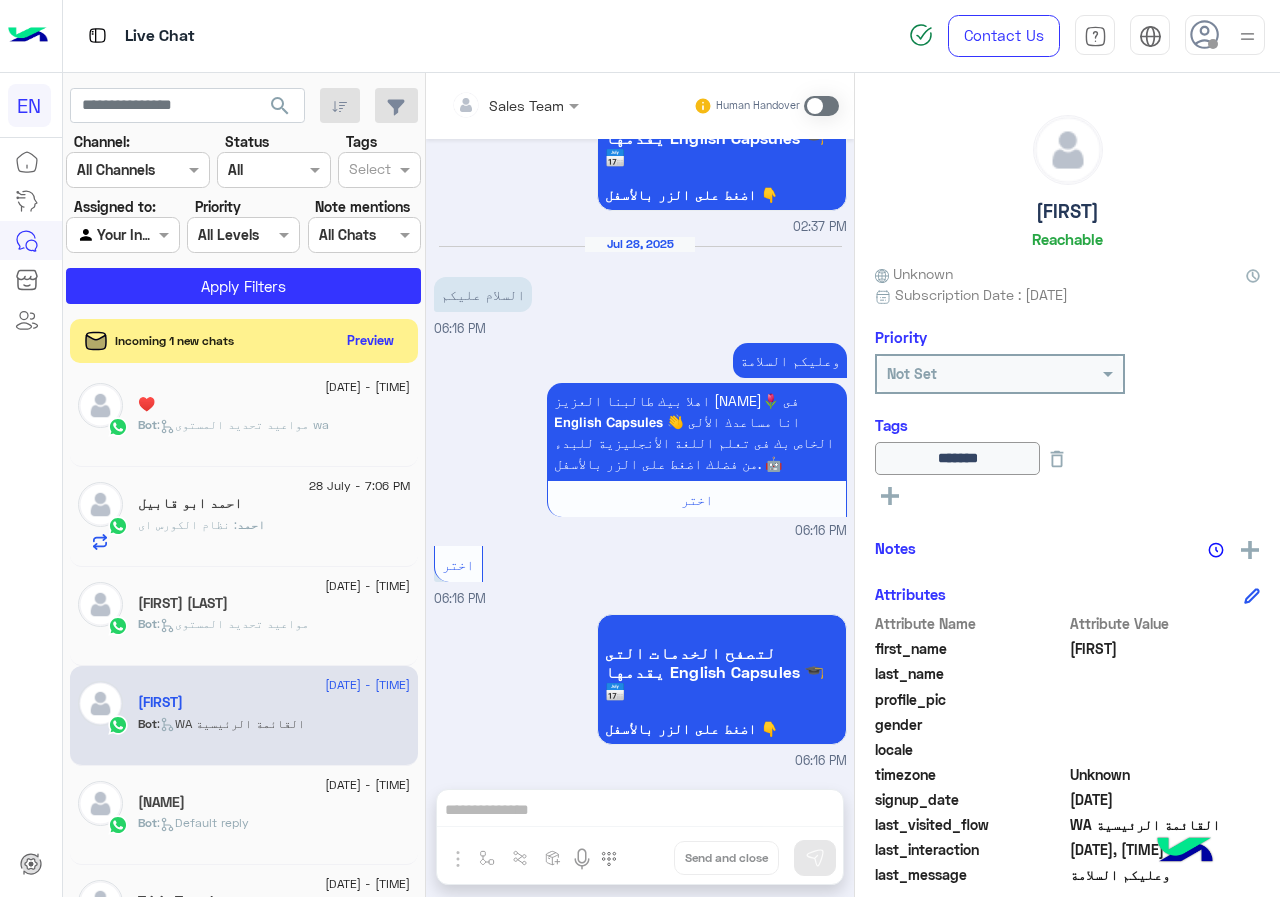 click on "[FIRST] [LAST]" 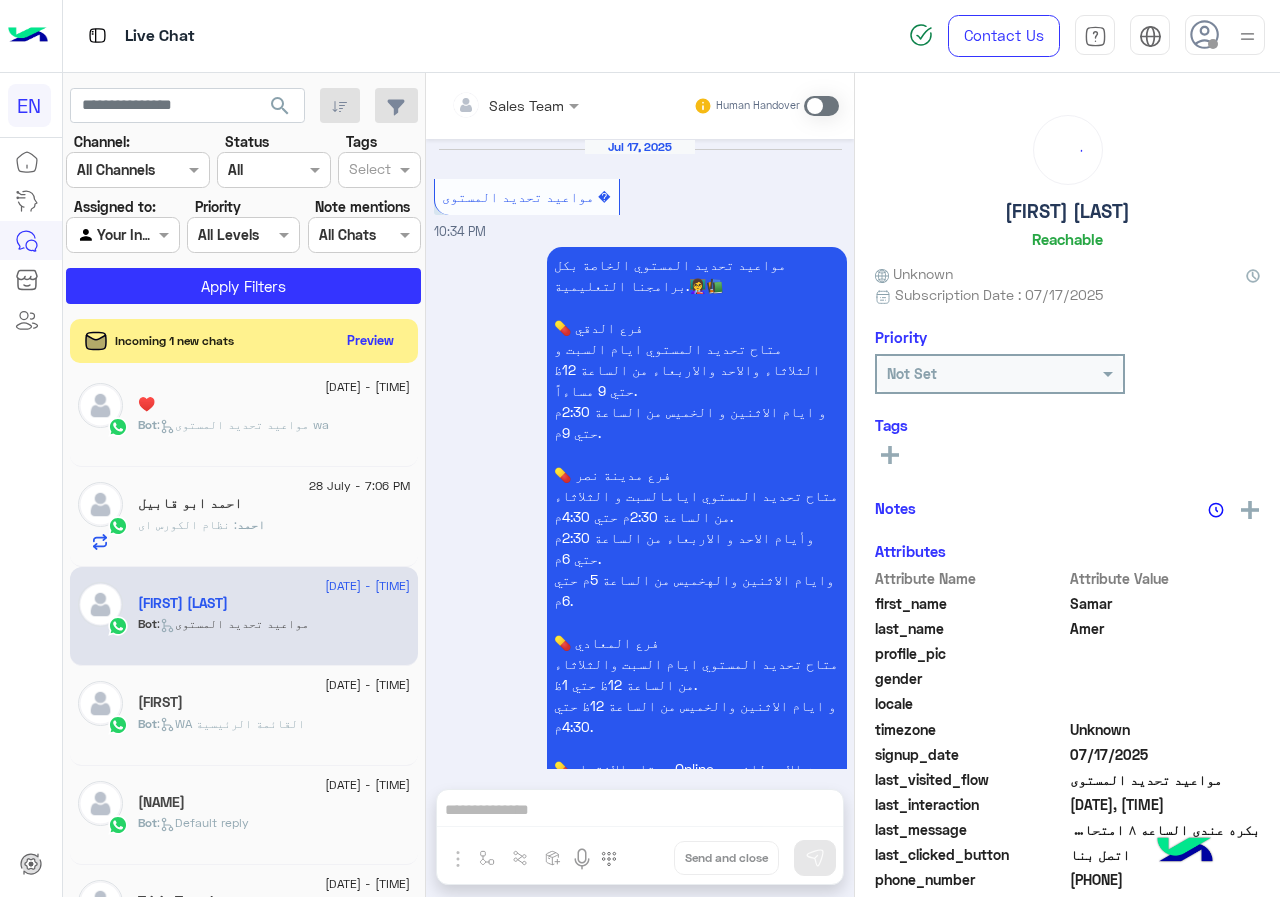 scroll, scrollTop: 3264, scrollLeft: 0, axis: vertical 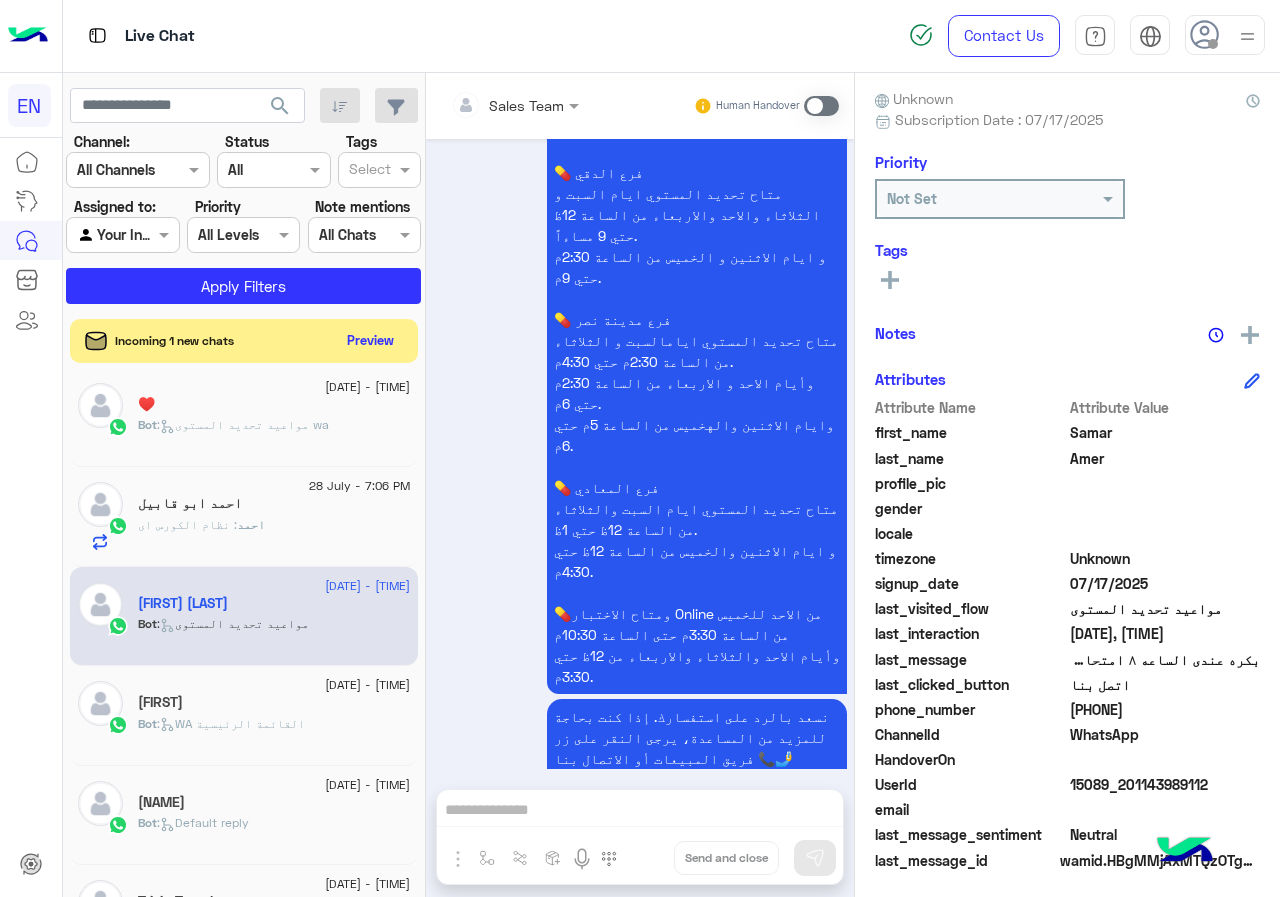 drag, startPoint x: 1075, startPoint y: 711, endPoint x: 1158, endPoint y: 709, distance: 83.02409 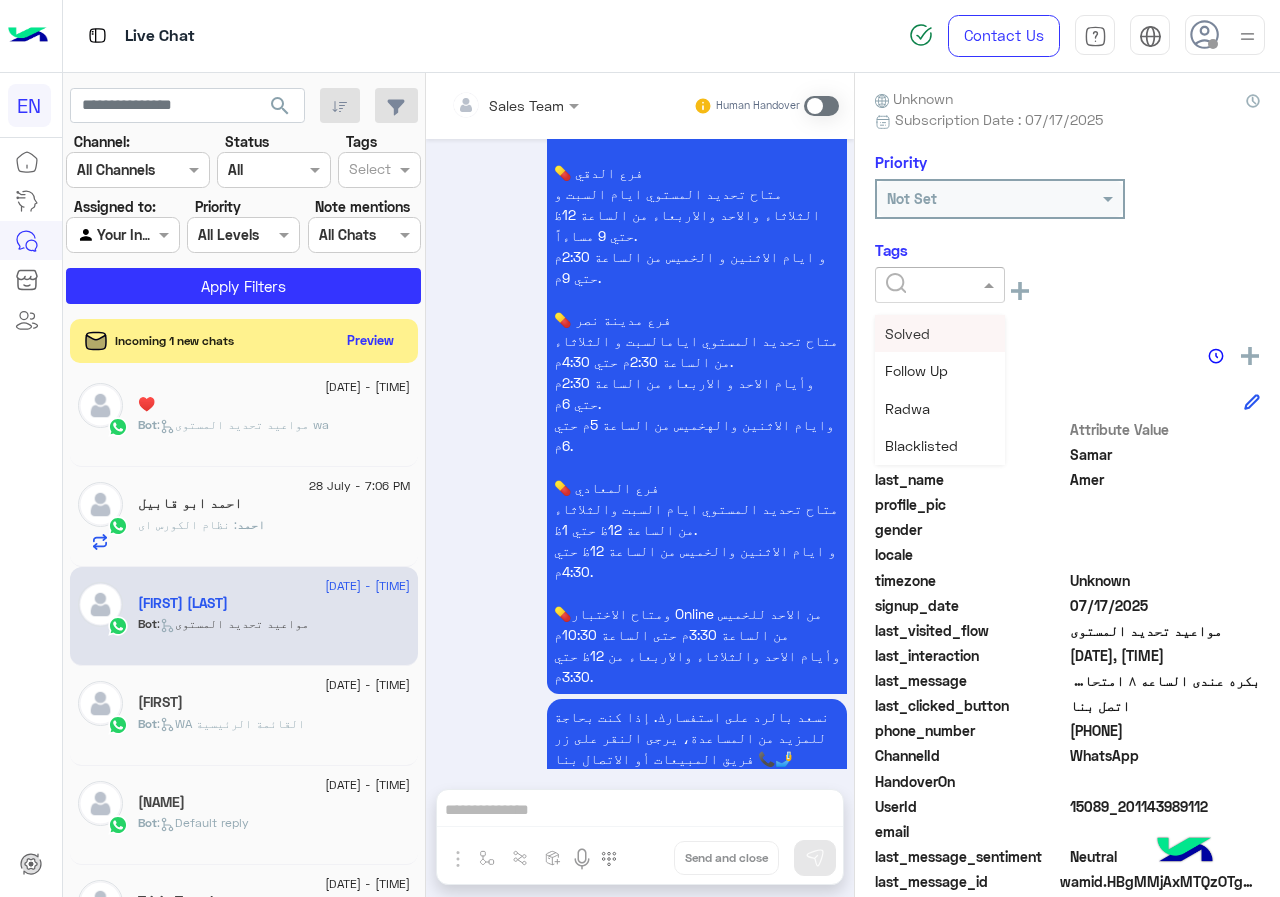 click 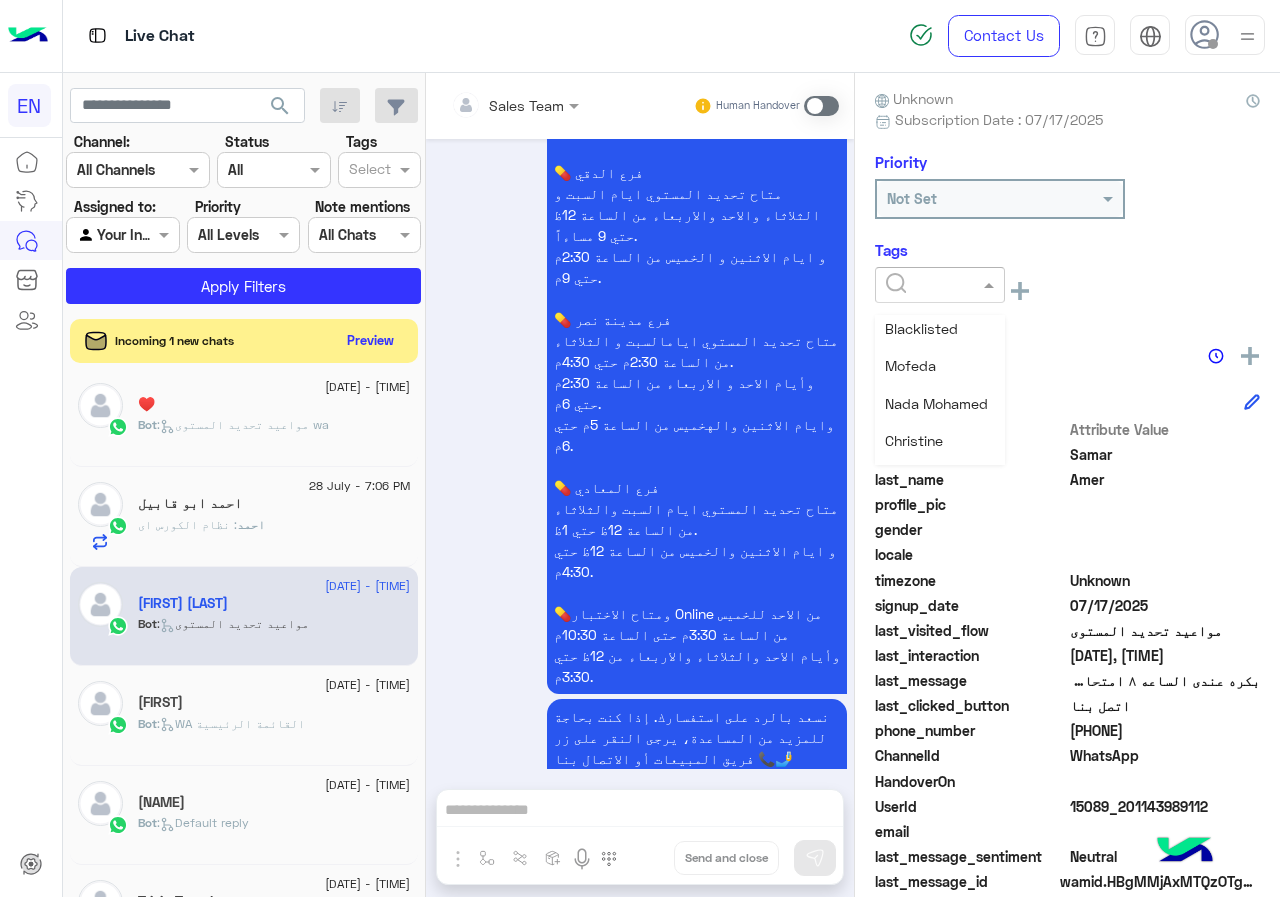 scroll, scrollTop: 0, scrollLeft: 0, axis: both 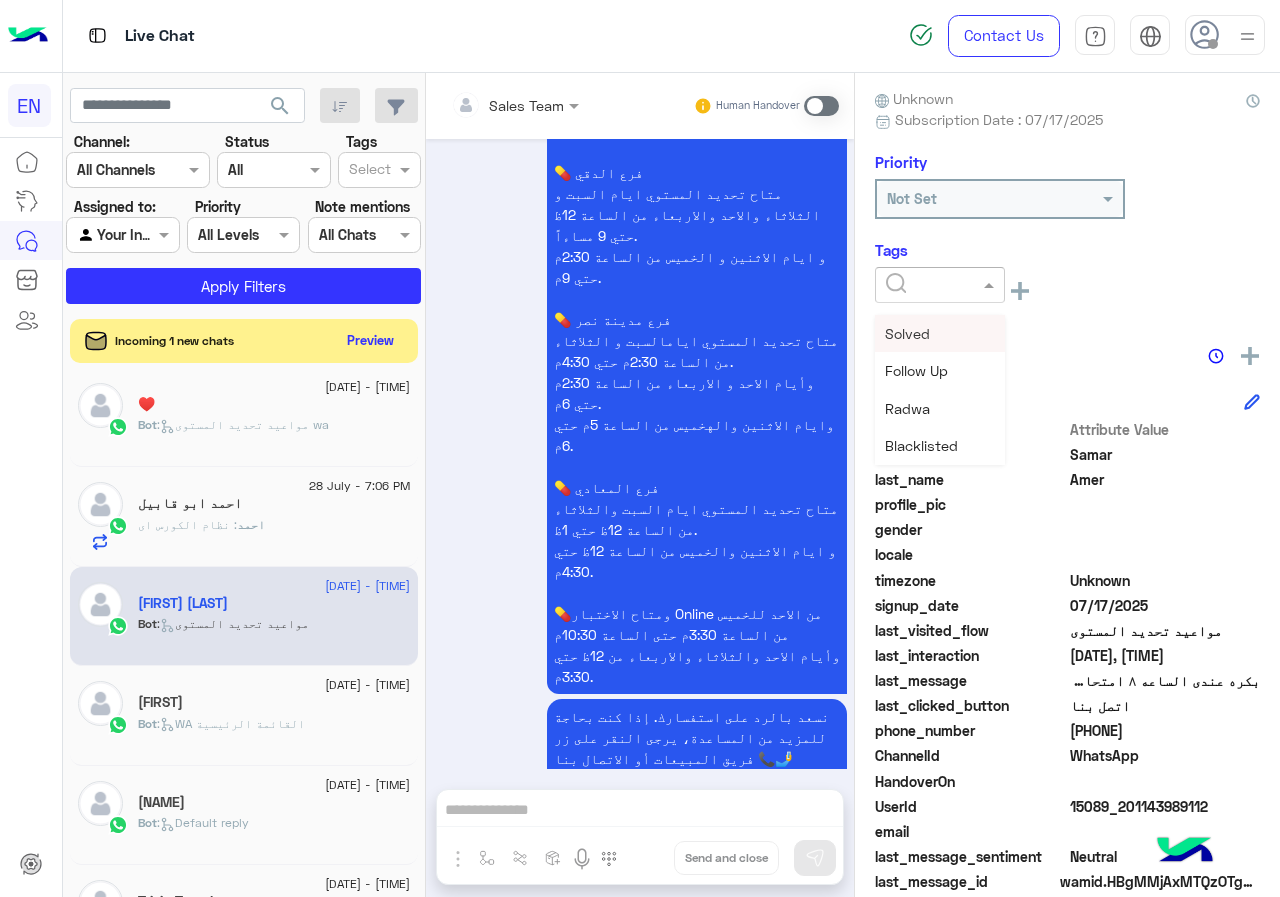 click on "Solved" at bounding box center [907, 333] 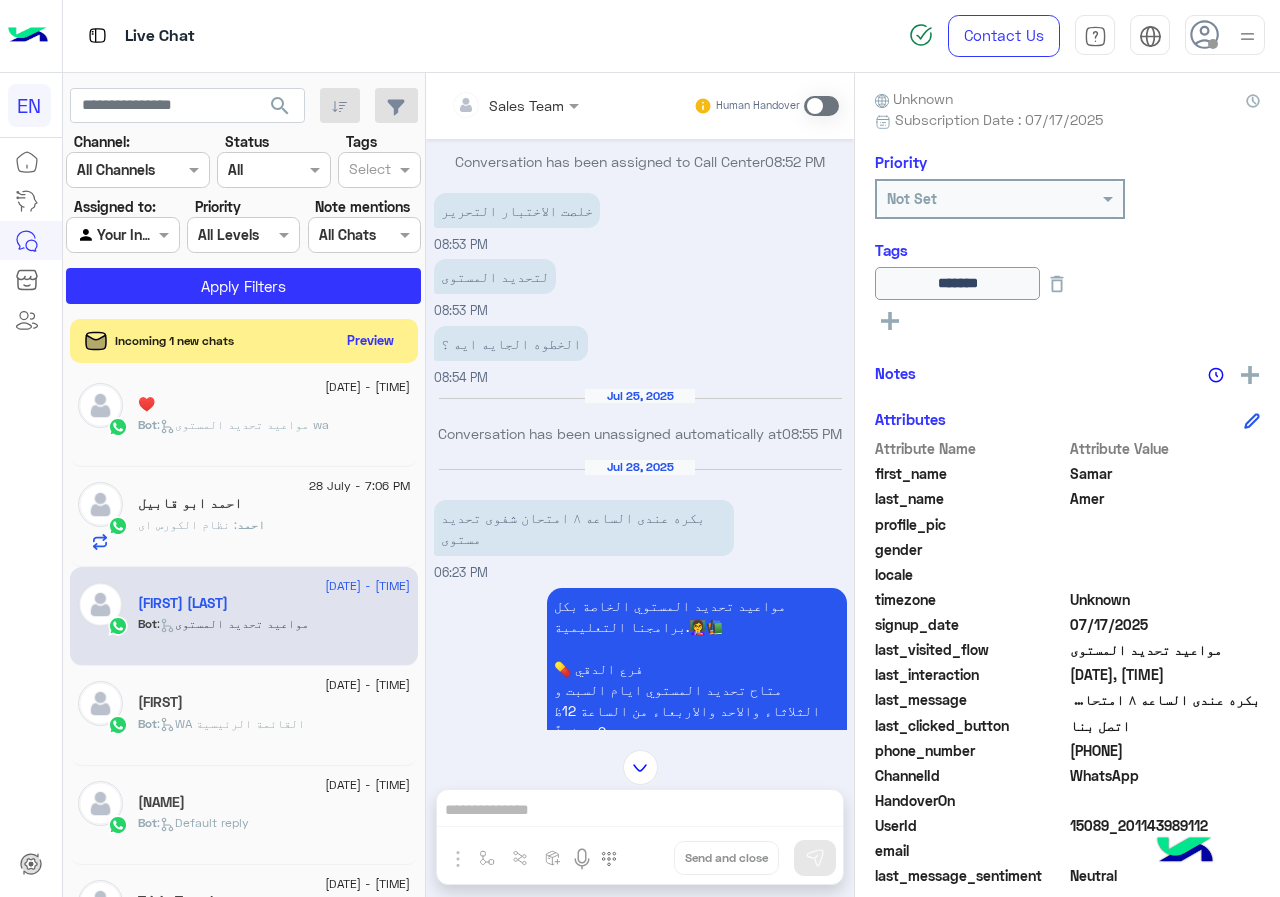 scroll, scrollTop: 2763, scrollLeft: 0, axis: vertical 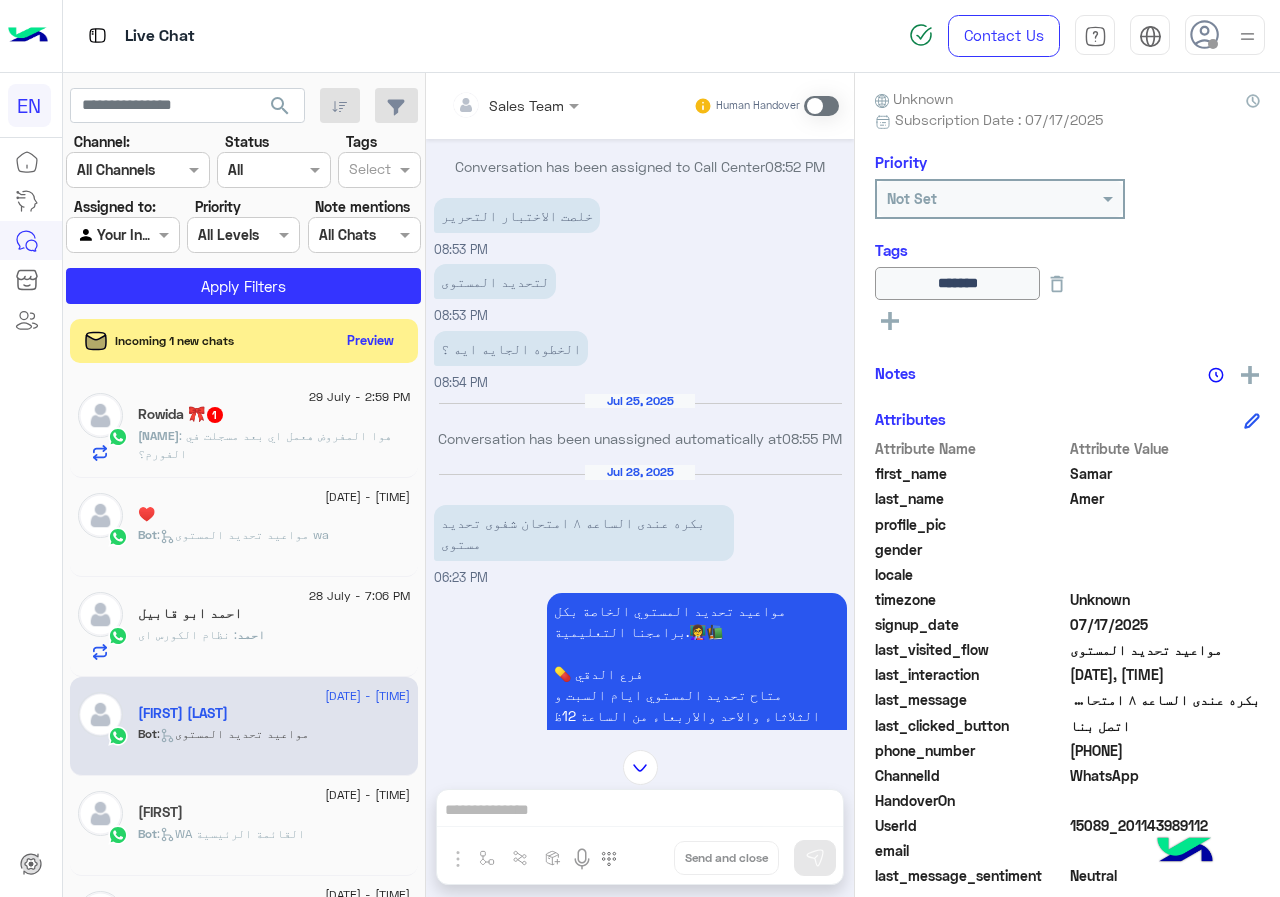 click on "[NAME] : [COURSE_SYSTEM]" 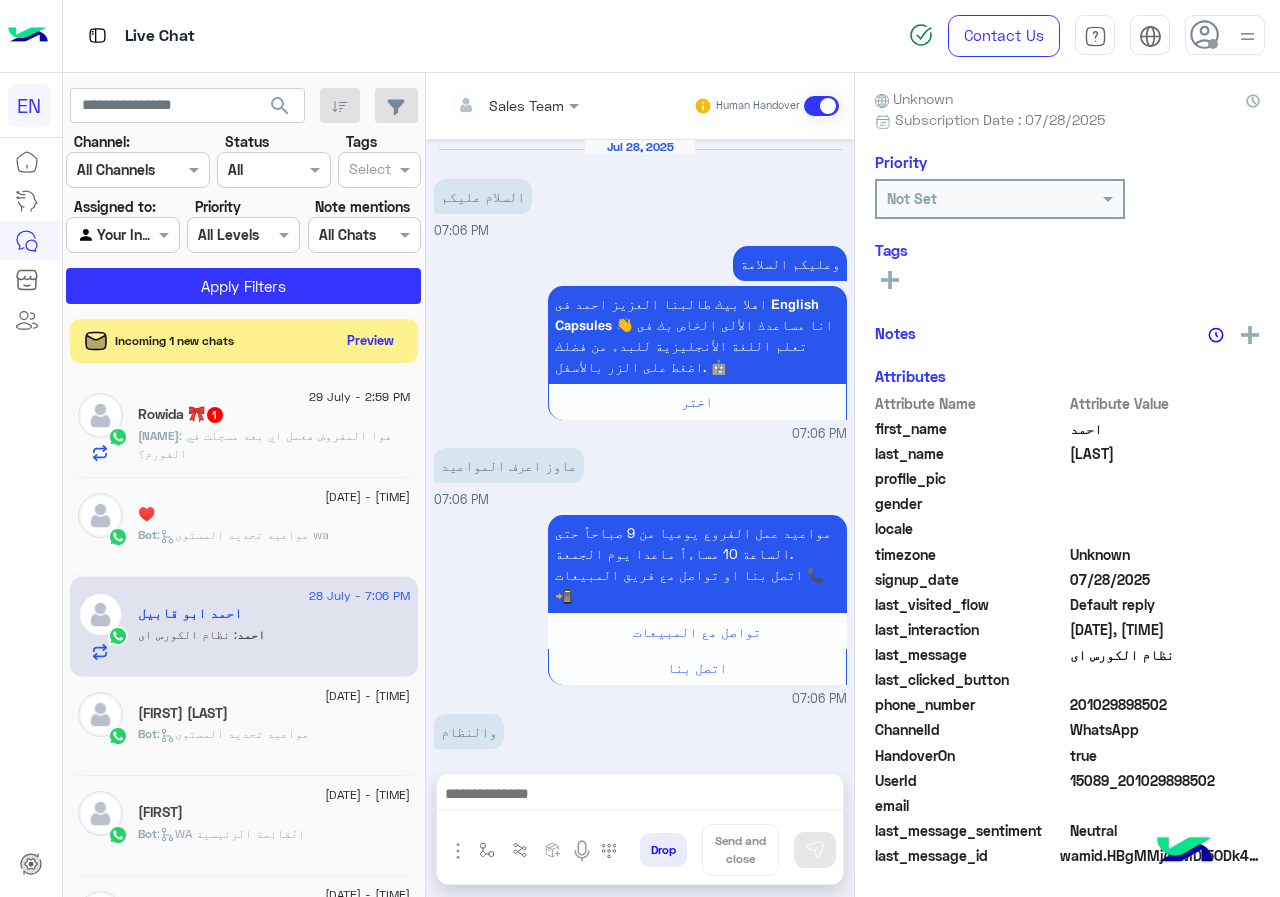 scroll, scrollTop: 327, scrollLeft: 0, axis: vertical 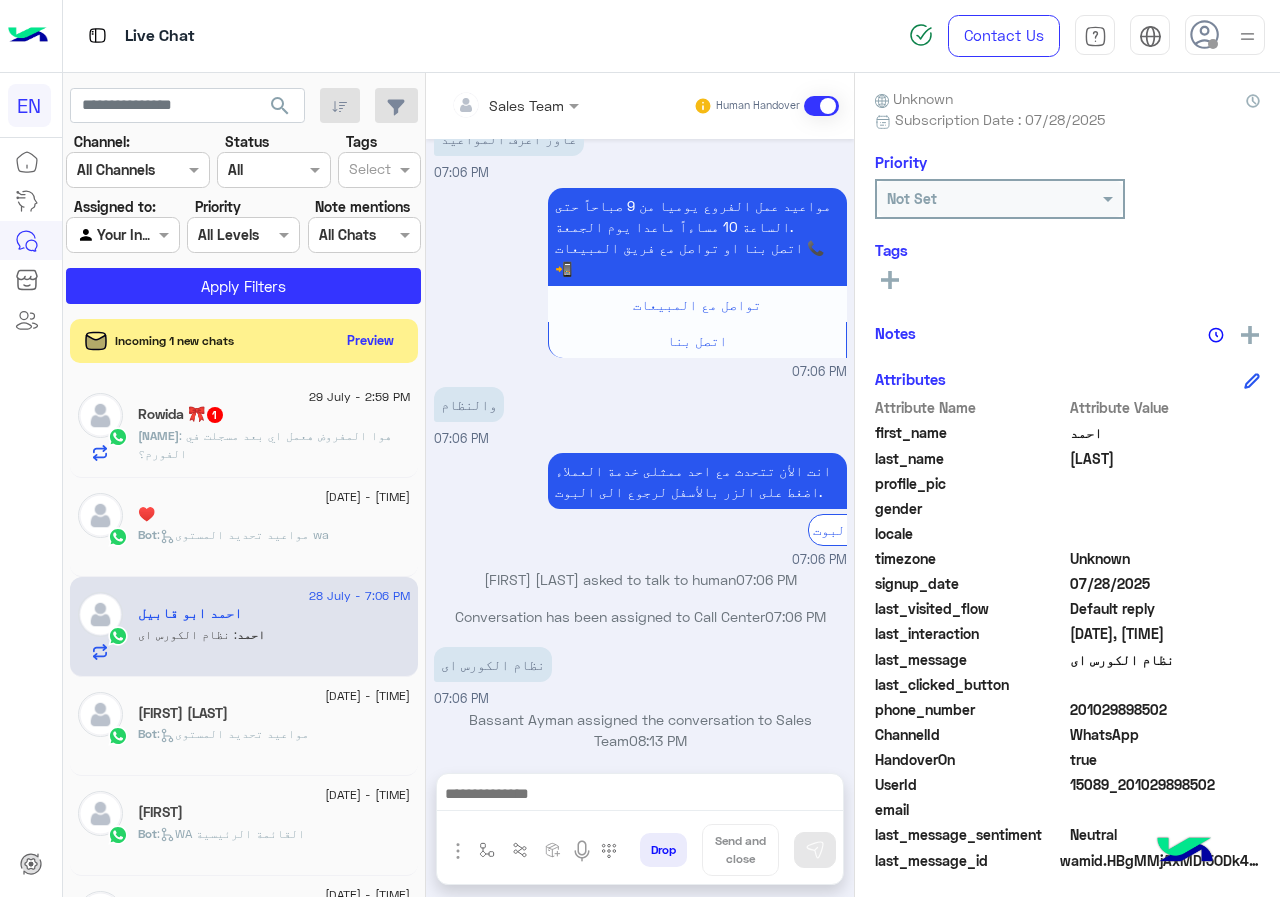 drag, startPoint x: 1072, startPoint y: 712, endPoint x: 1212, endPoint y: 709, distance: 140.03214 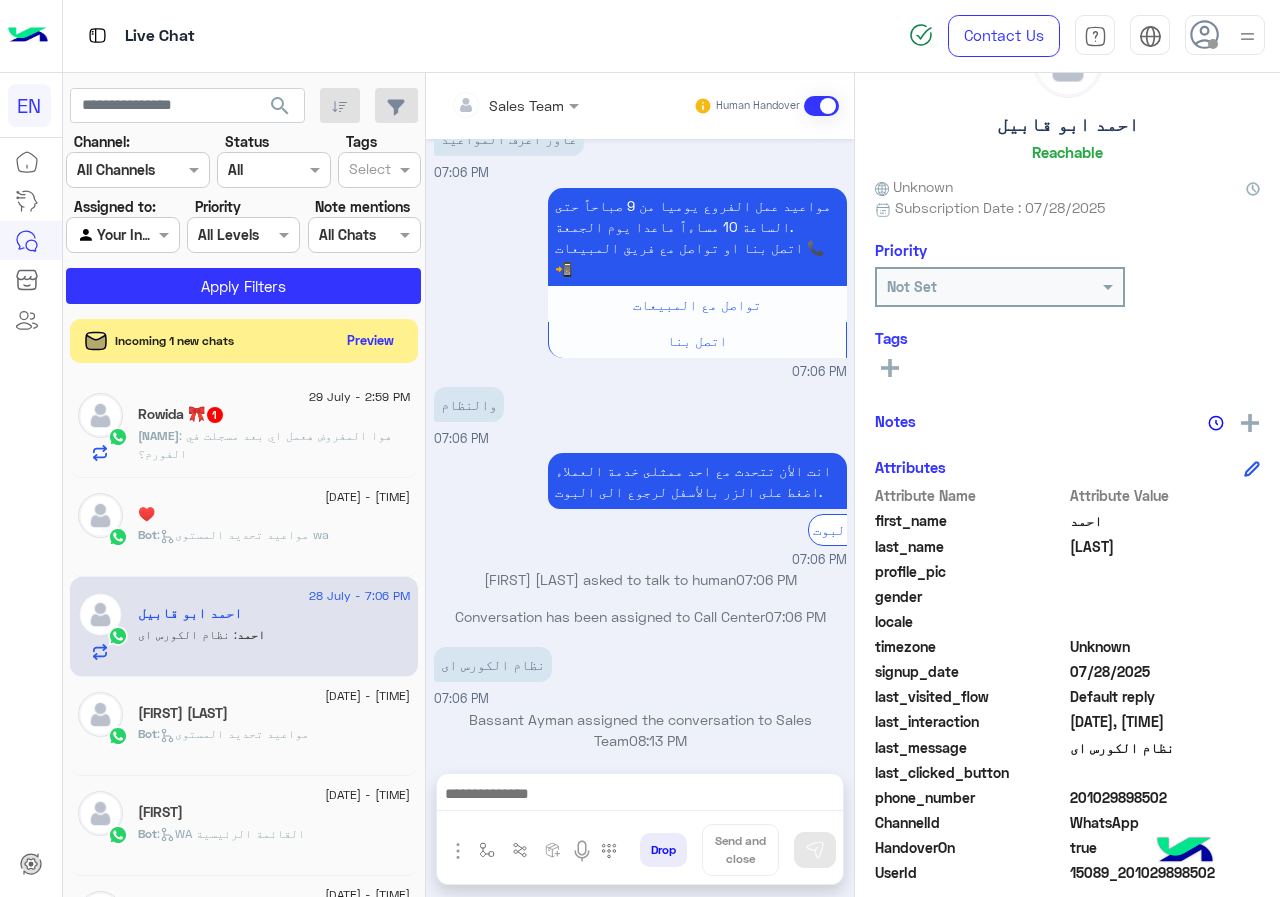 scroll, scrollTop: 0, scrollLeft: 0, axis: both 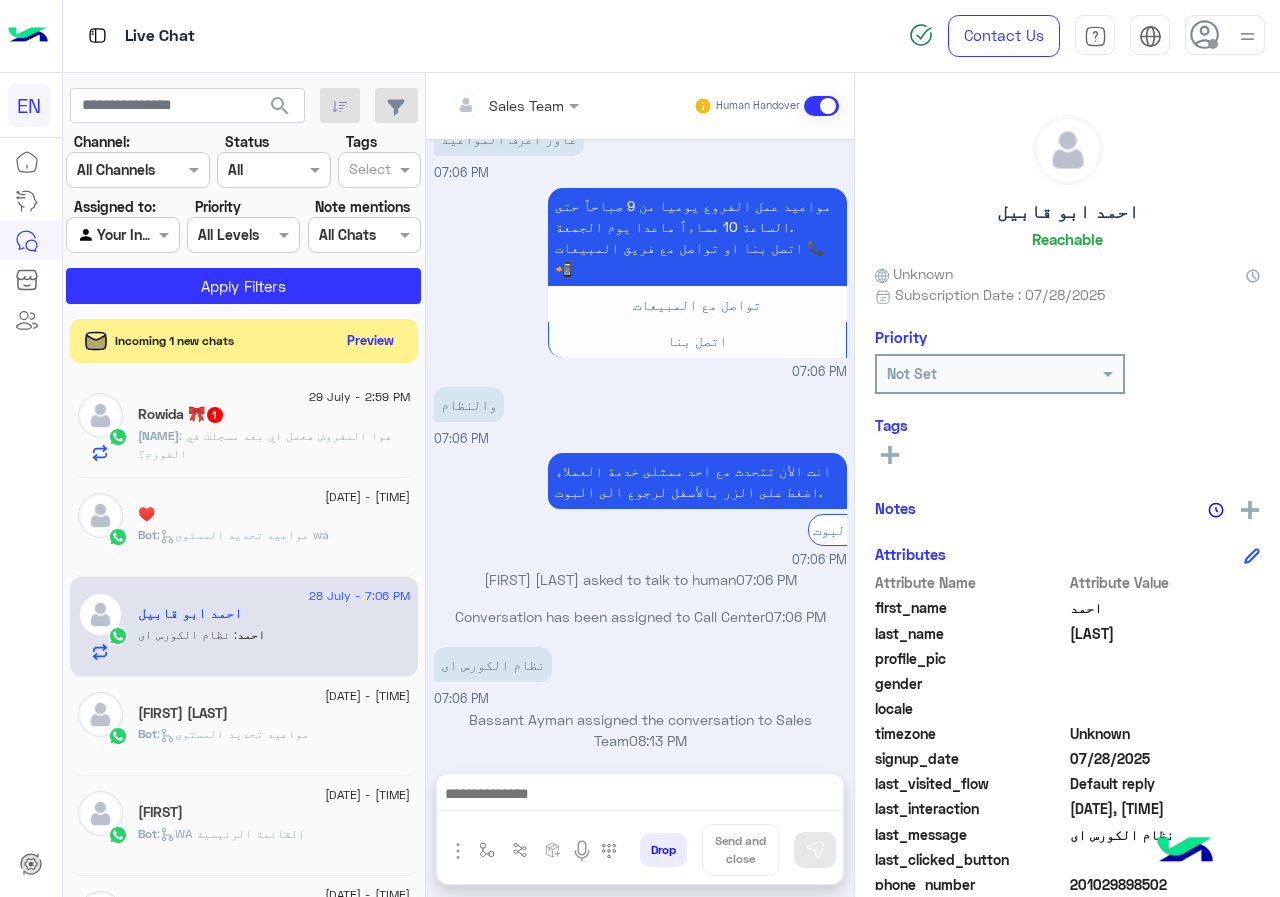 click on "احمد ابو قابيل" 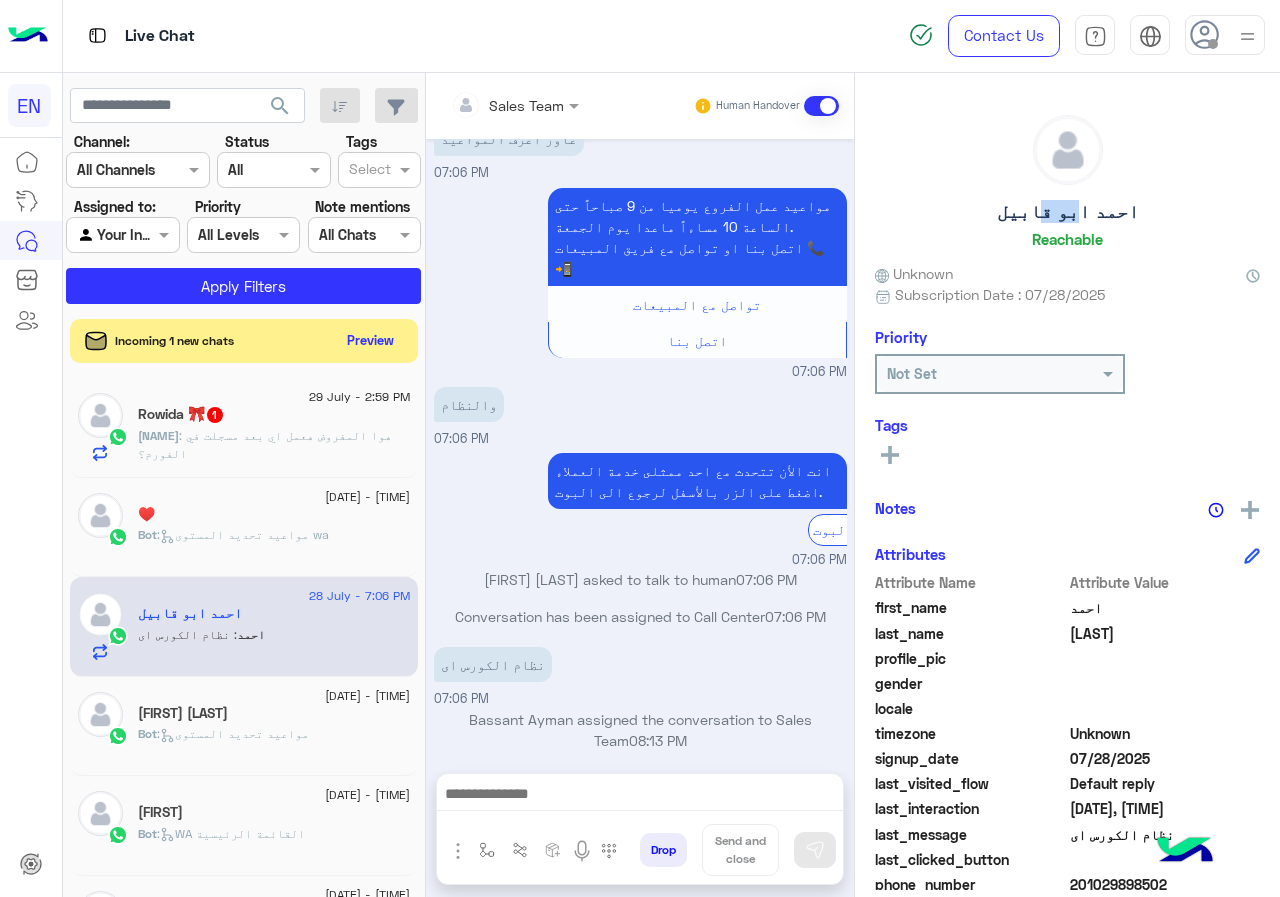 click on "احمد ابو قابيل" 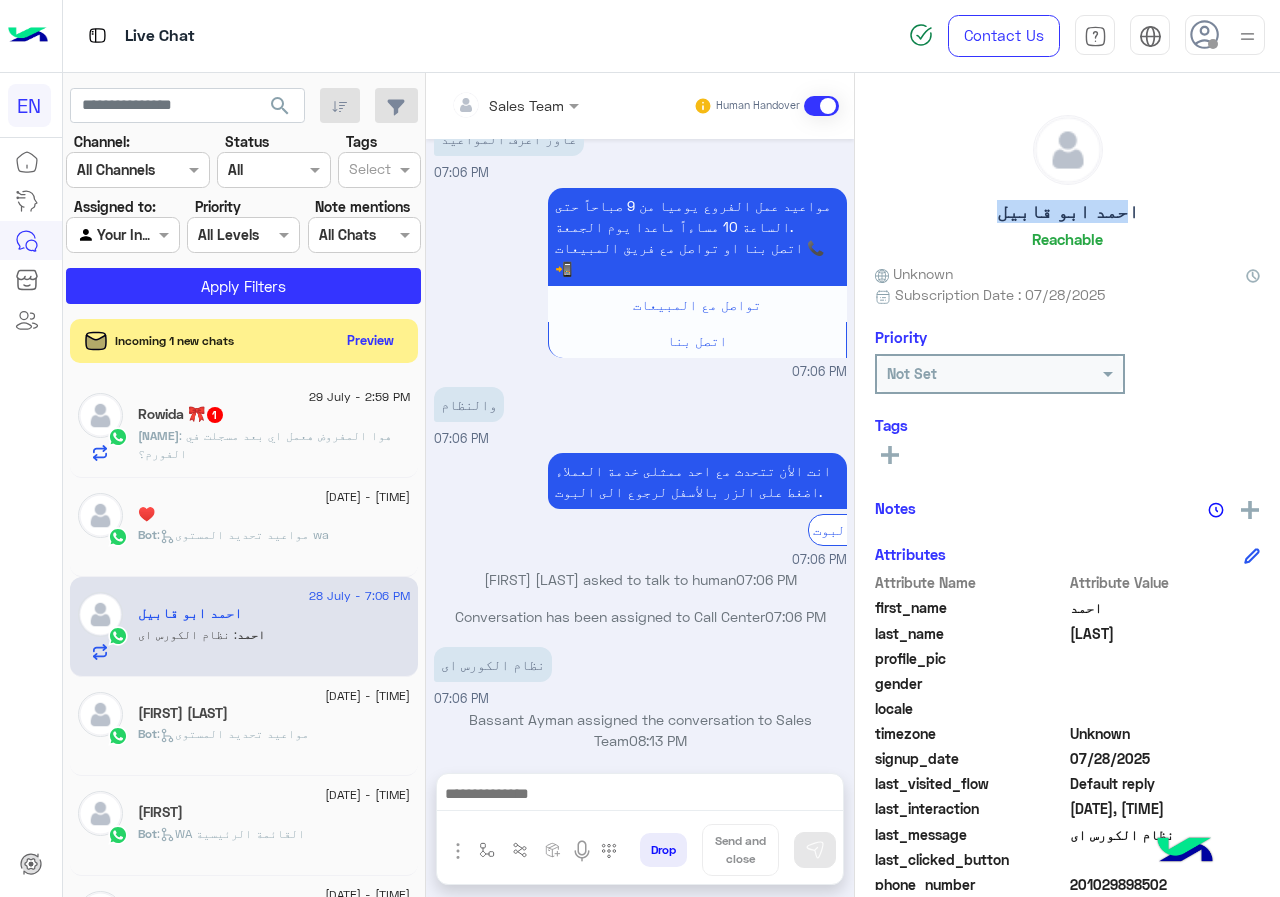 click on "احمد ابو قابيل" 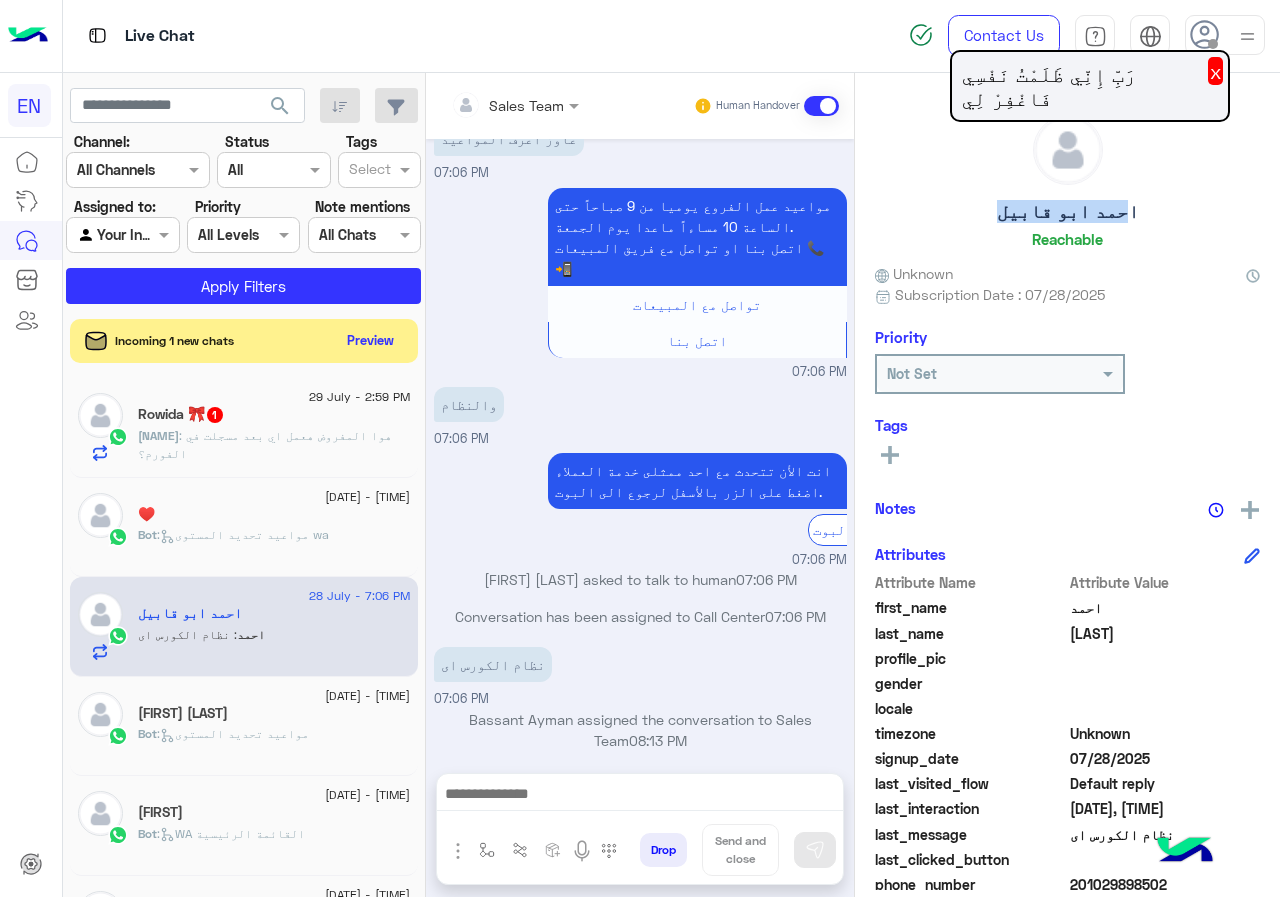 click 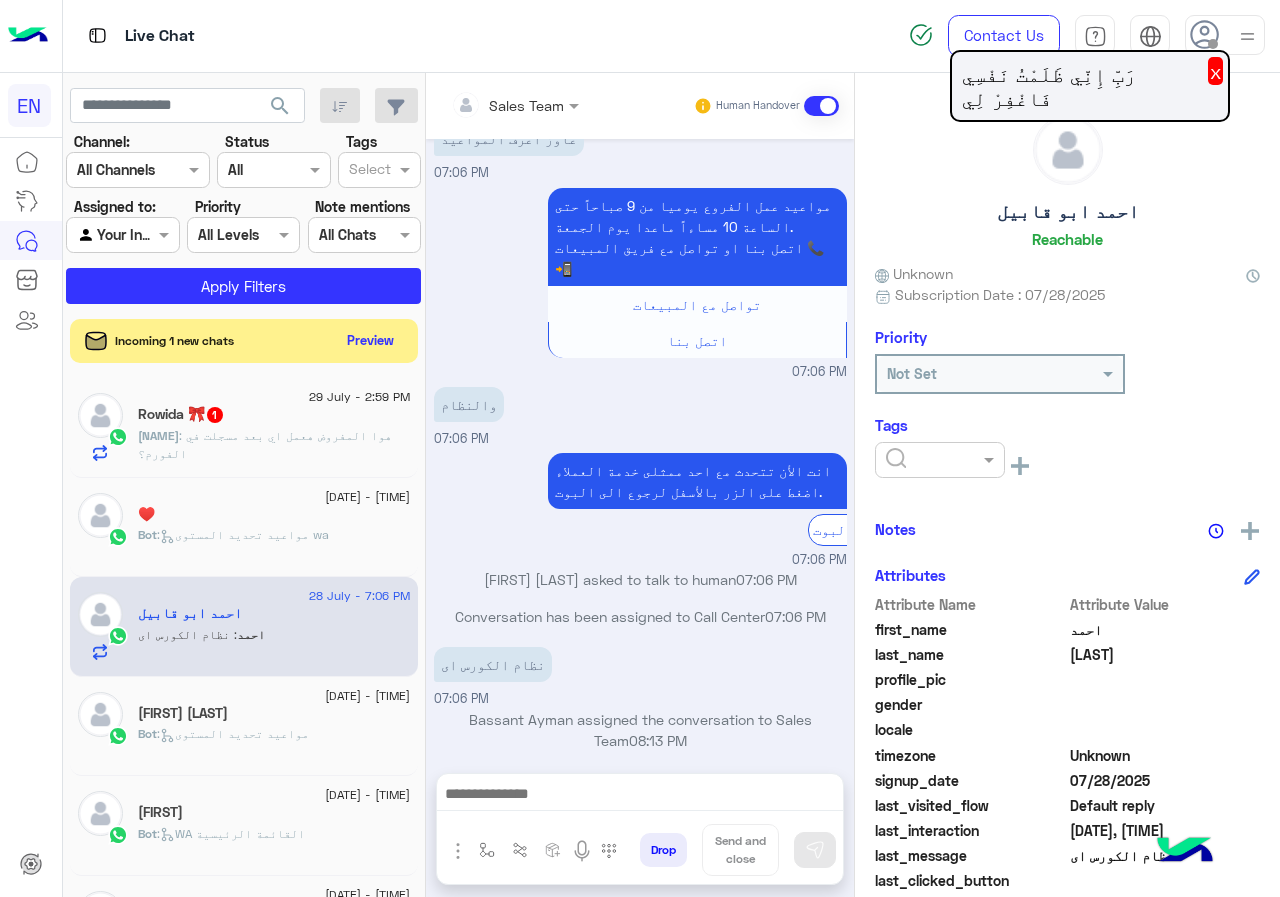 click 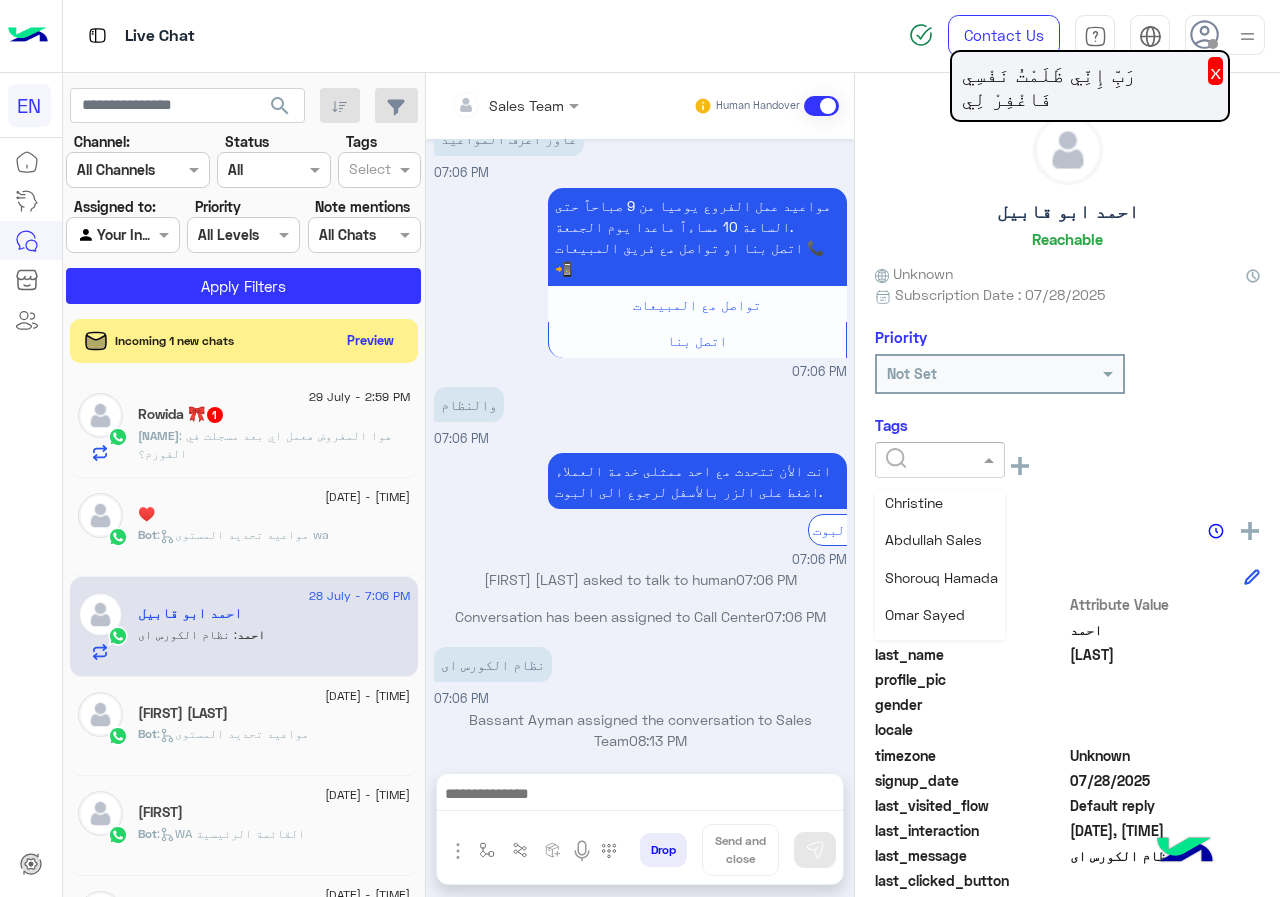scroll, scrollTop: 261, scrollLeft: 0, axis: vertical 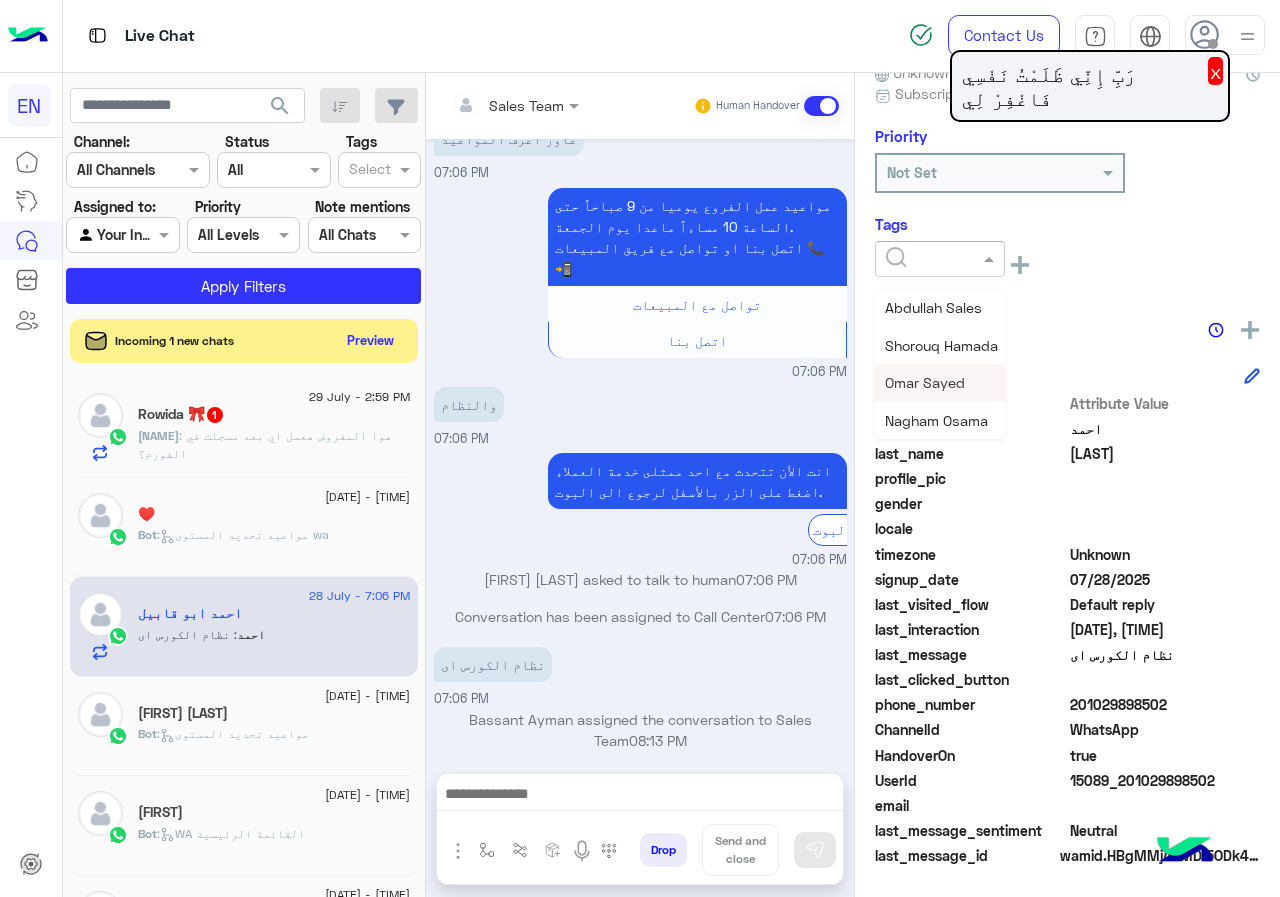 click on "Omar Sayed" at bounding box center (925, 382) 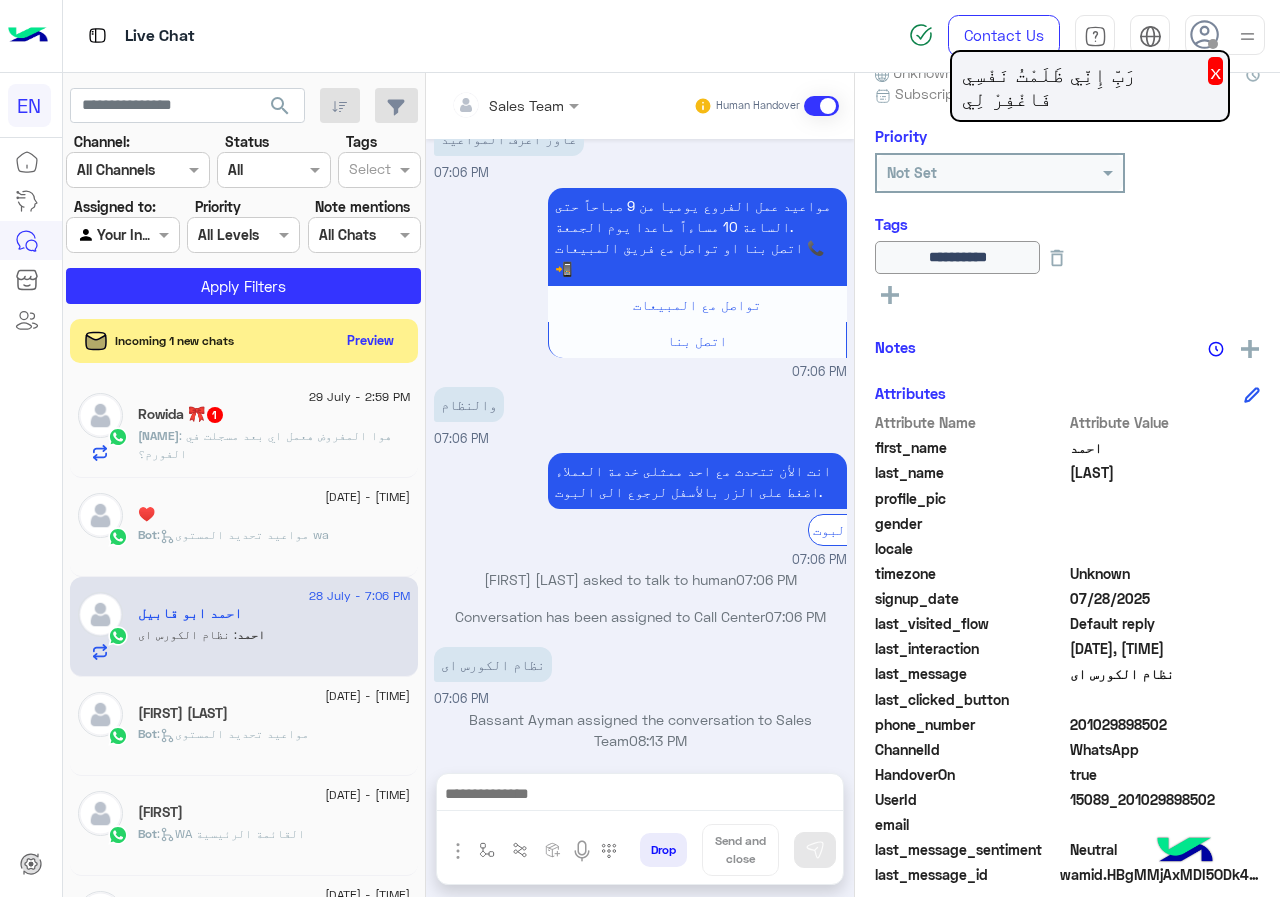 click on ":   مواعيد تحديد المستوى wa" 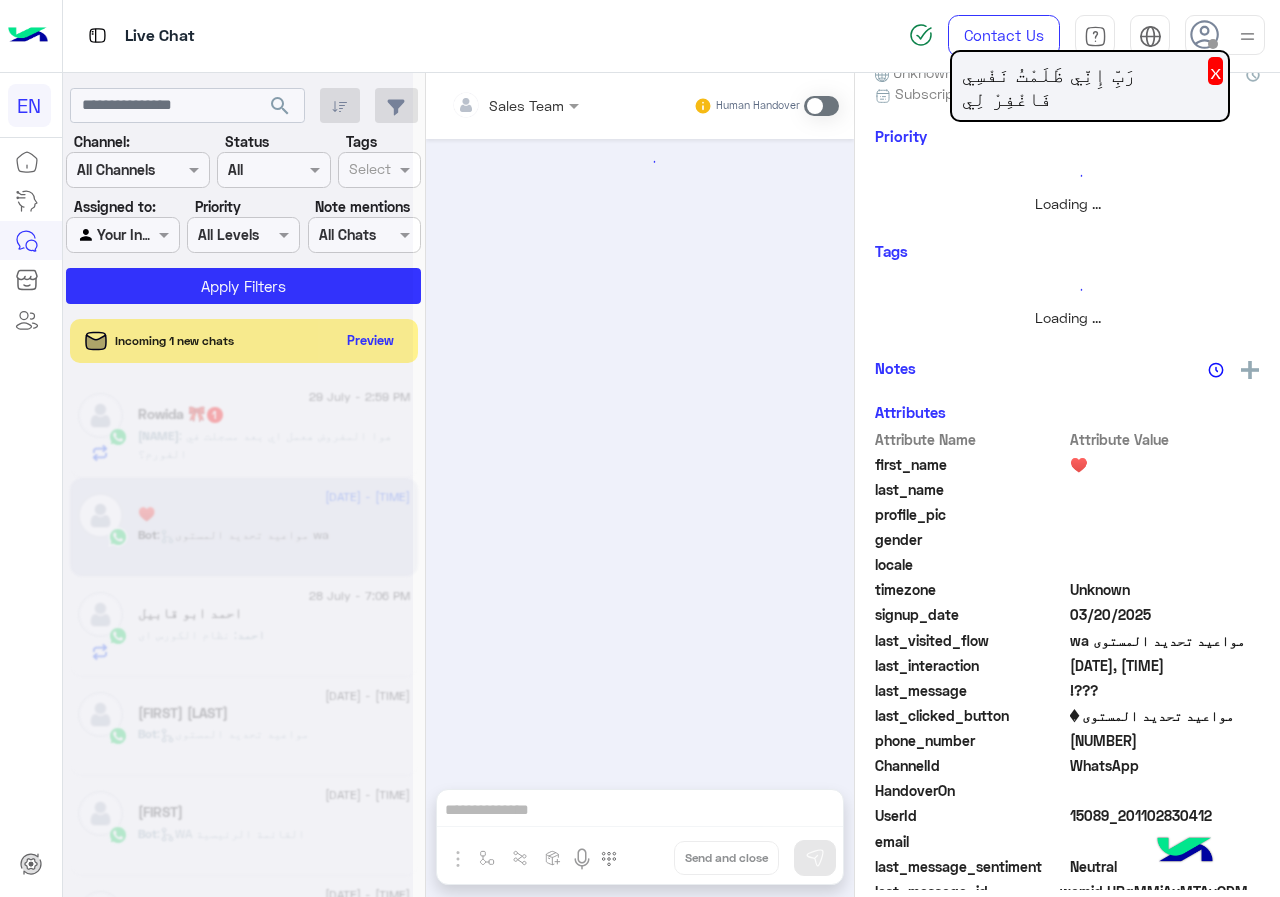 scroll, scrollTop: 0, scrollLeft: 0, axis: both 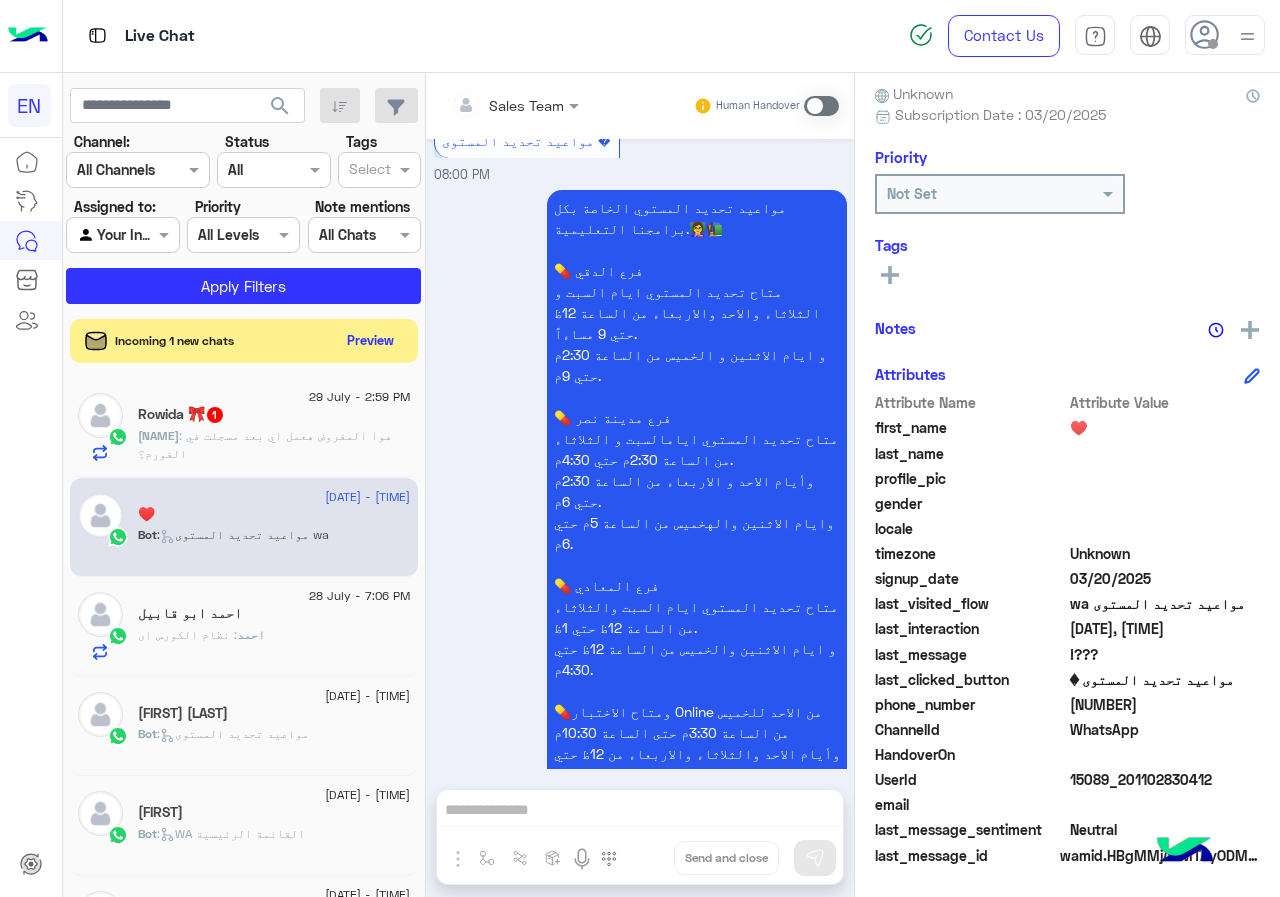 drag, startPoint x: 1075, startPoint y: 705, endPoint x: 1168, endPoint y: 706, distance: 93.00538 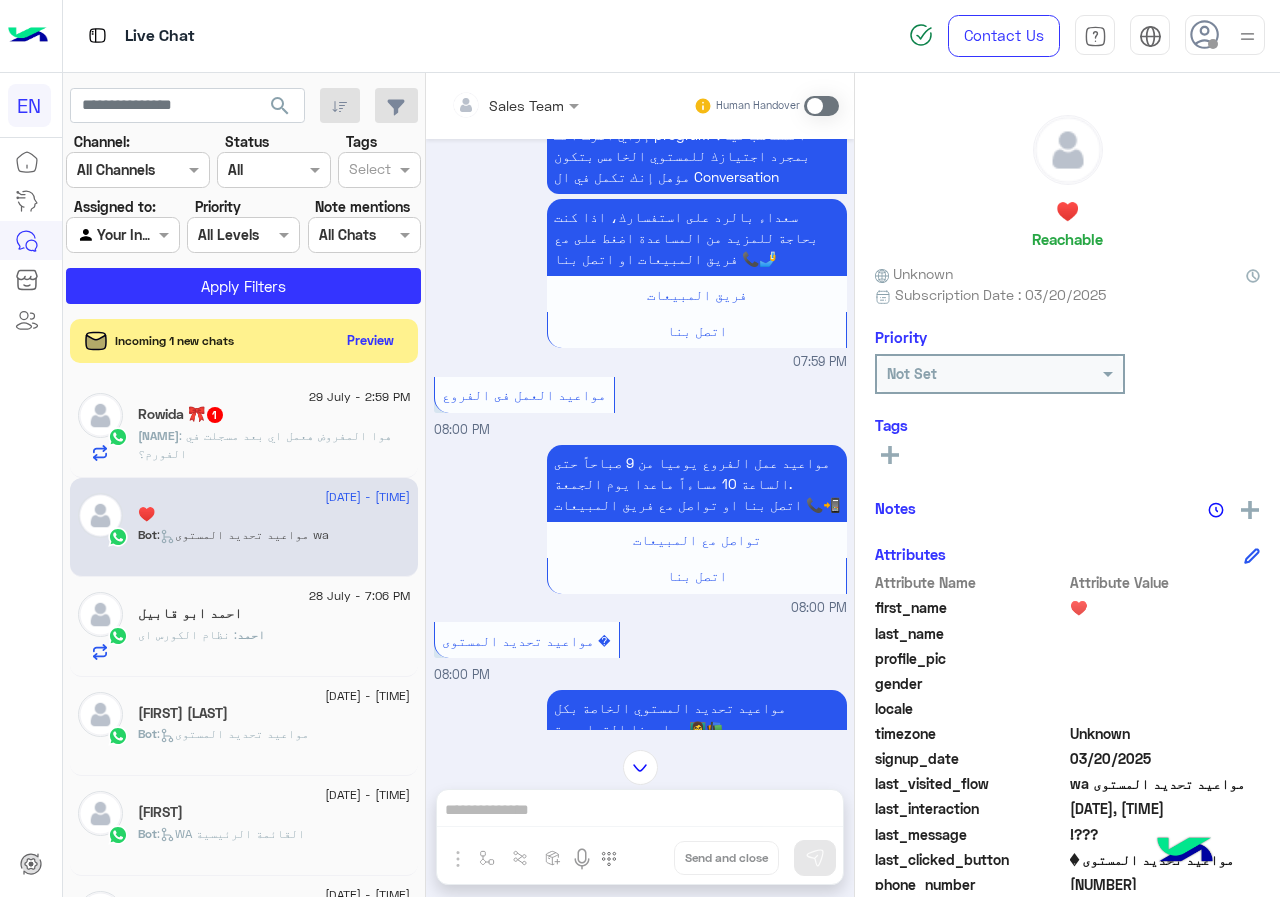 scroll, scrollTop: 3094, scrollLeft: 0, axis: vertical 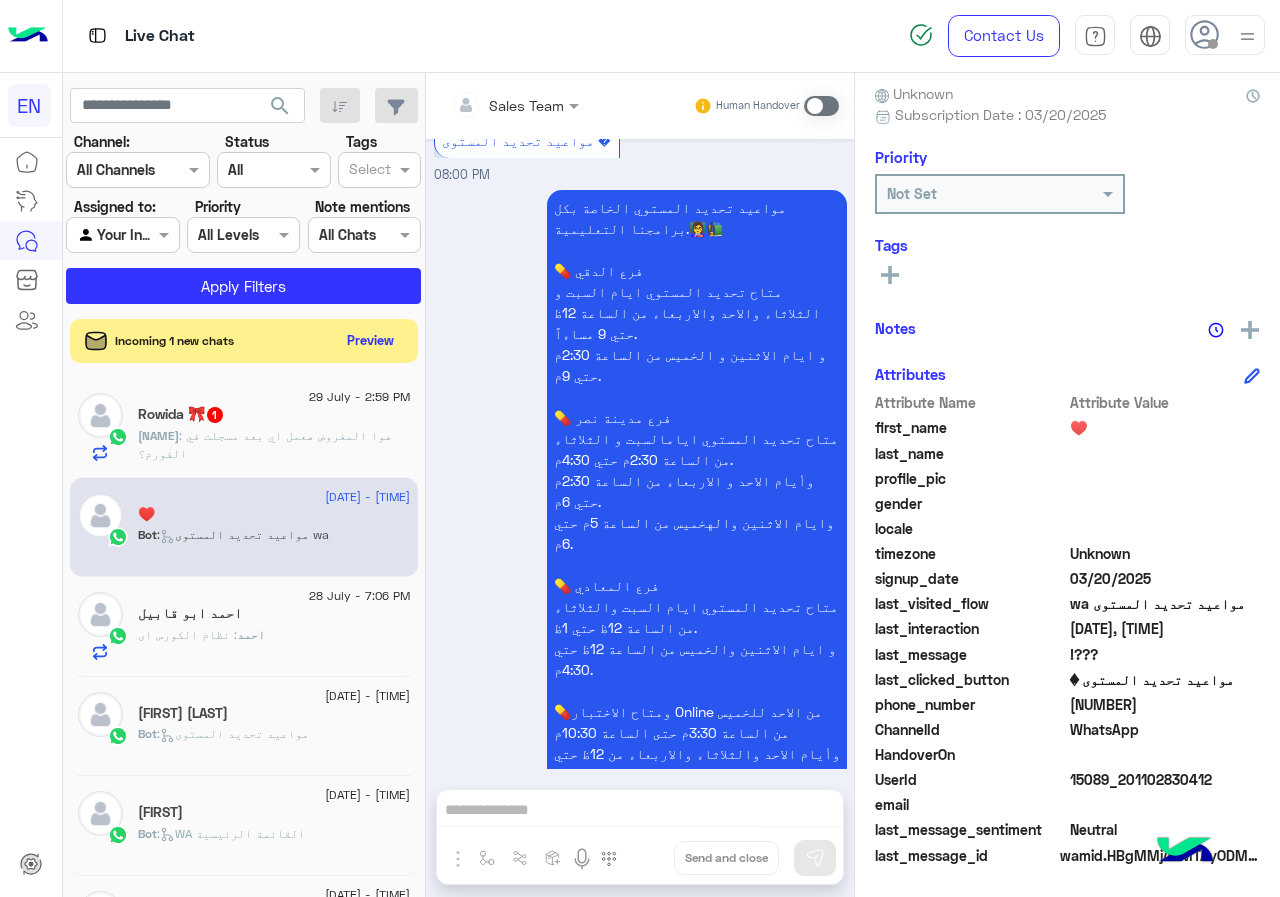 copy on "[PHONE]" 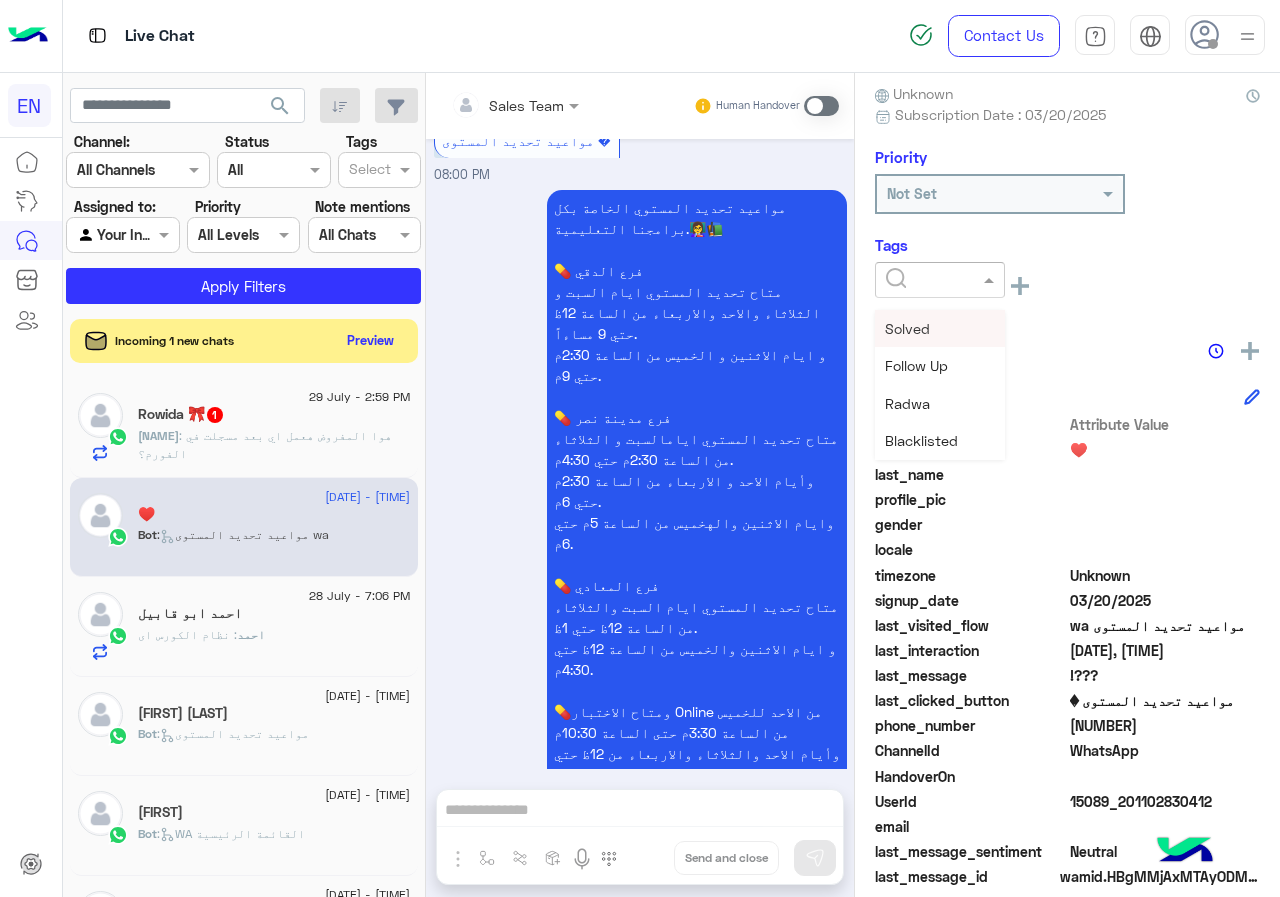 click 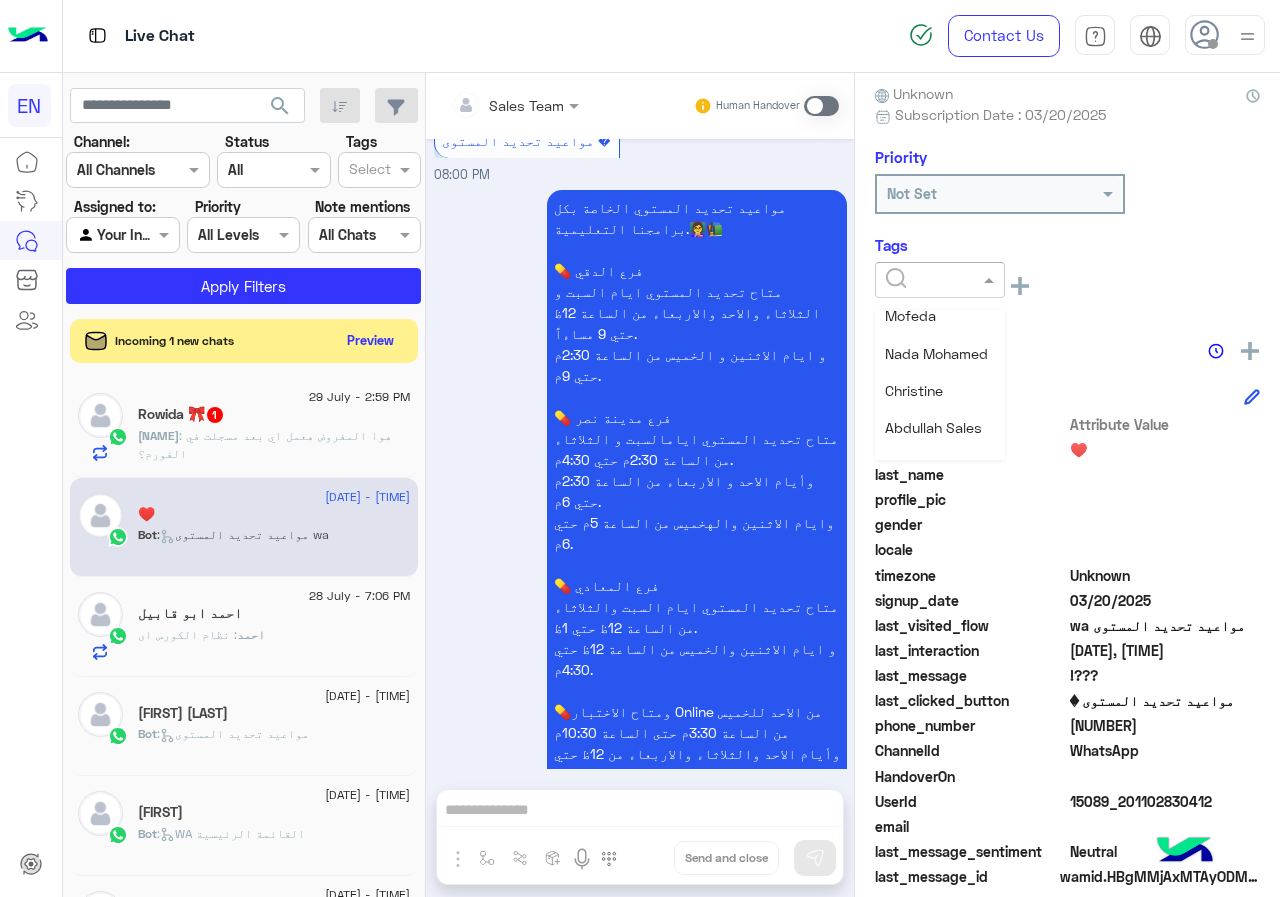 scroll, scrollTop: 261, scrollLeft: 0, axis: vertical 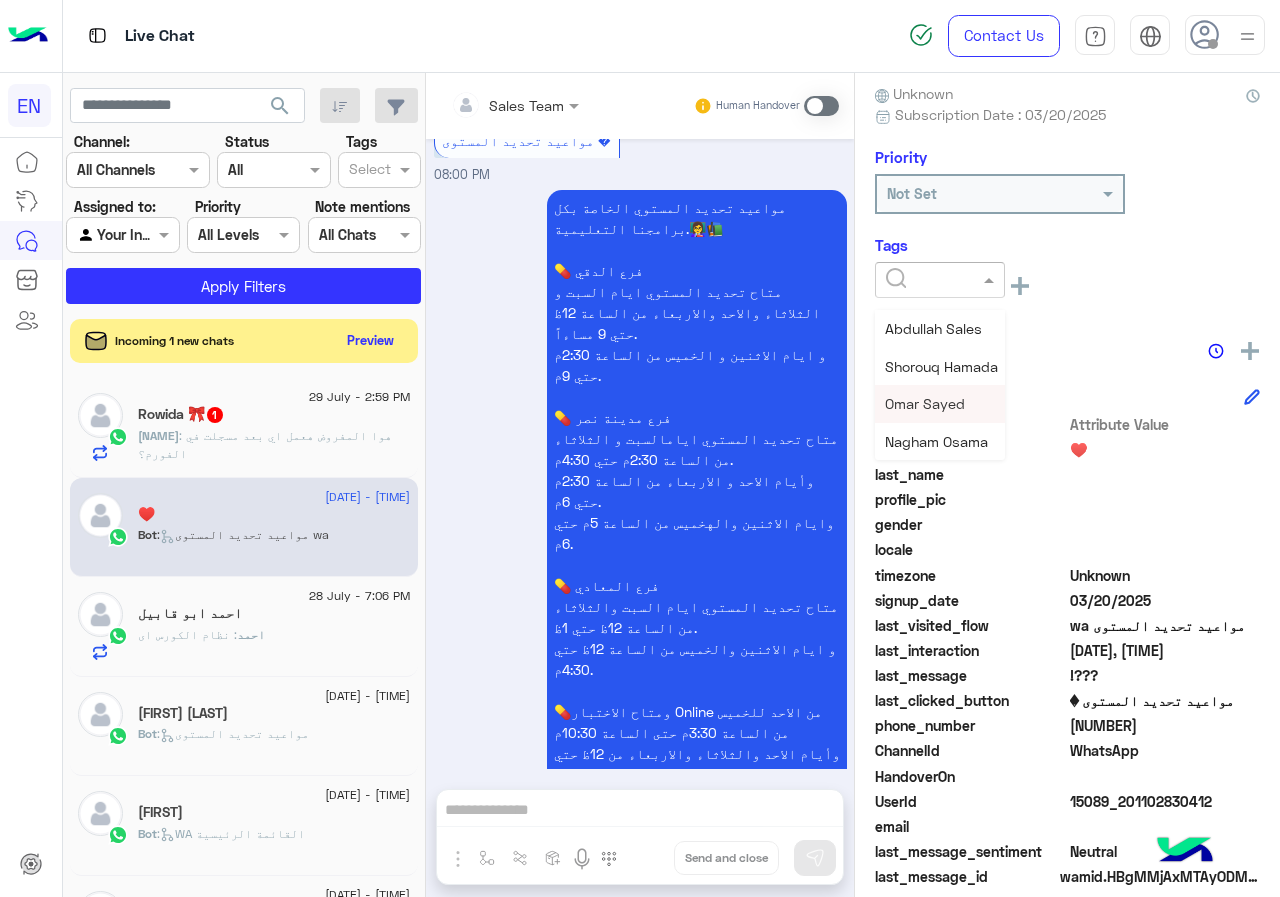 click on "Omar Sayed" at bounding box center (940, 403) 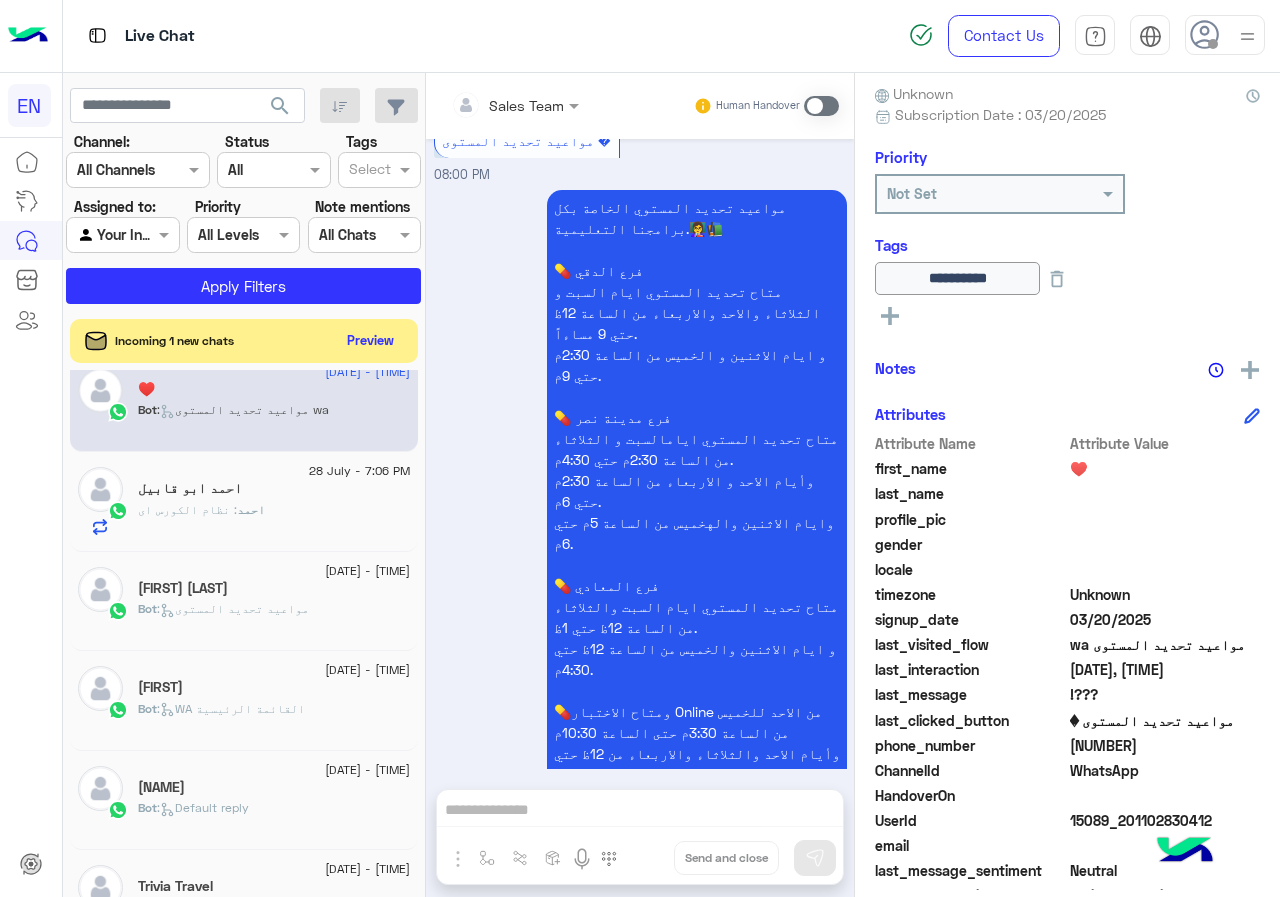 scroll, scrollTop: 0, scrollLeft: 0, axis: both 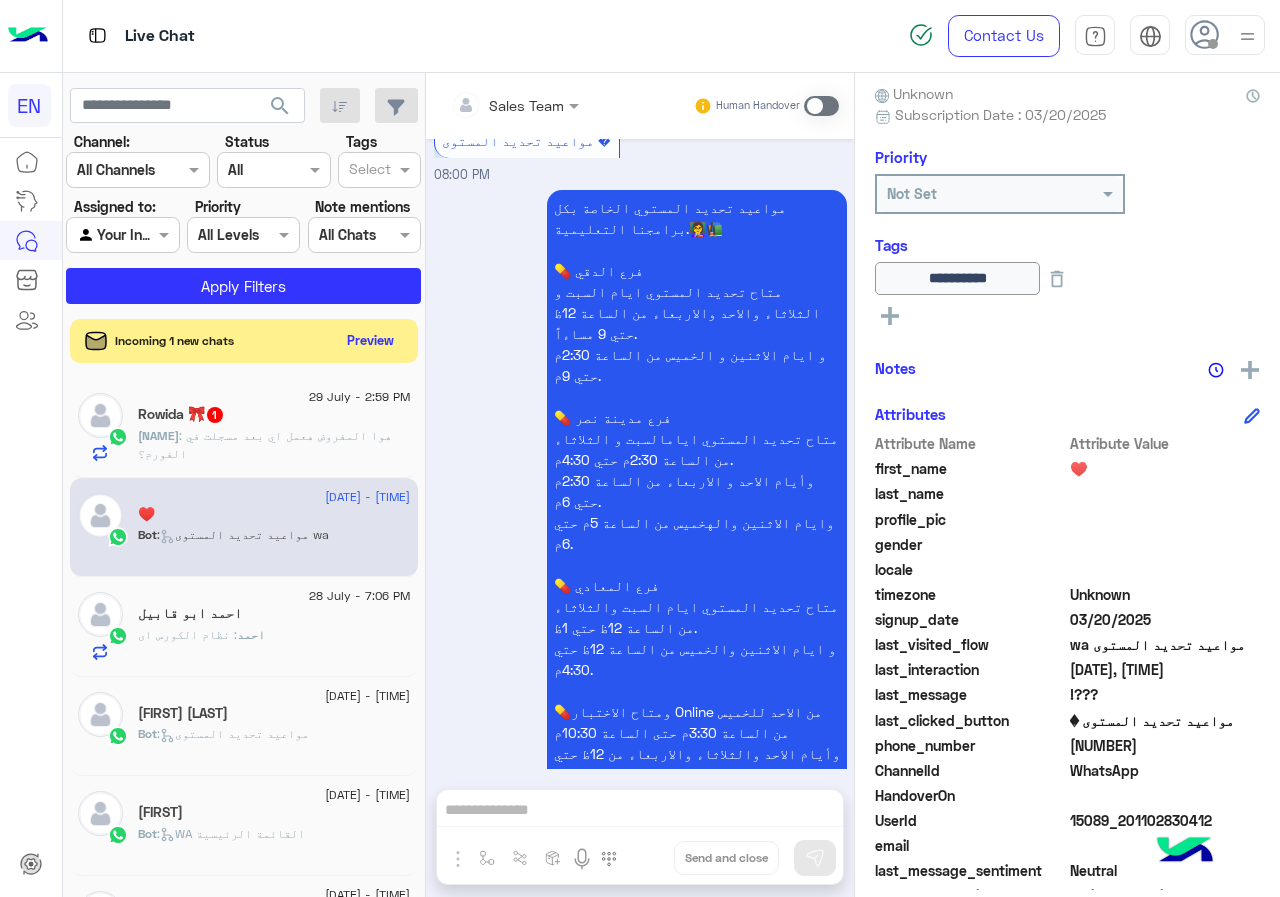 click on ": هوا المفروض هعمل اي بعد مسجلت في الفورم؟" 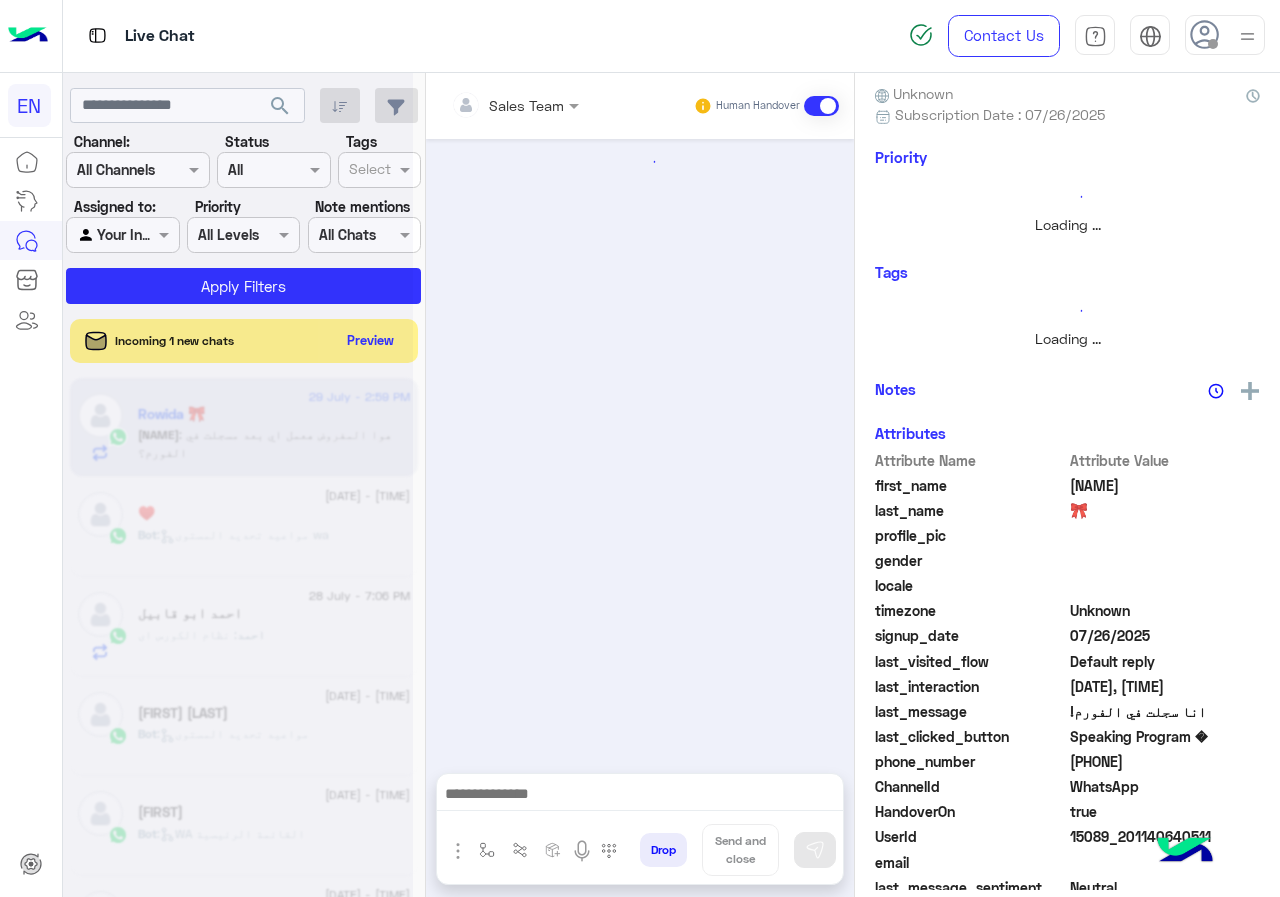 scroll, scrollTop: 0, scrollLeft: 0, axis: both 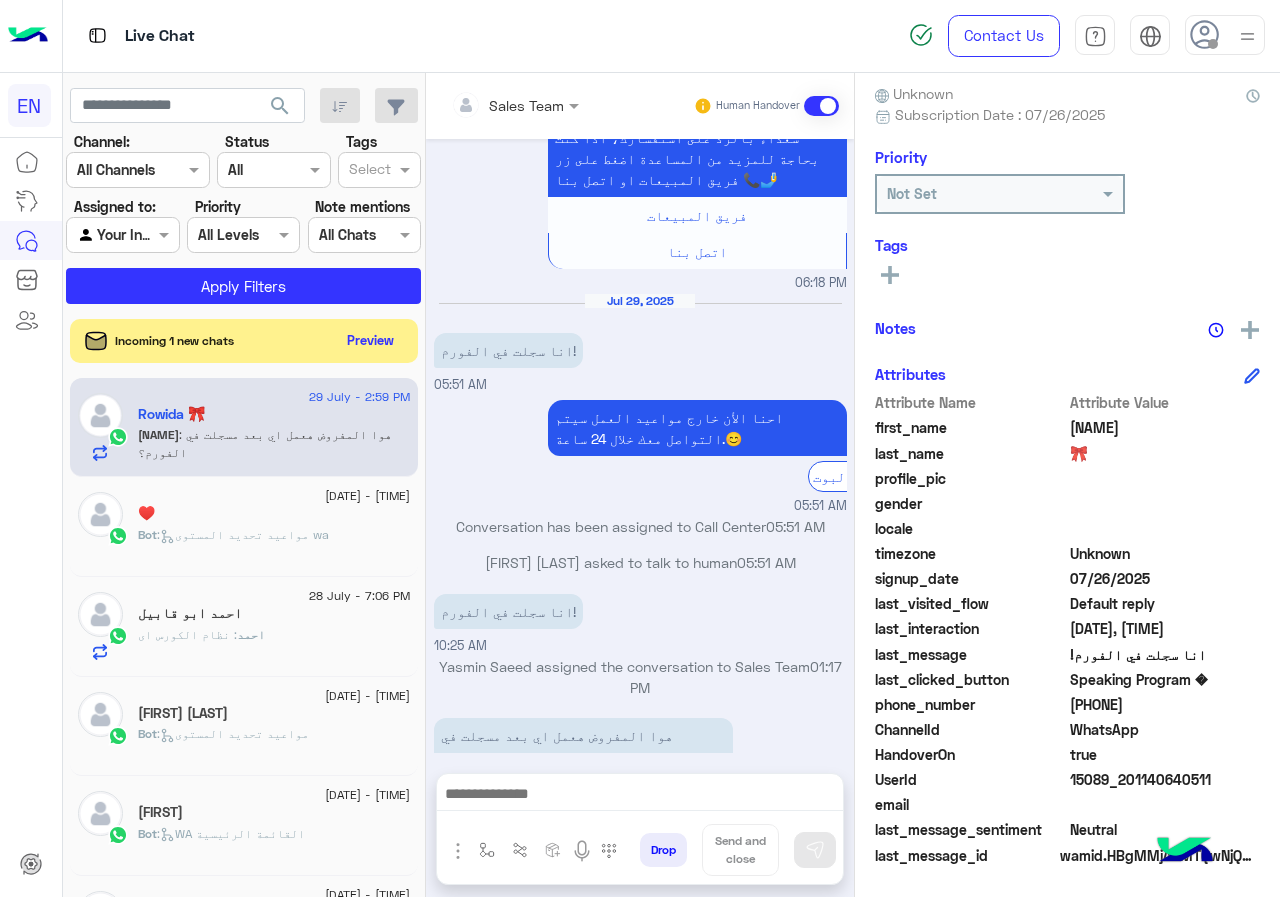 drag, startPoint x: 1075, startPoint y: 701, endPoint x: 1189, endPoint y: 702, distance: 114.00439 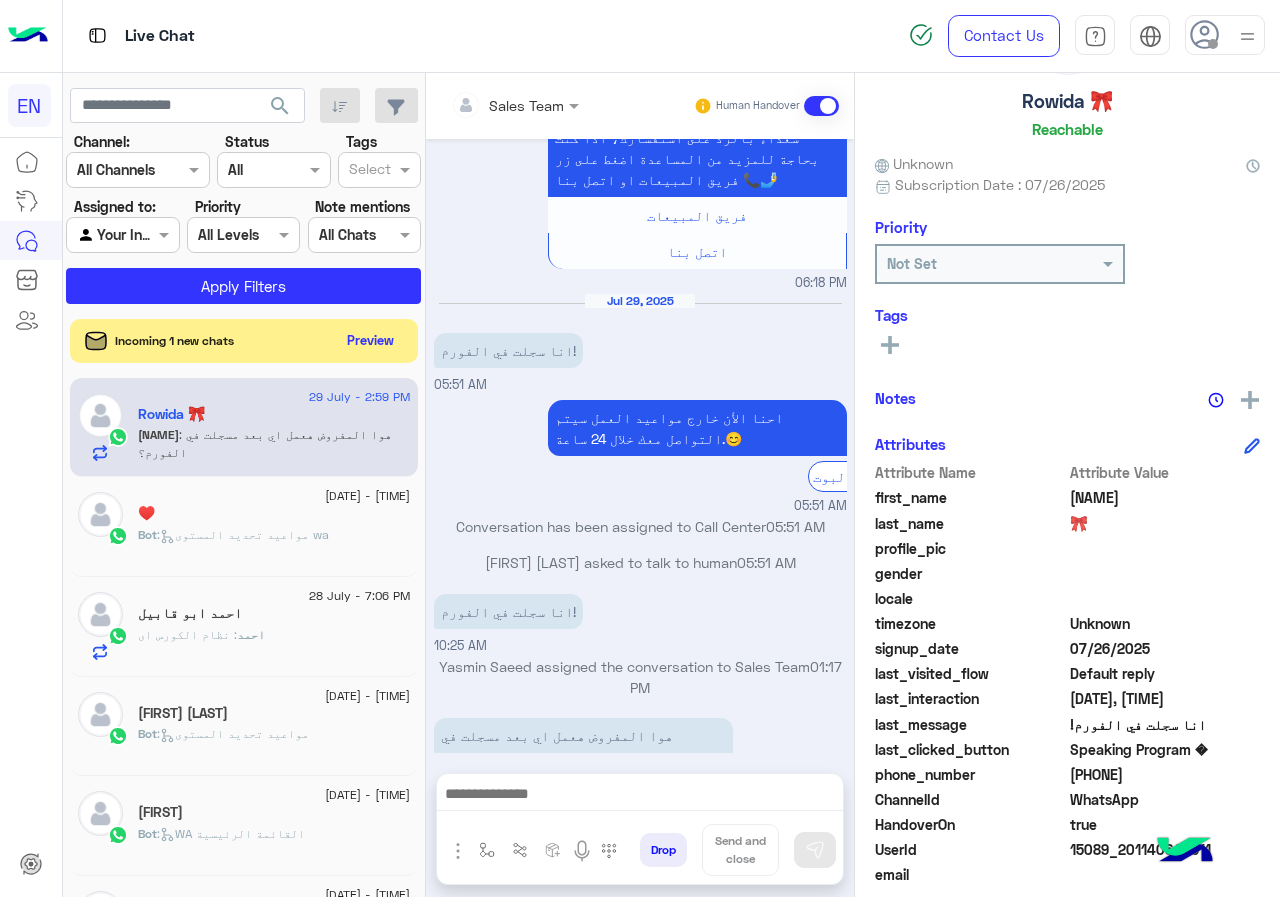 scroll, scrollTop: 0, scrollLeft: 0, axis: both 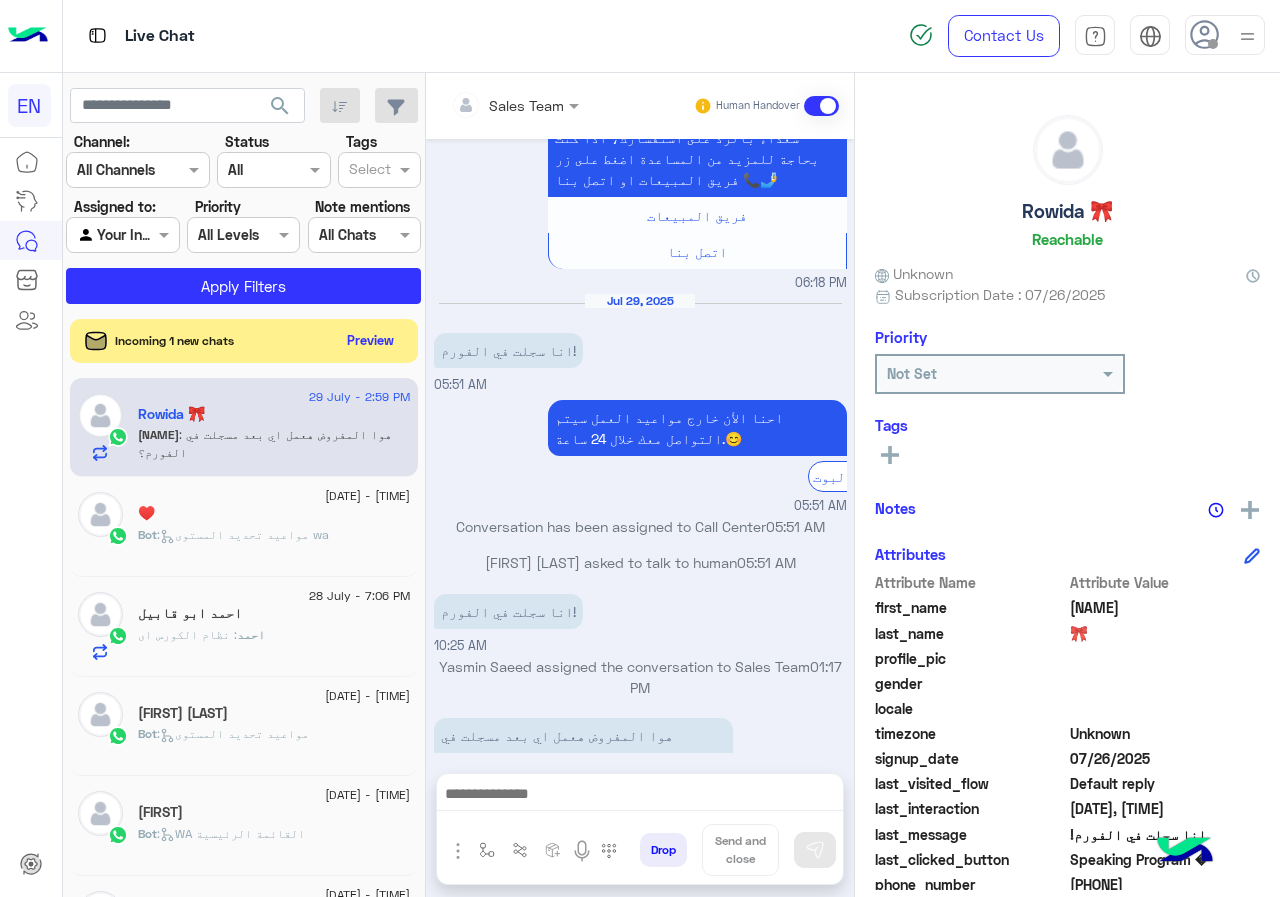 click on "Rowida 🎀" 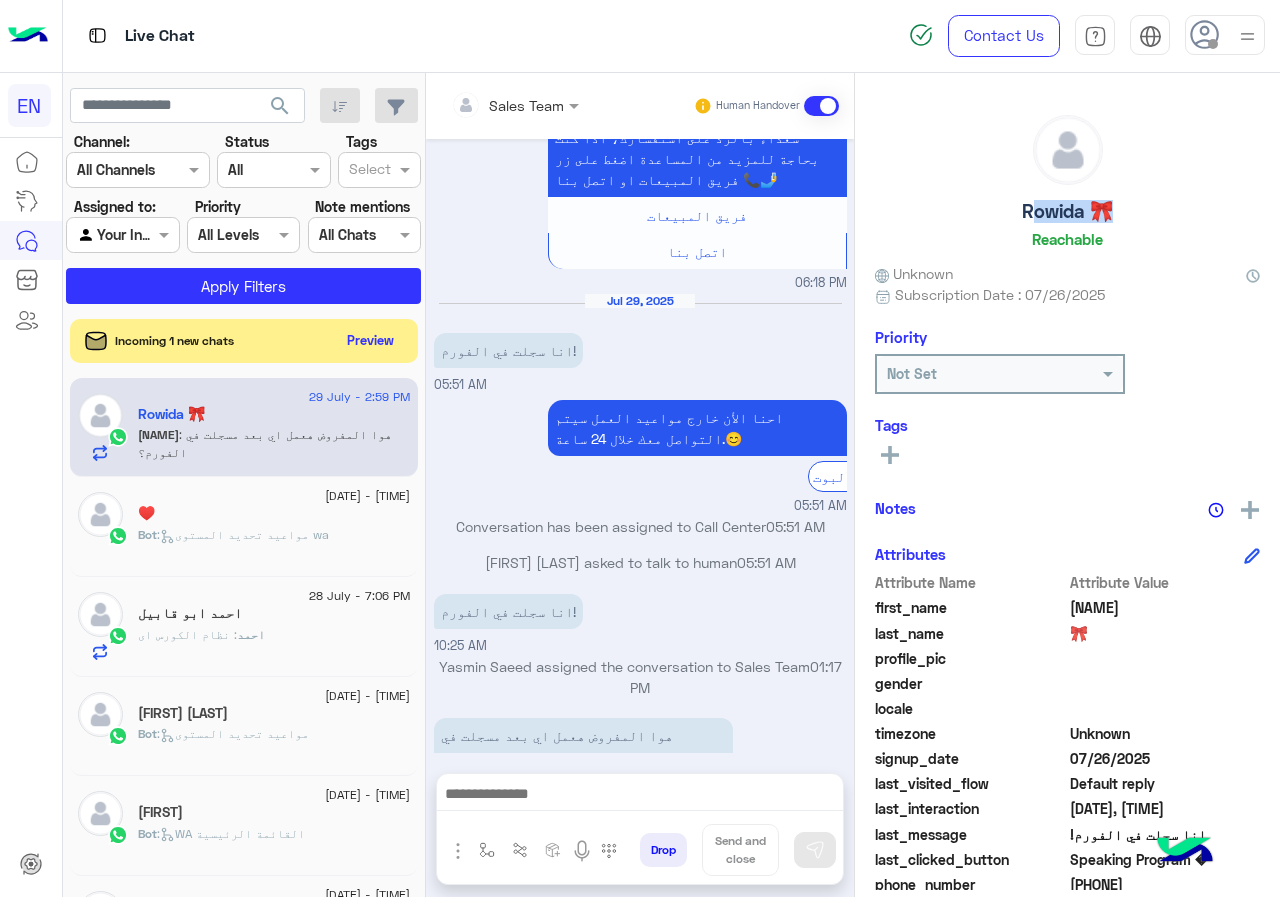 click on "Rowida 🎀" 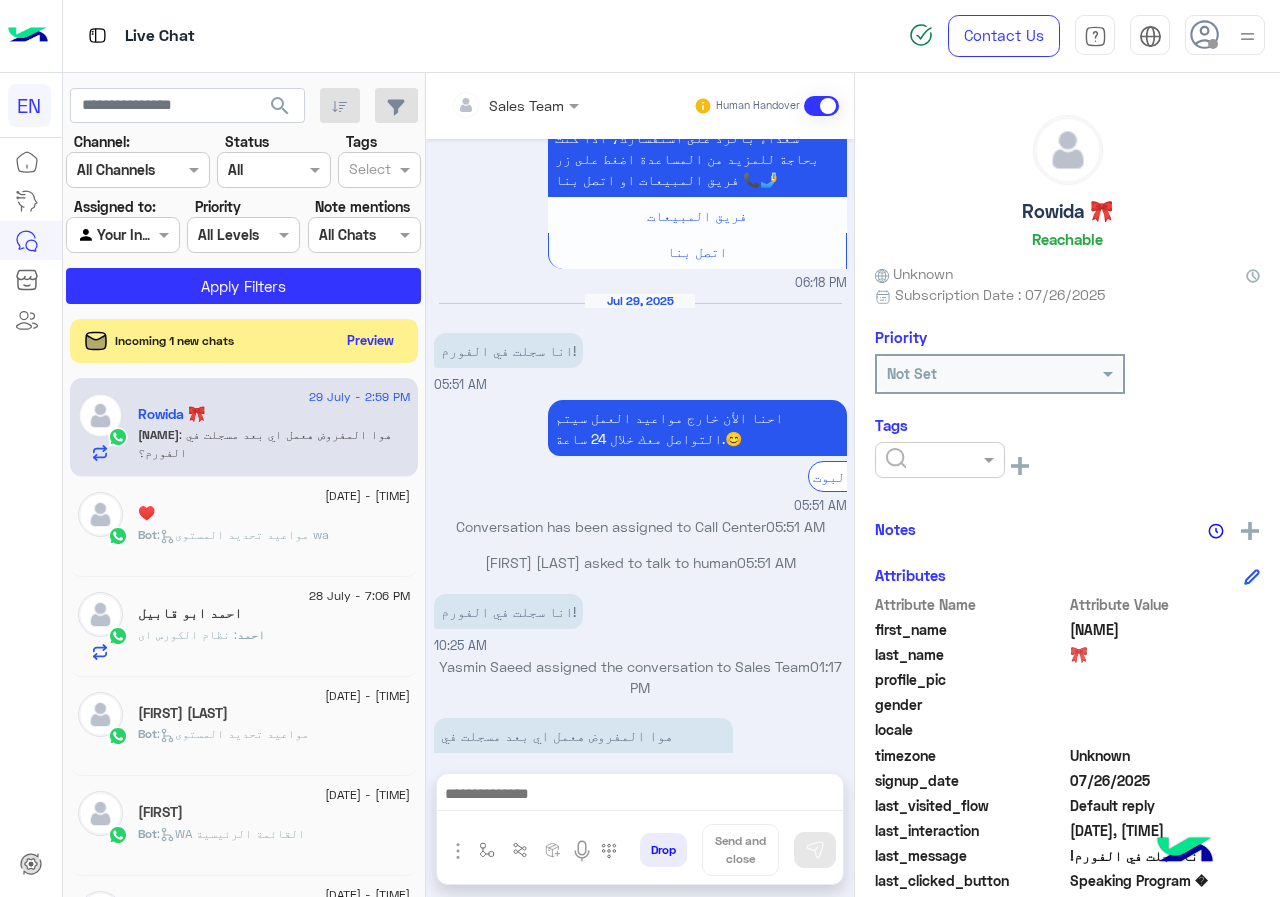 click 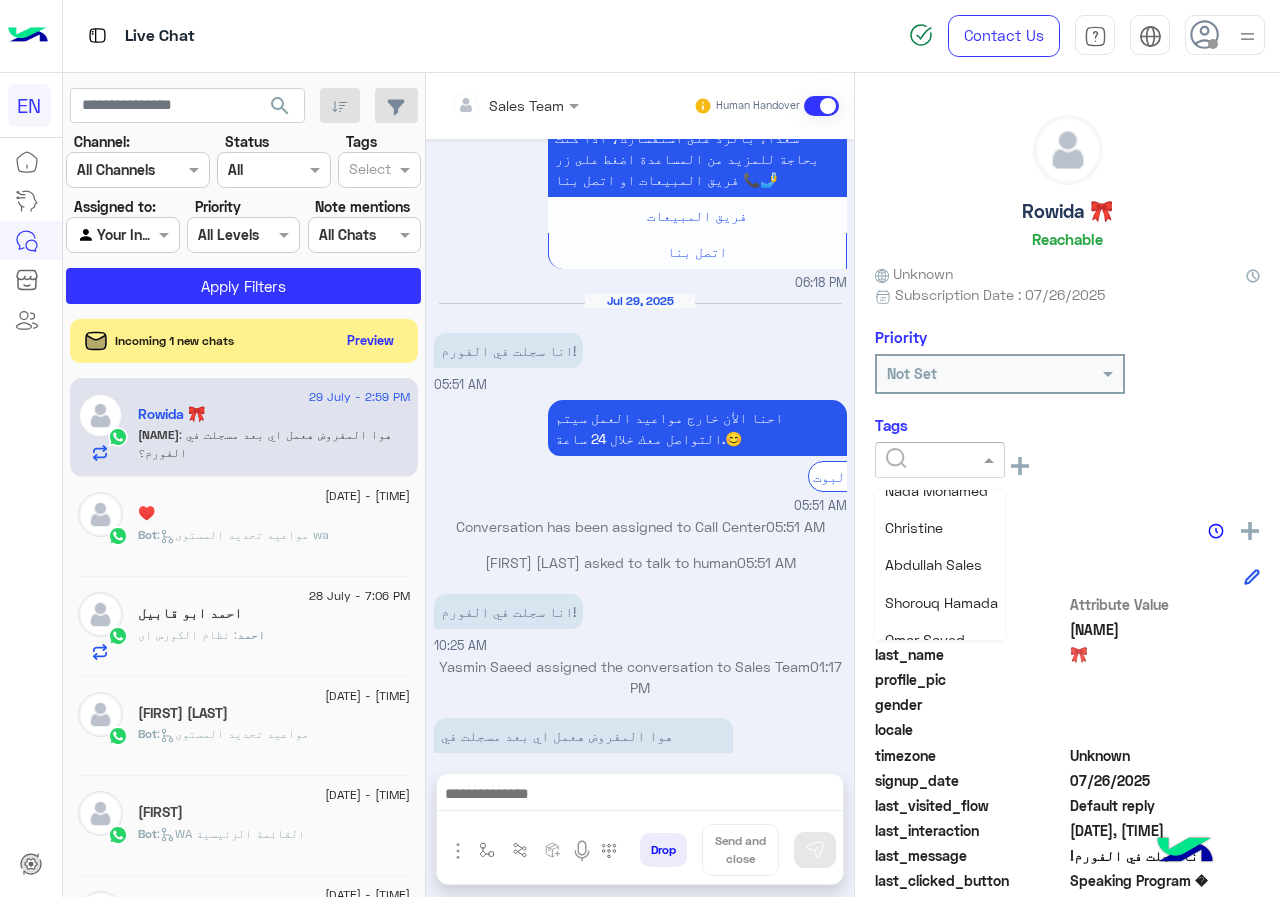 scroll, scrollTop: 261, scrollLeft: 0, axis: vertical 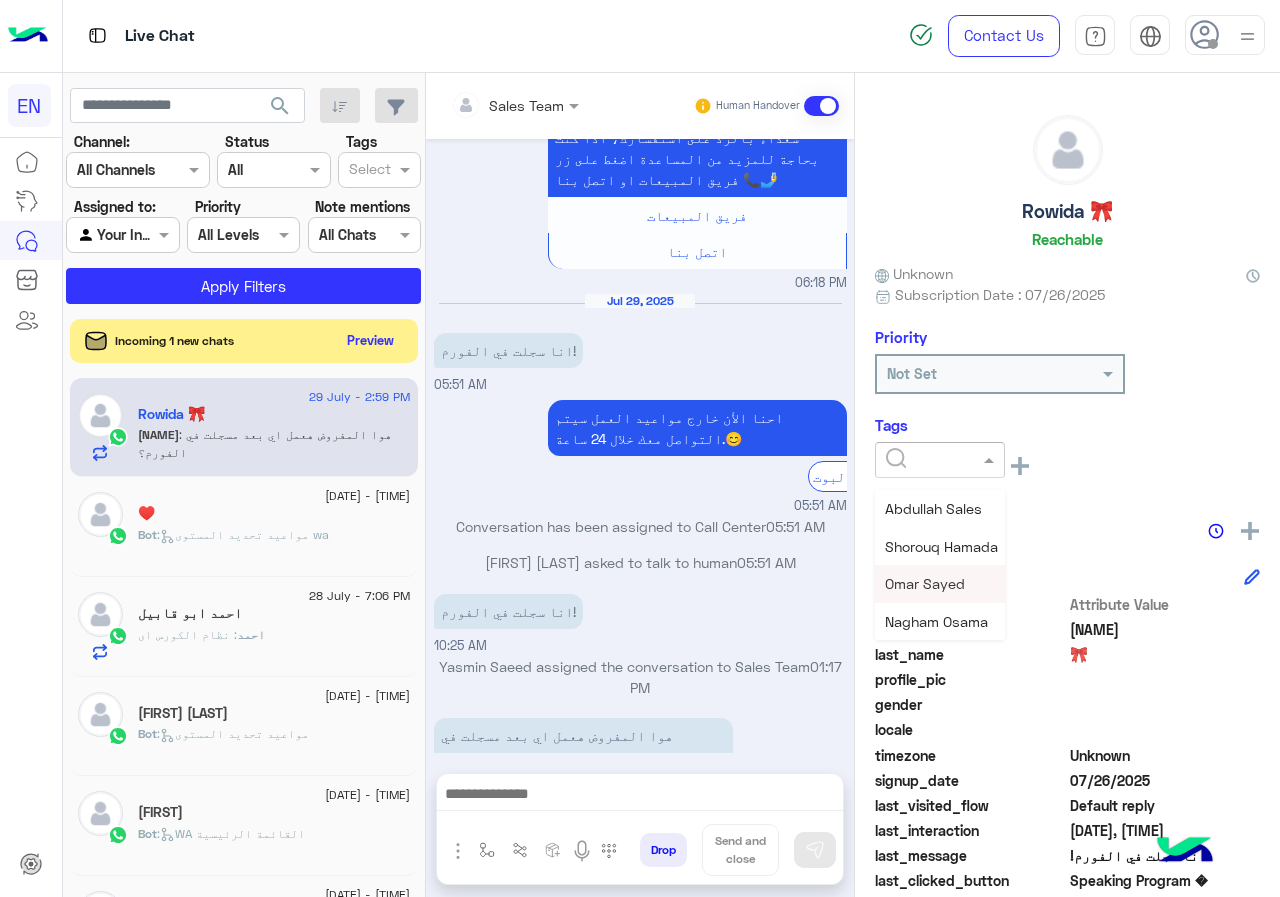 click on "Omar Sayed" at bounding box center (925, 583) 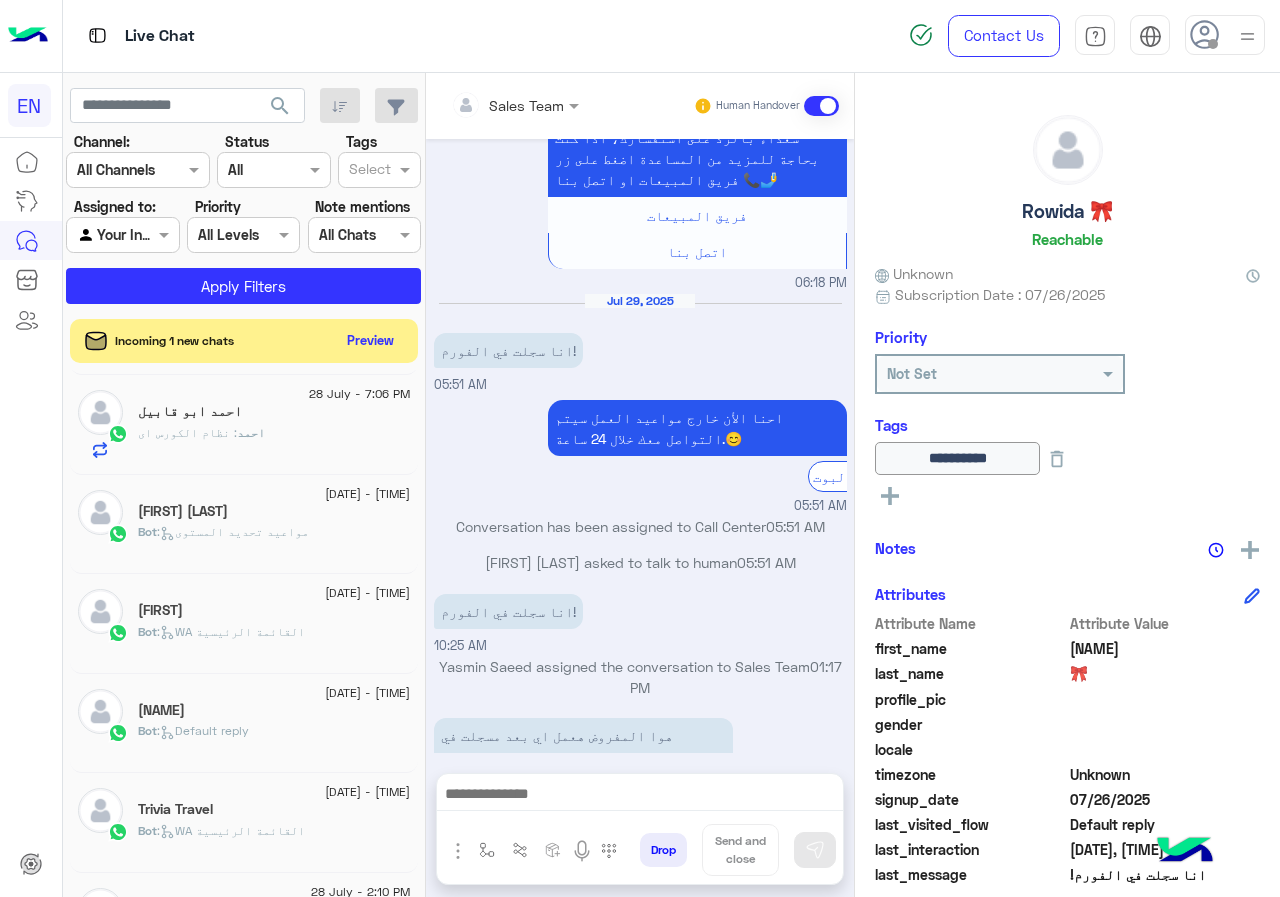 scroll, scrollTop: 600, scrollLeft: 0, axis: vertical 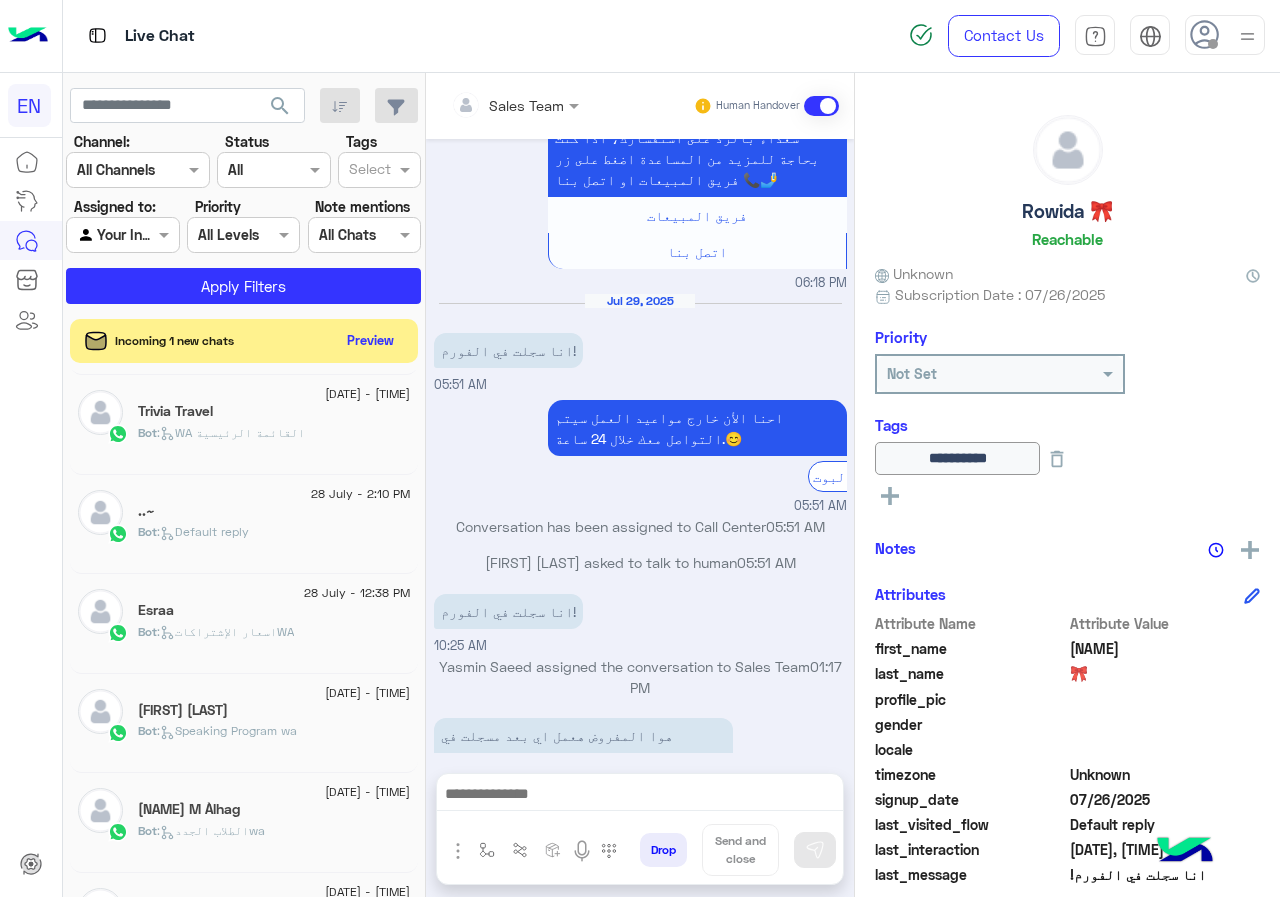 click on "[DATE] - [TIME] [LAST] [INITIAL]. [LAST] Bot : Speaking Program wa" 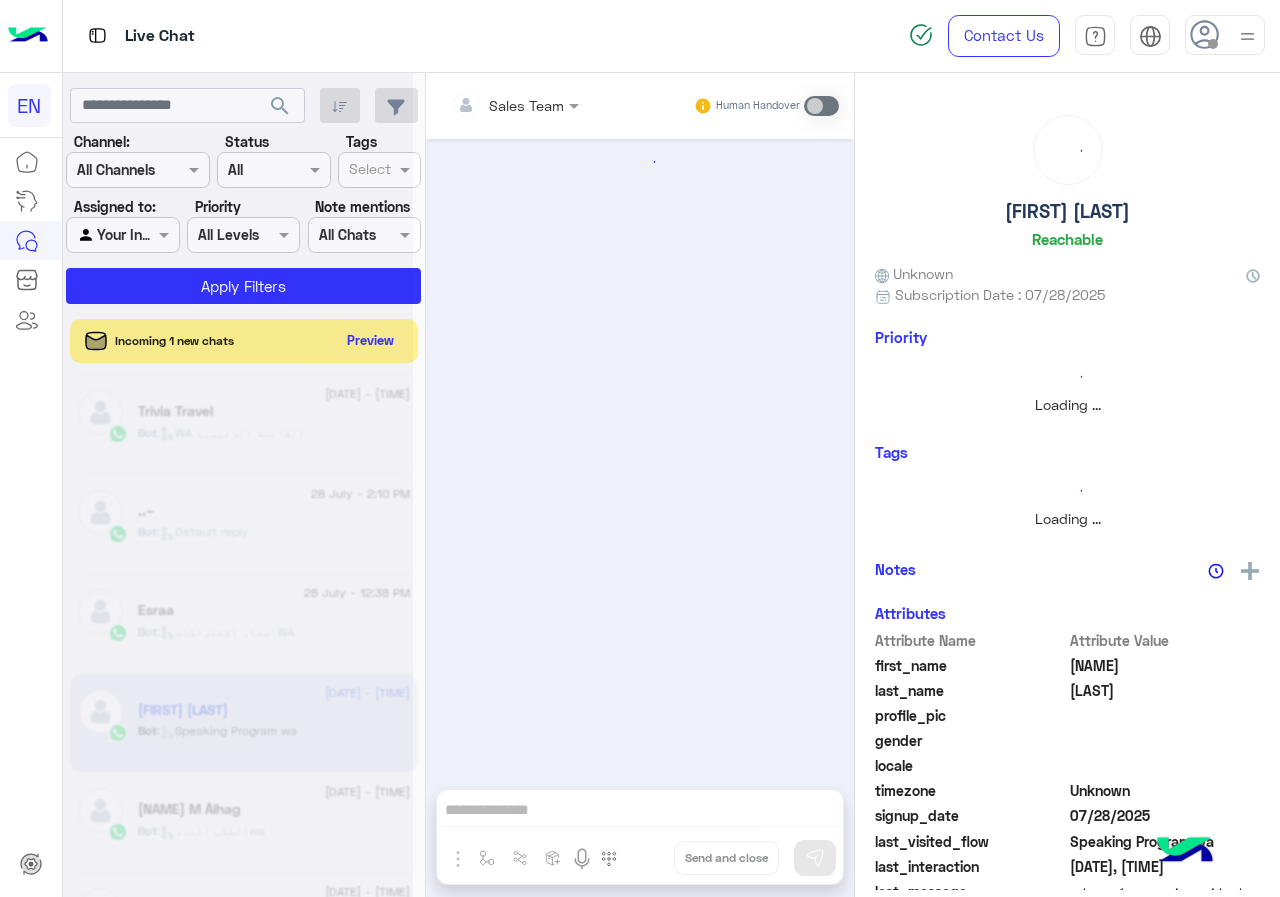 scroll, scrollTop: 0, scrollLeft: 0, axis: both 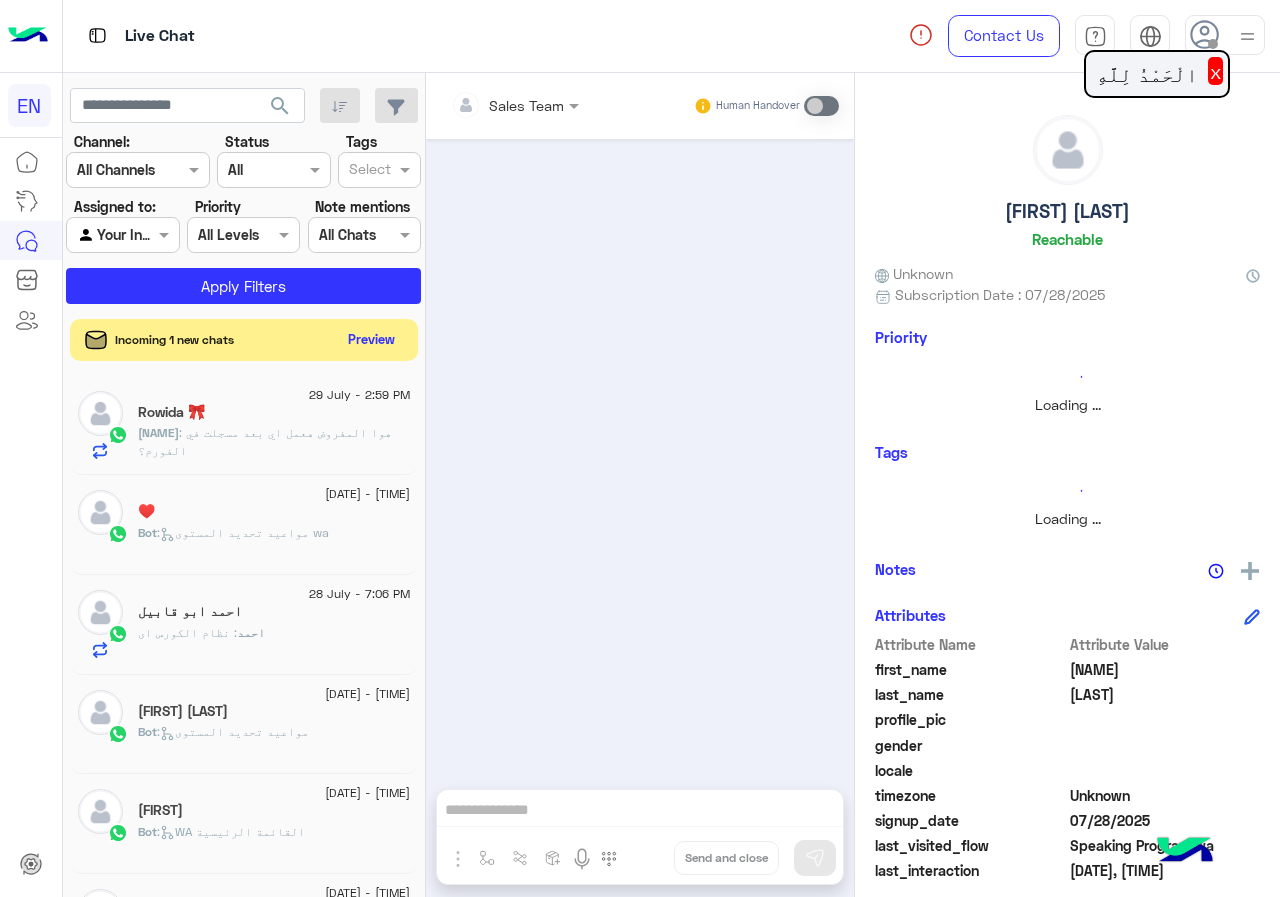click on "Preview" 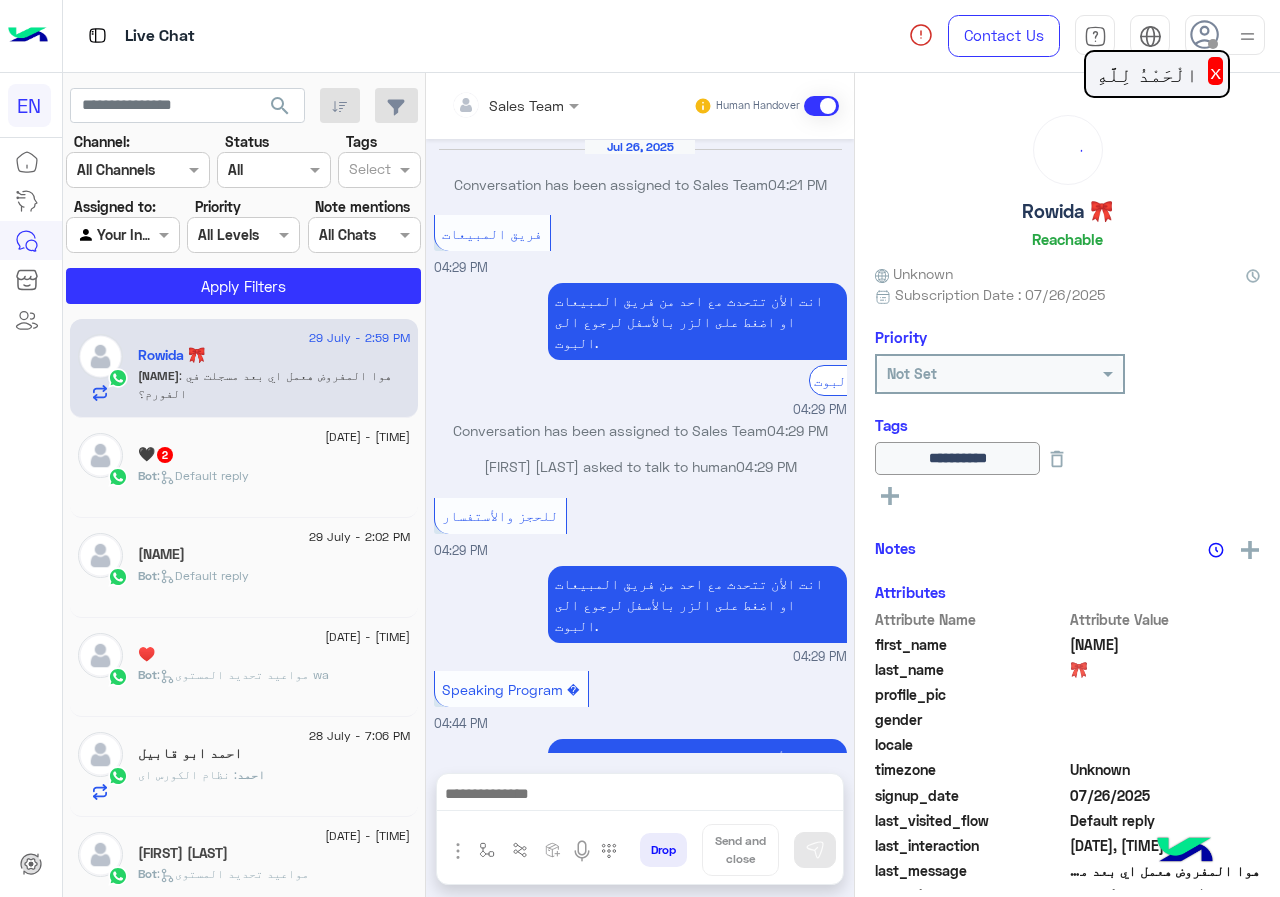 scroll, scrollTop: 1711, scrollLeft: 0, axis: vertical 